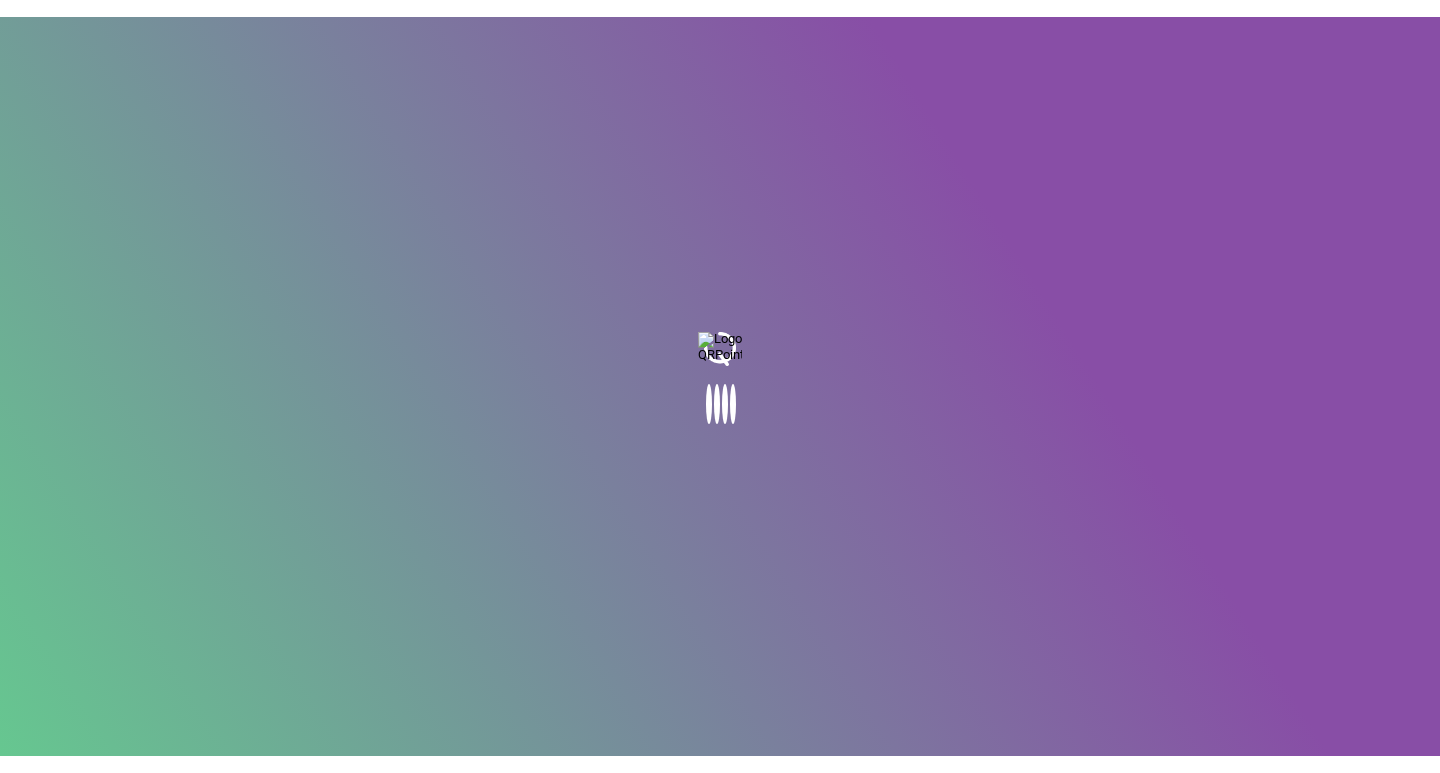 scroll, scrollTop: 0, scrollLeft: 0, axis: both 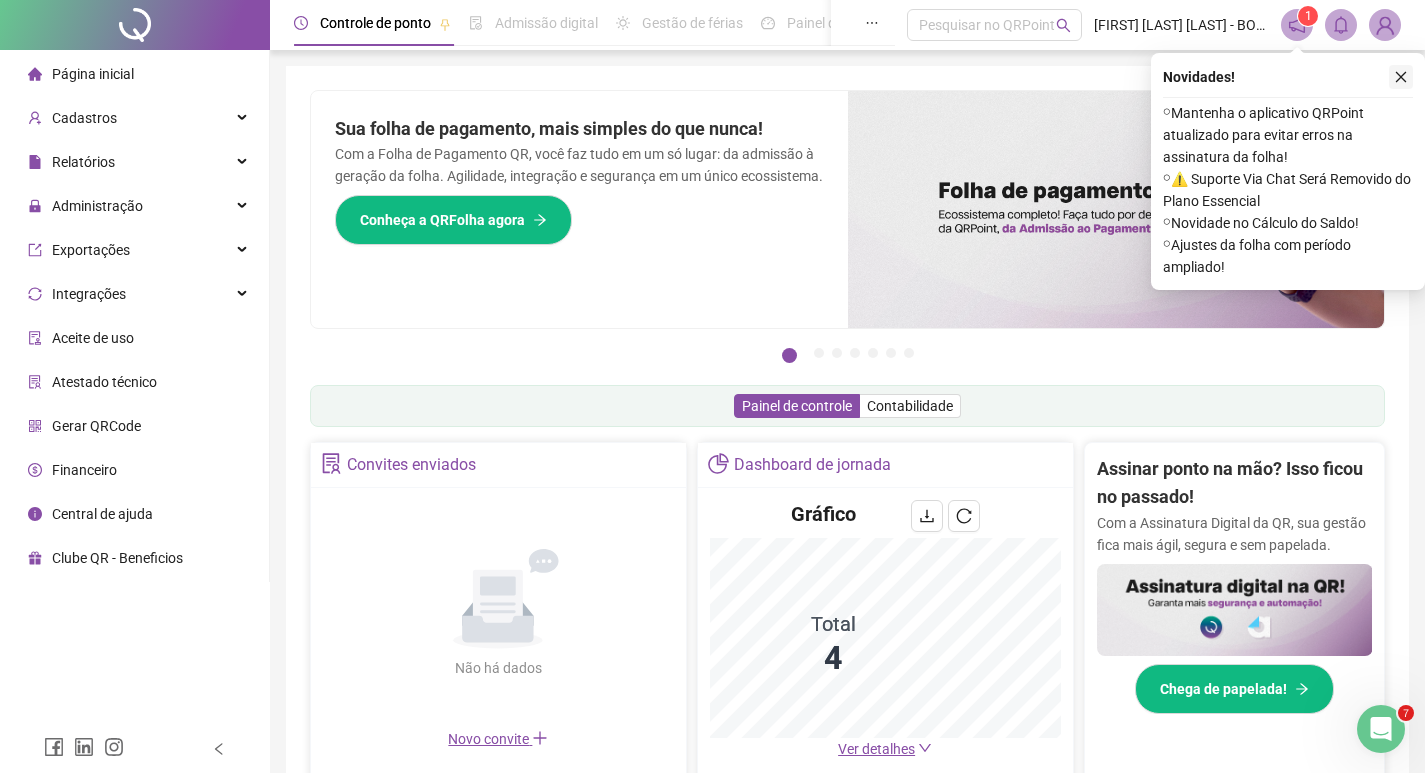 click 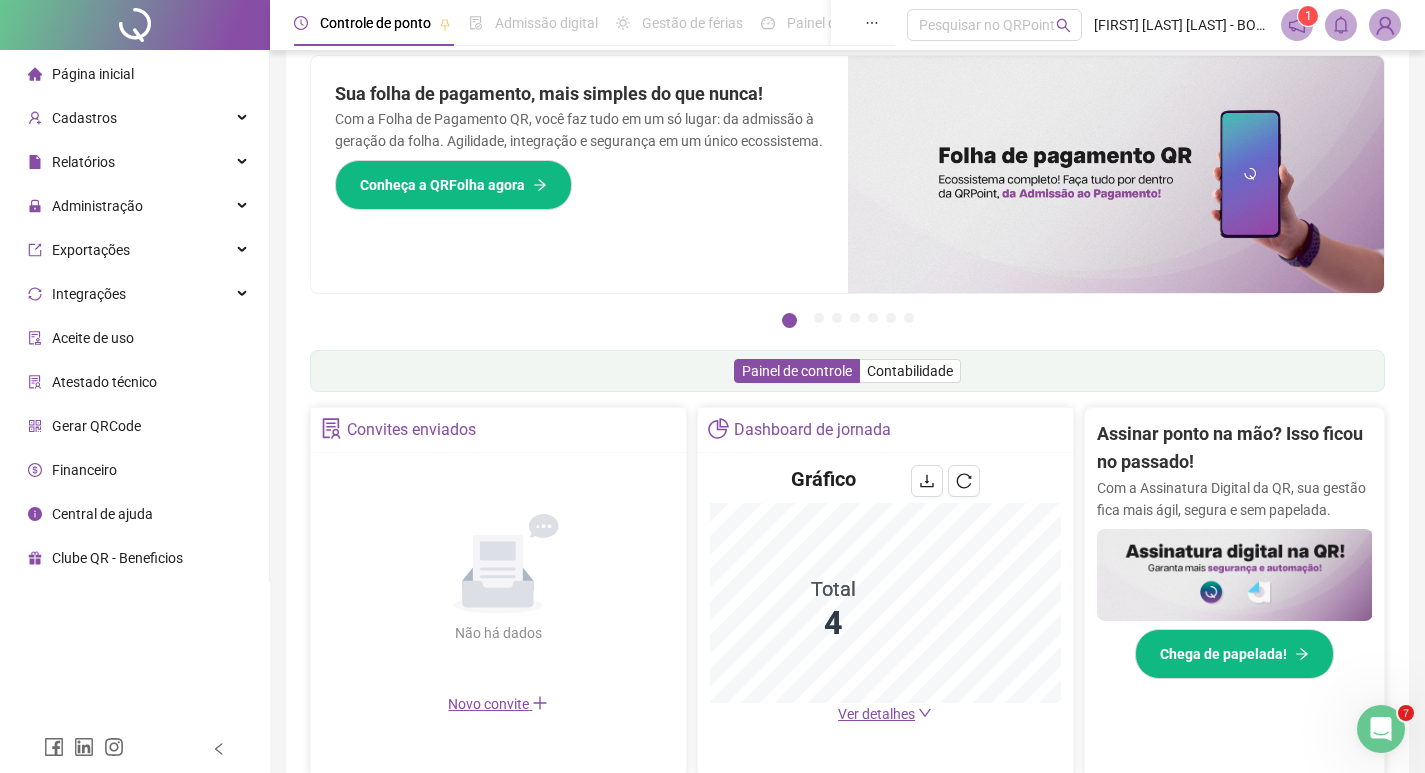 scroll, scrollTop: 0, scrollLeft: 0, axis: both 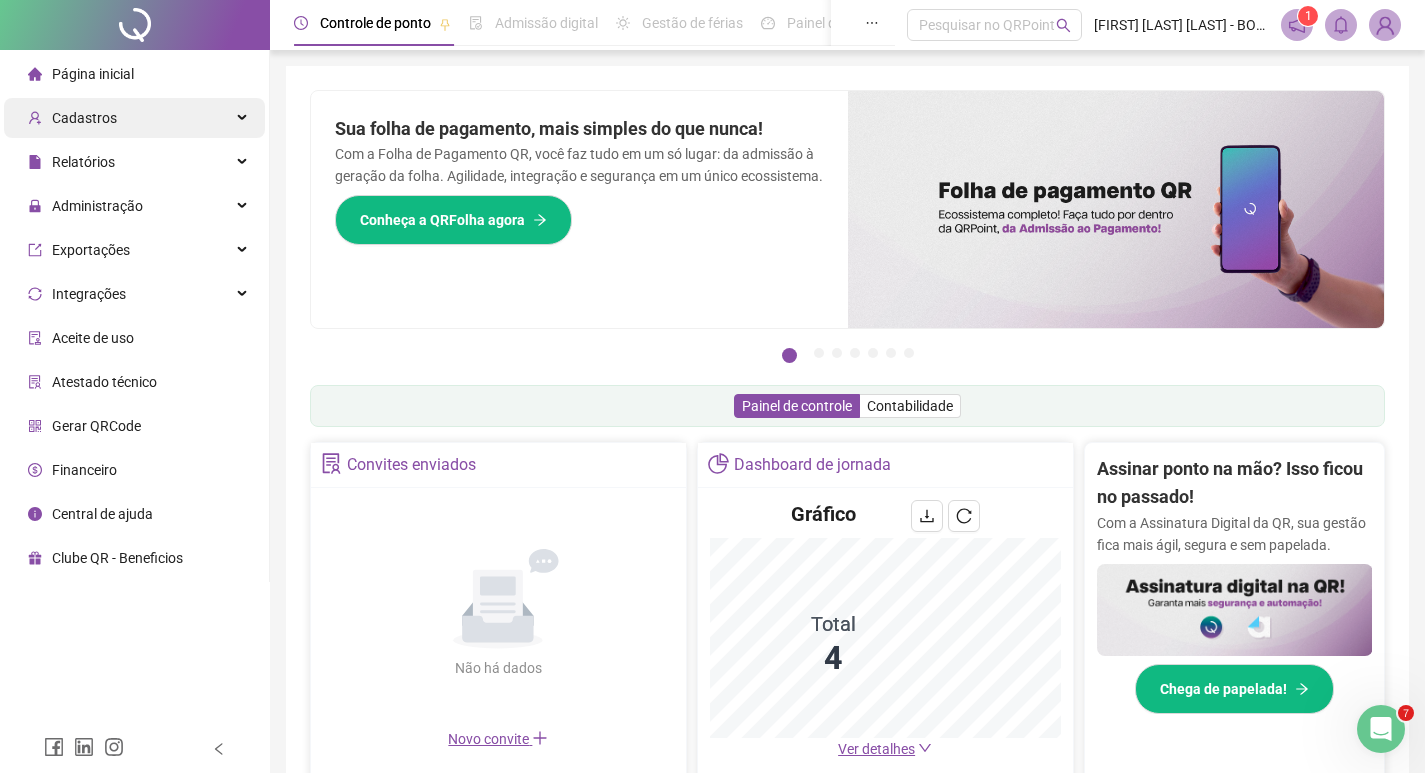 click on "Cadastros" at bounding box center [134, 118] 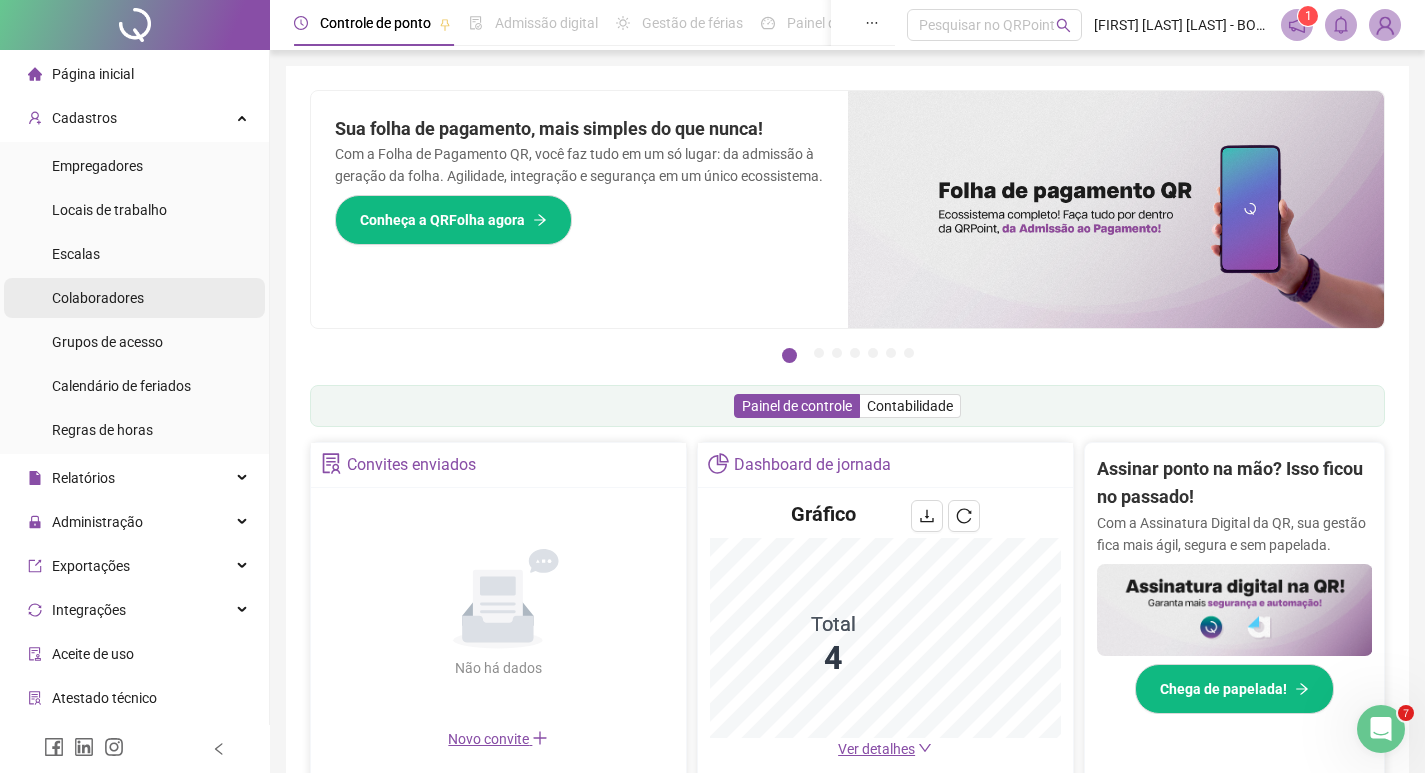 click on "Colaboradores" at bounding box center [134, 298] 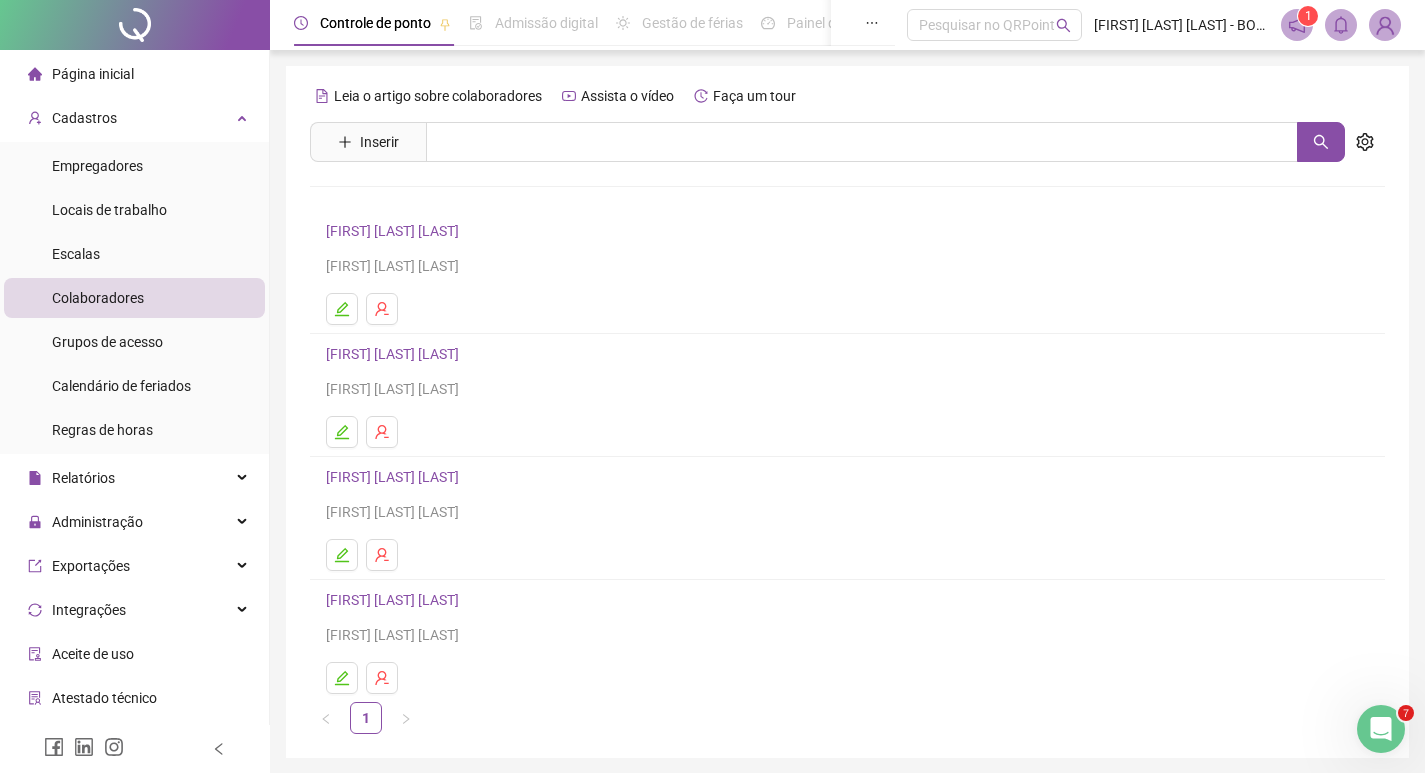 click on "Inserir" at bounding box center (368, 142) 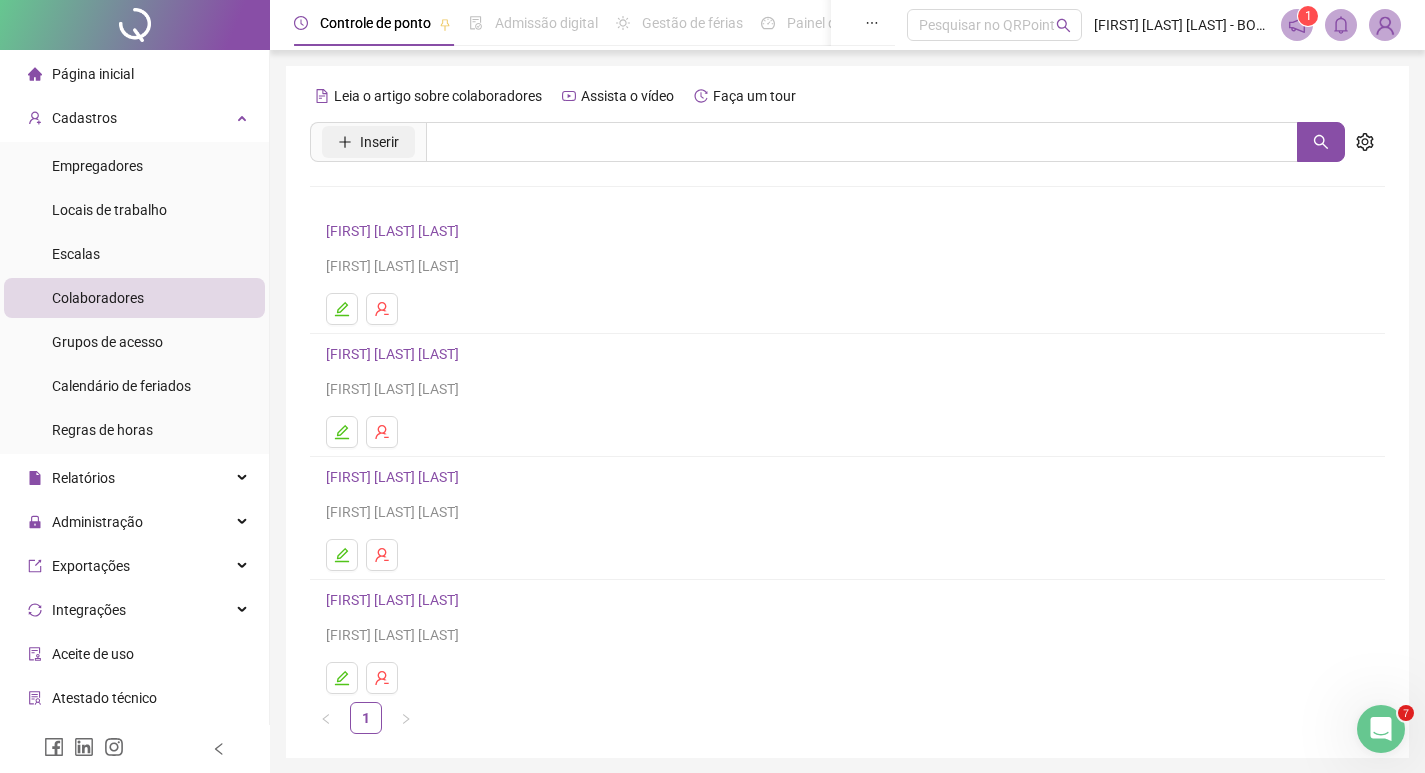 click on "Inserir" at bounding box center [379, 142] 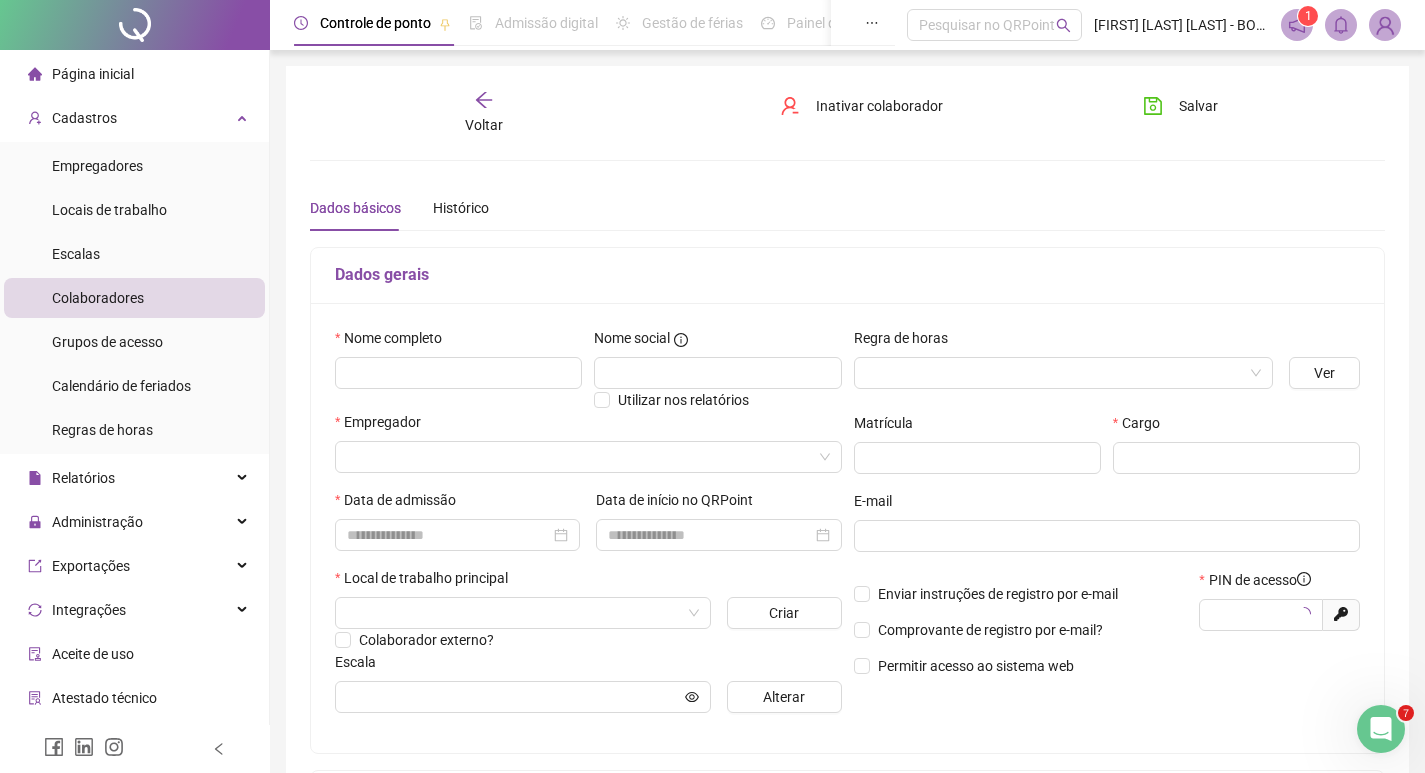type on "*****" 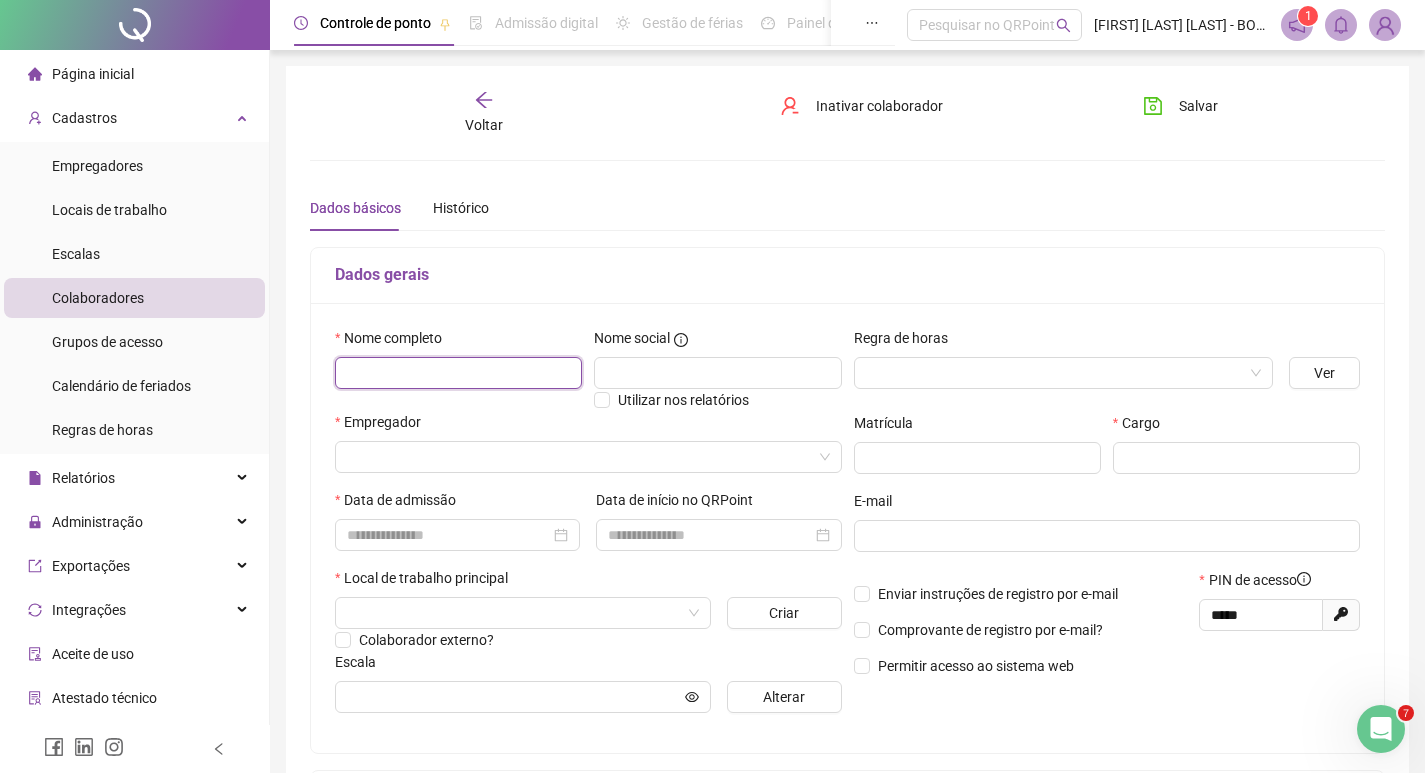 click at bounding box center (458, 373) 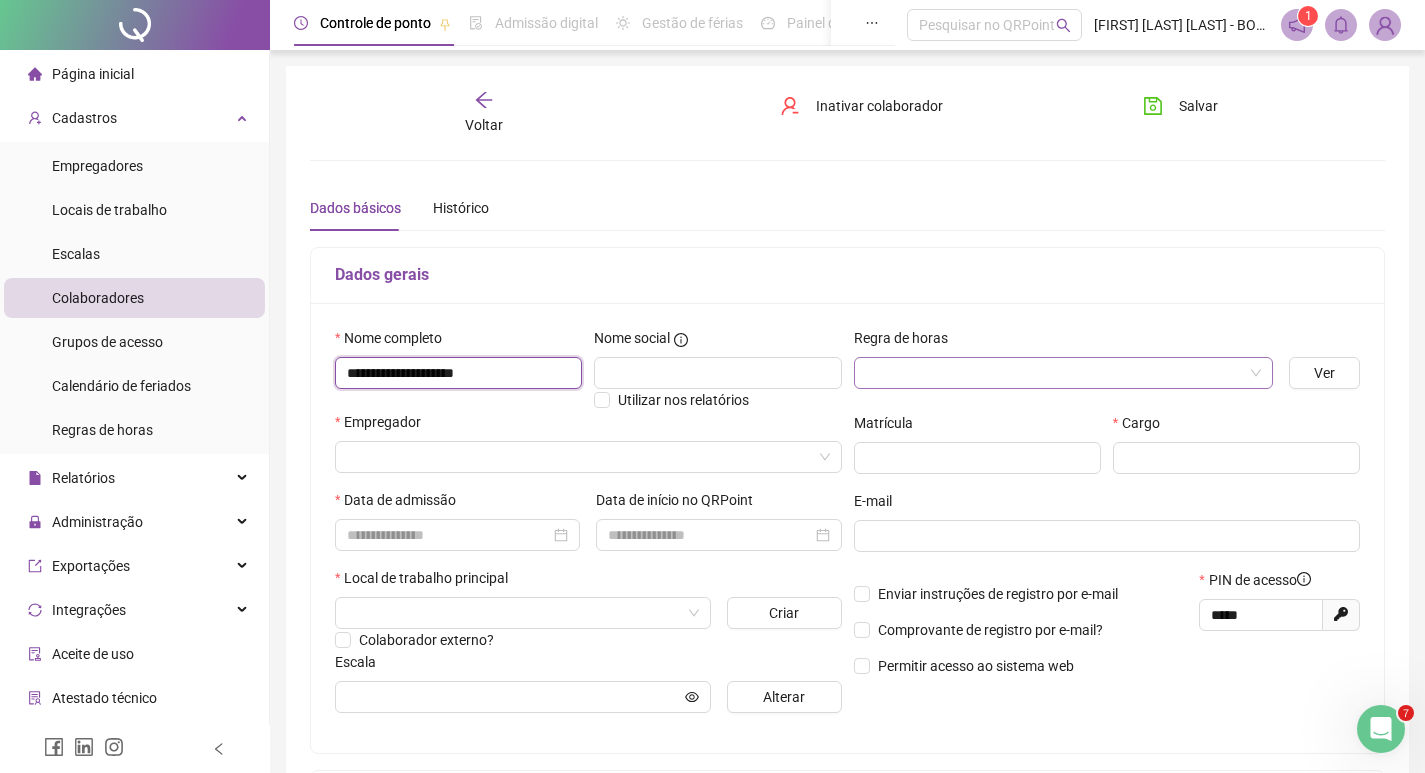 type on "**********" 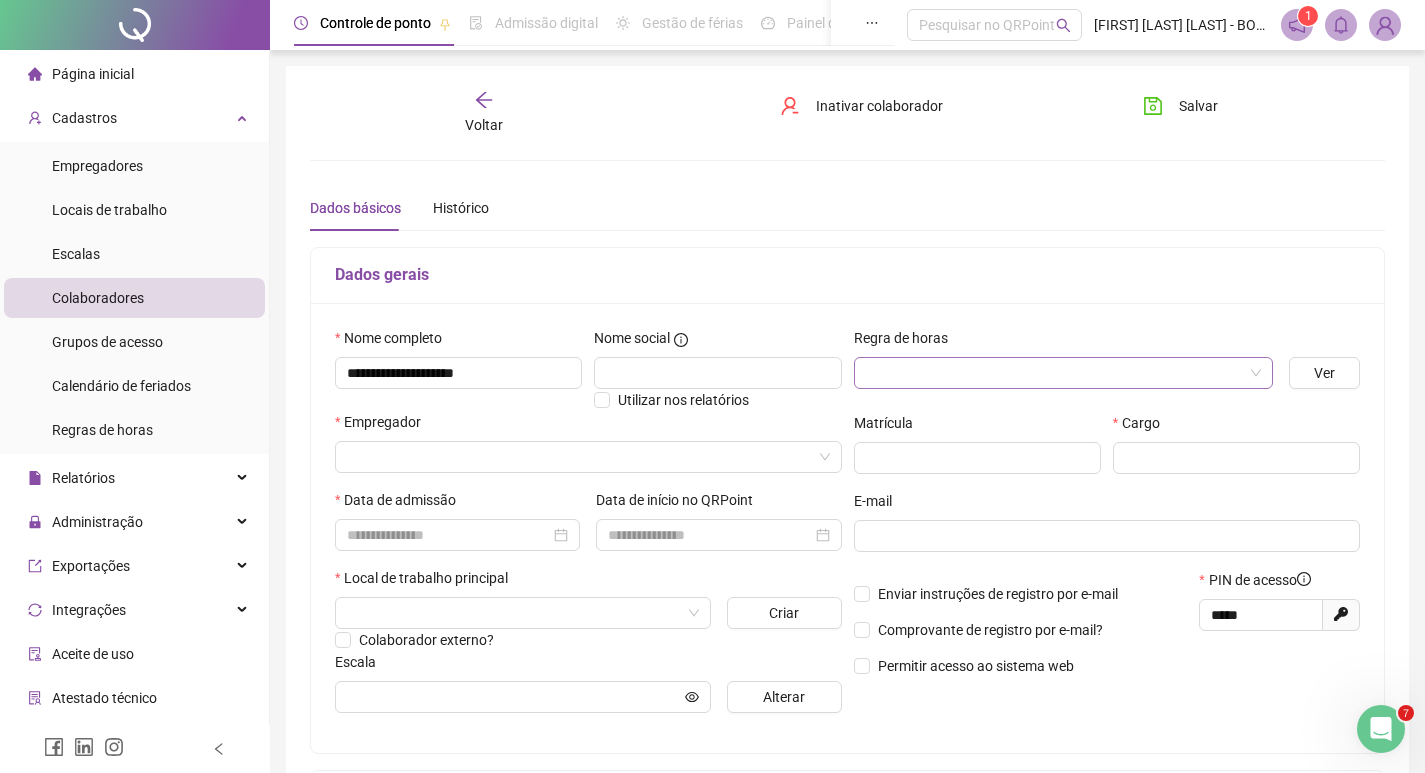 click at bounding box center [1054, 373] 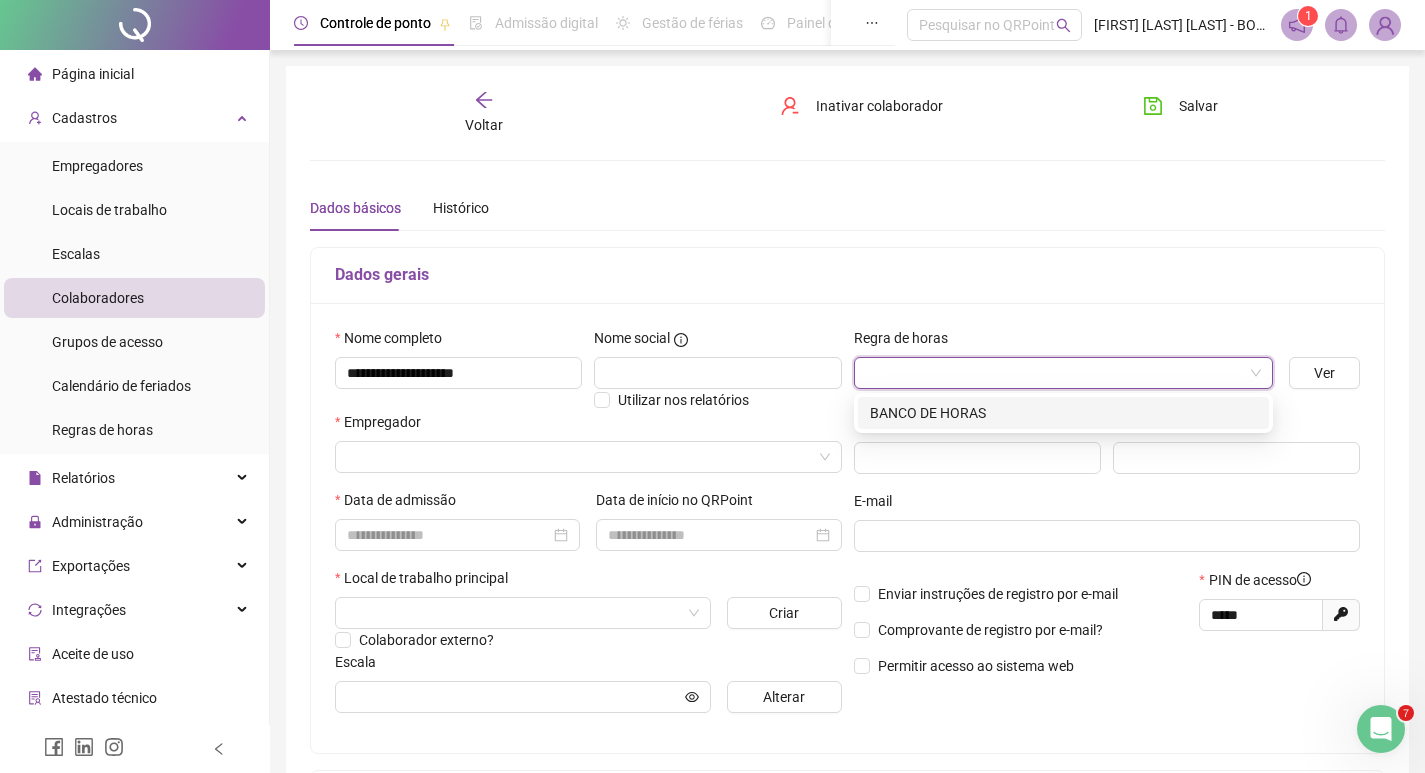 click on "BANCO DE HORAS" at bounding box center (1063, 413) 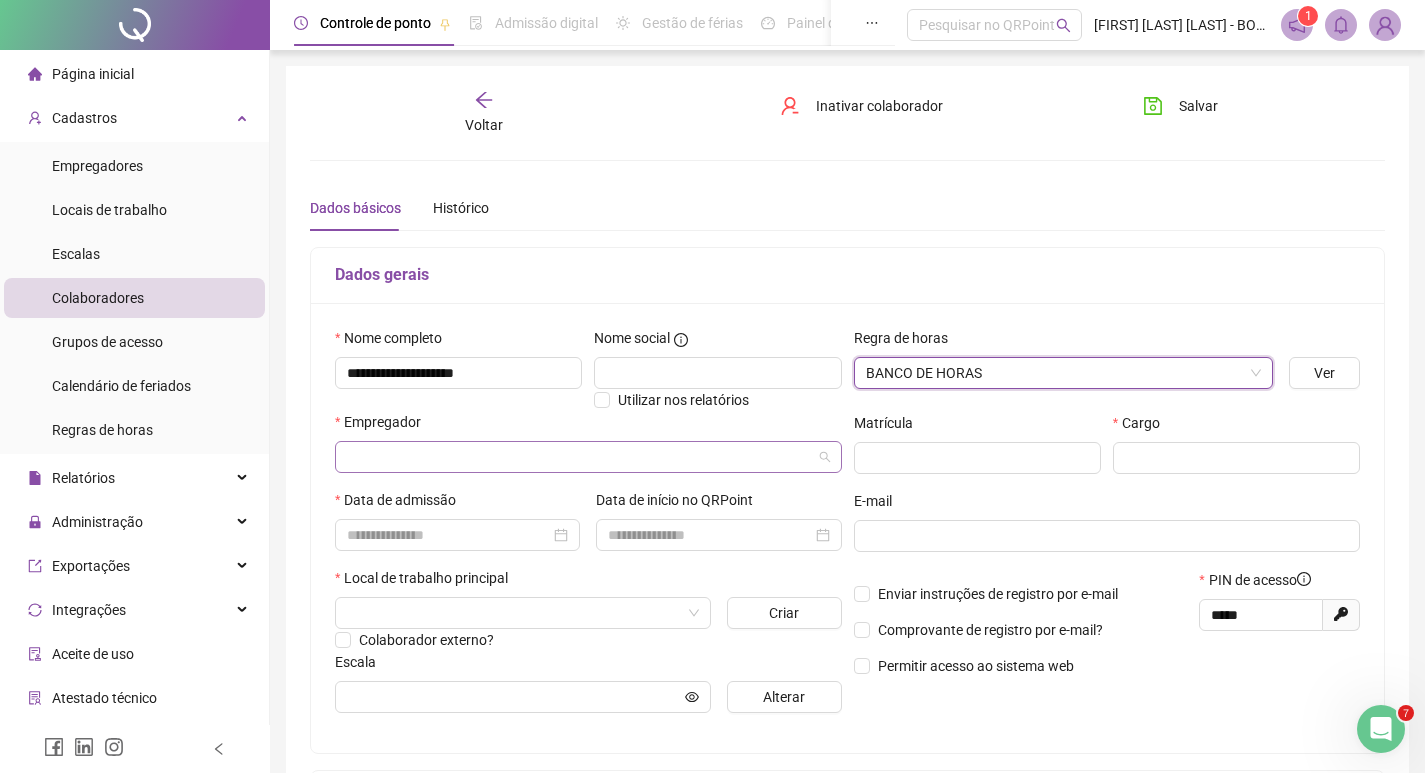 click at bounding box center [579, 457] 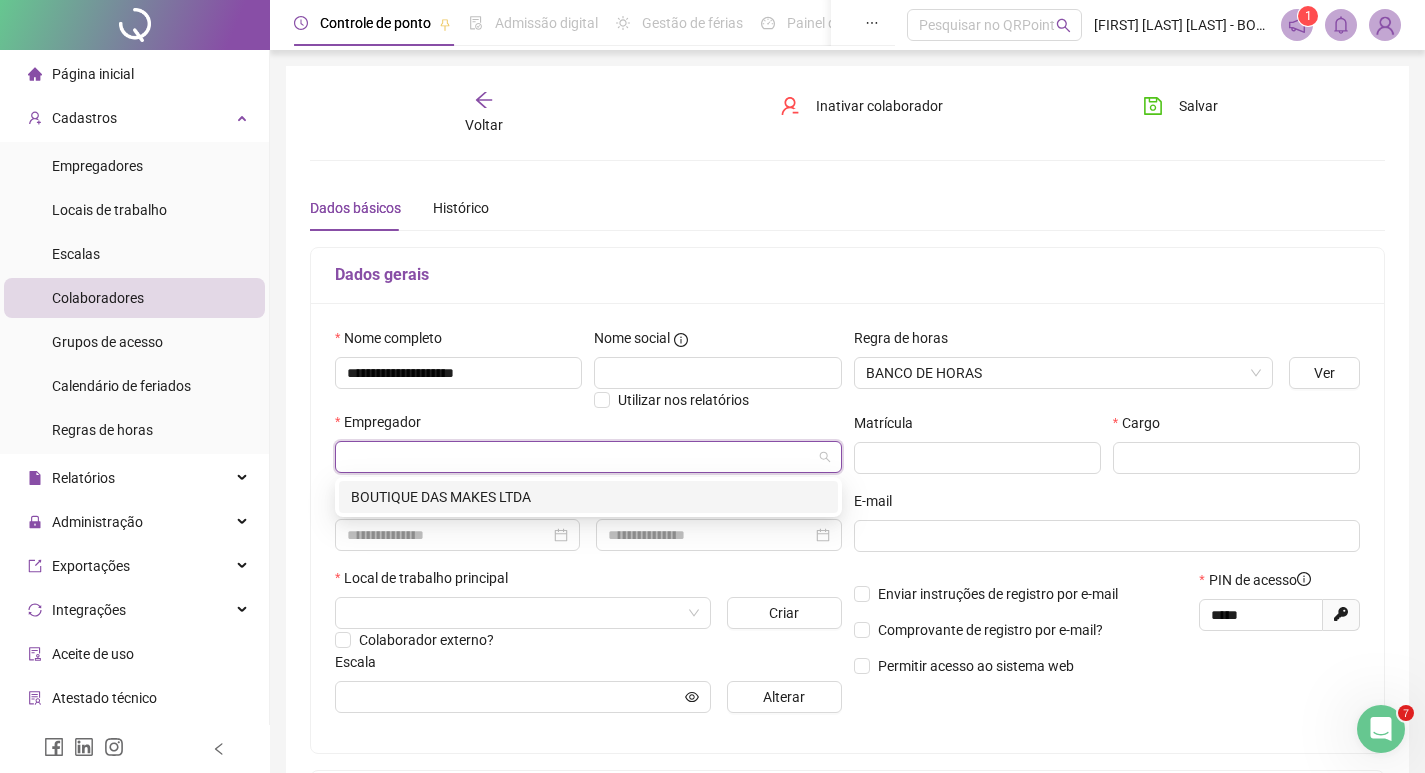 click on "BOUTIQUE DAS MAKES LTDA" at bounding box center [588, 497] 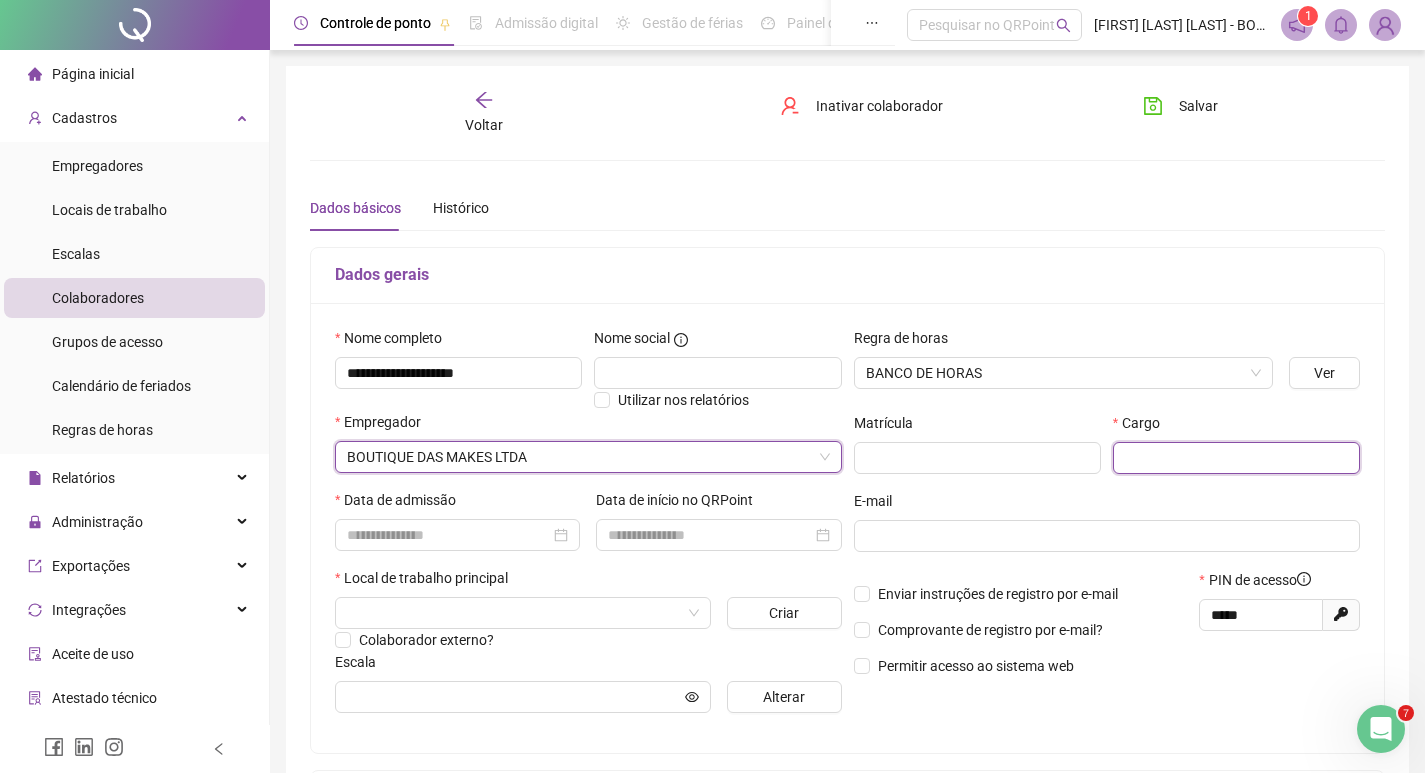 click at bounding box center [1236, 458] 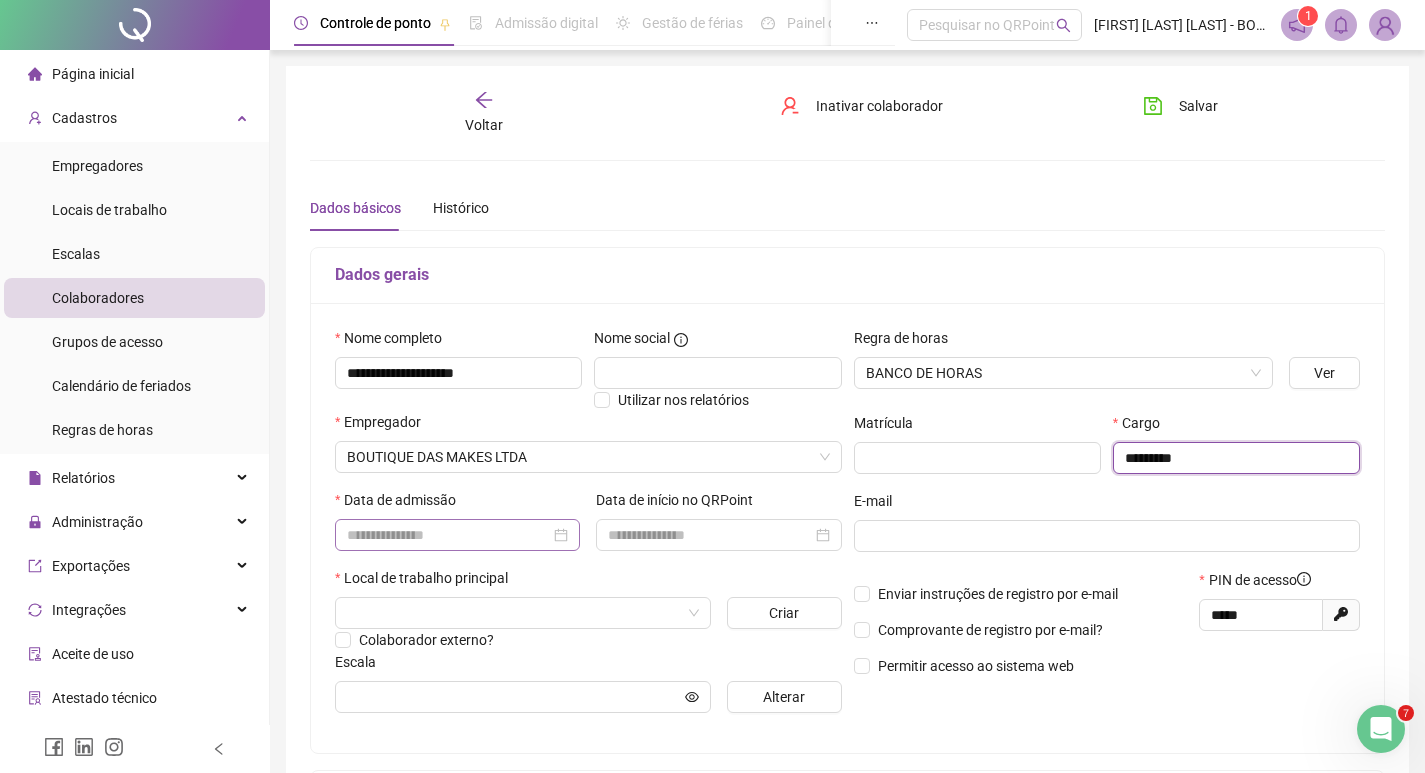 type on "*********" 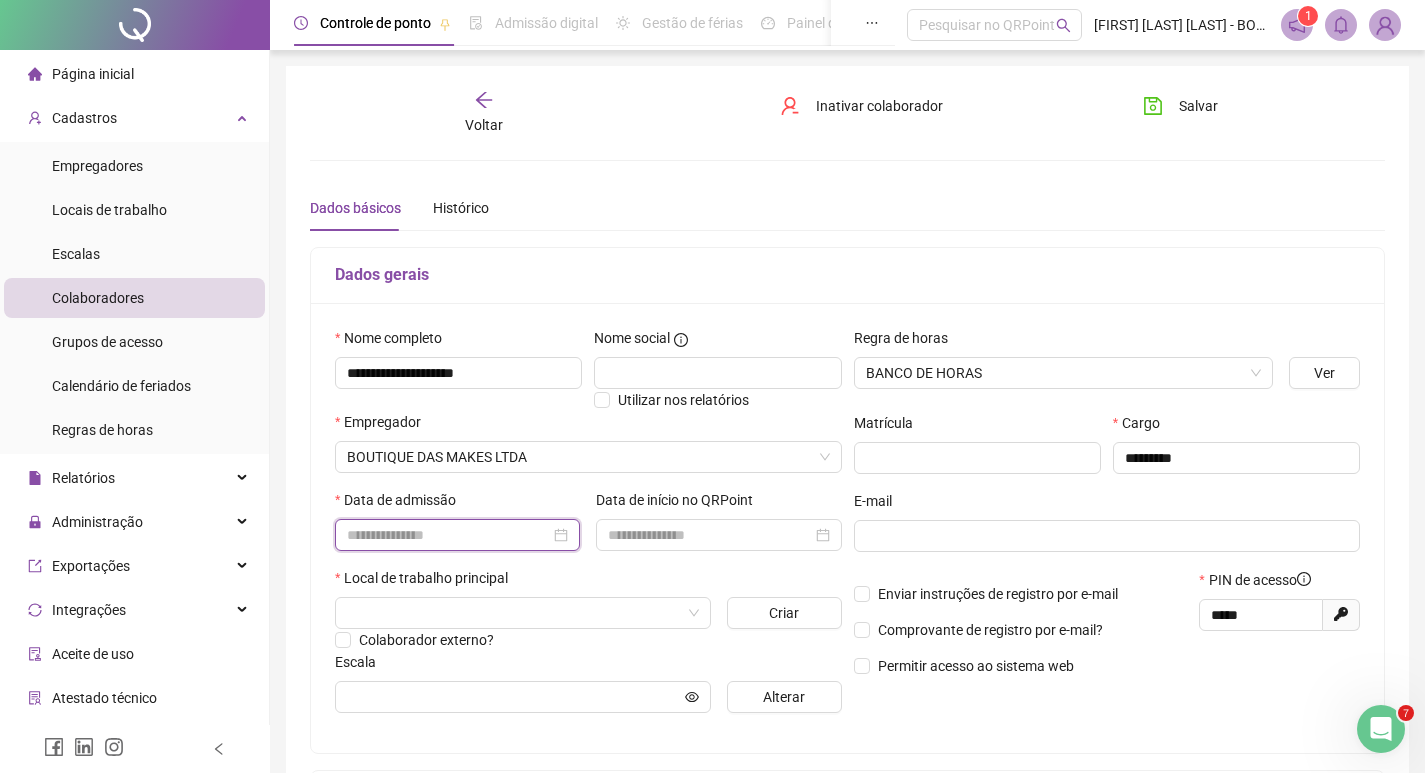 click at bounding box center [448, 535] 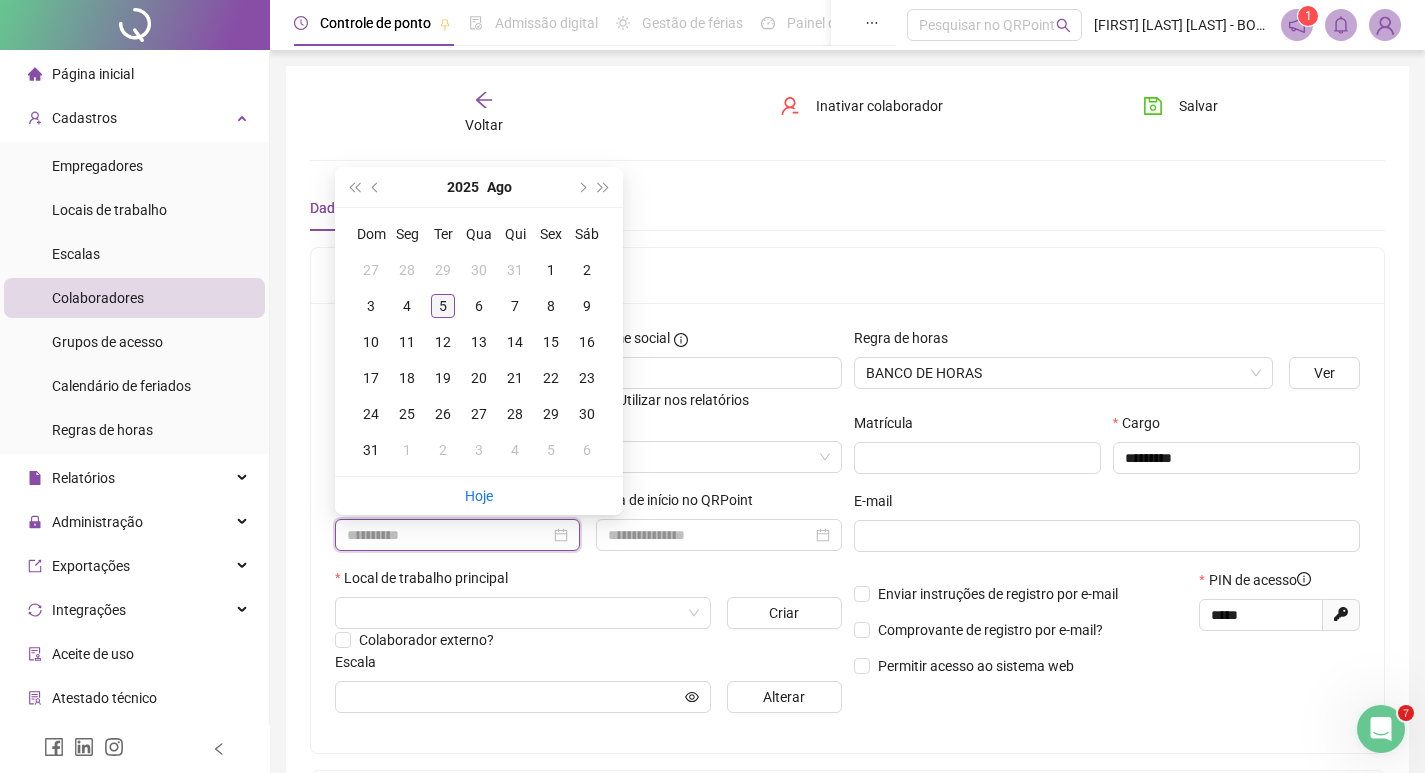 type on "**********" 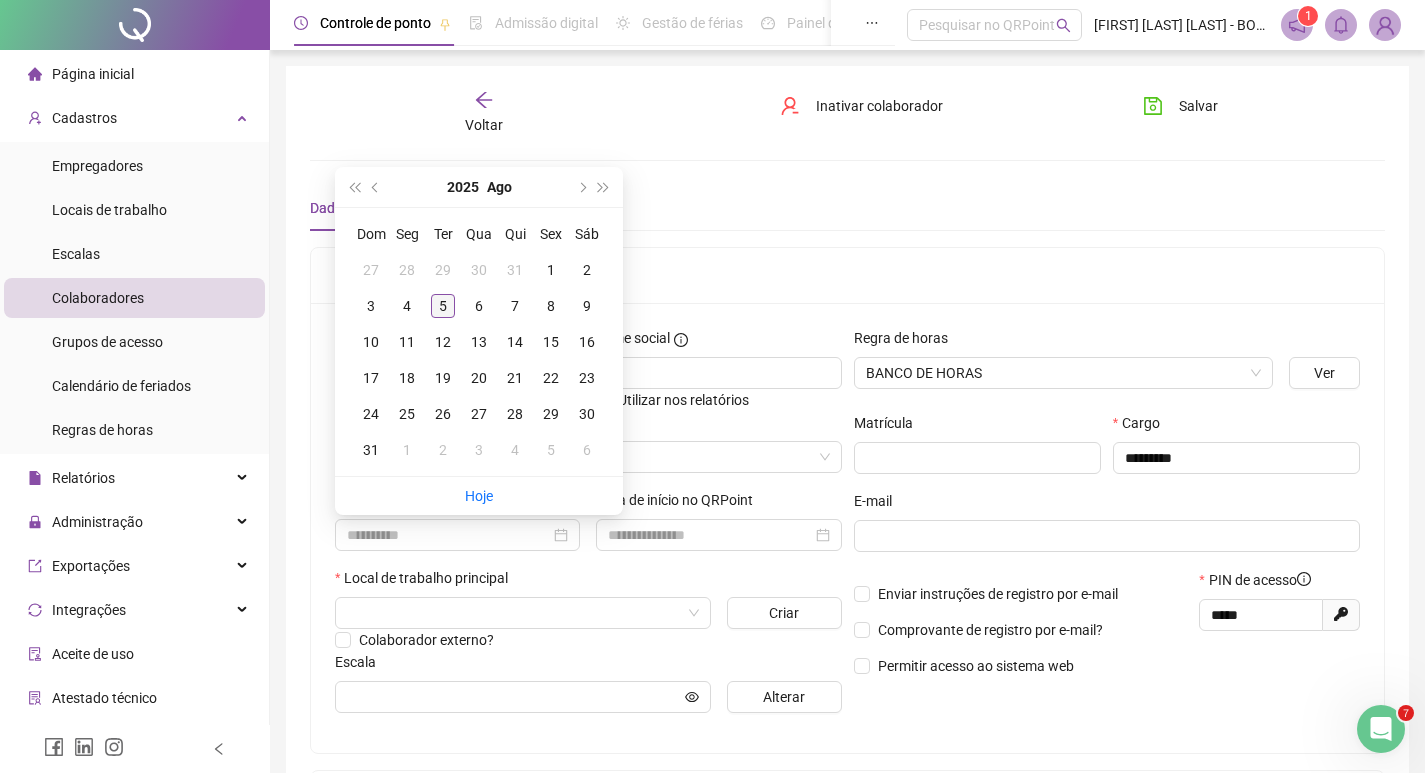 click on "5" at bounding box center [443, 306] 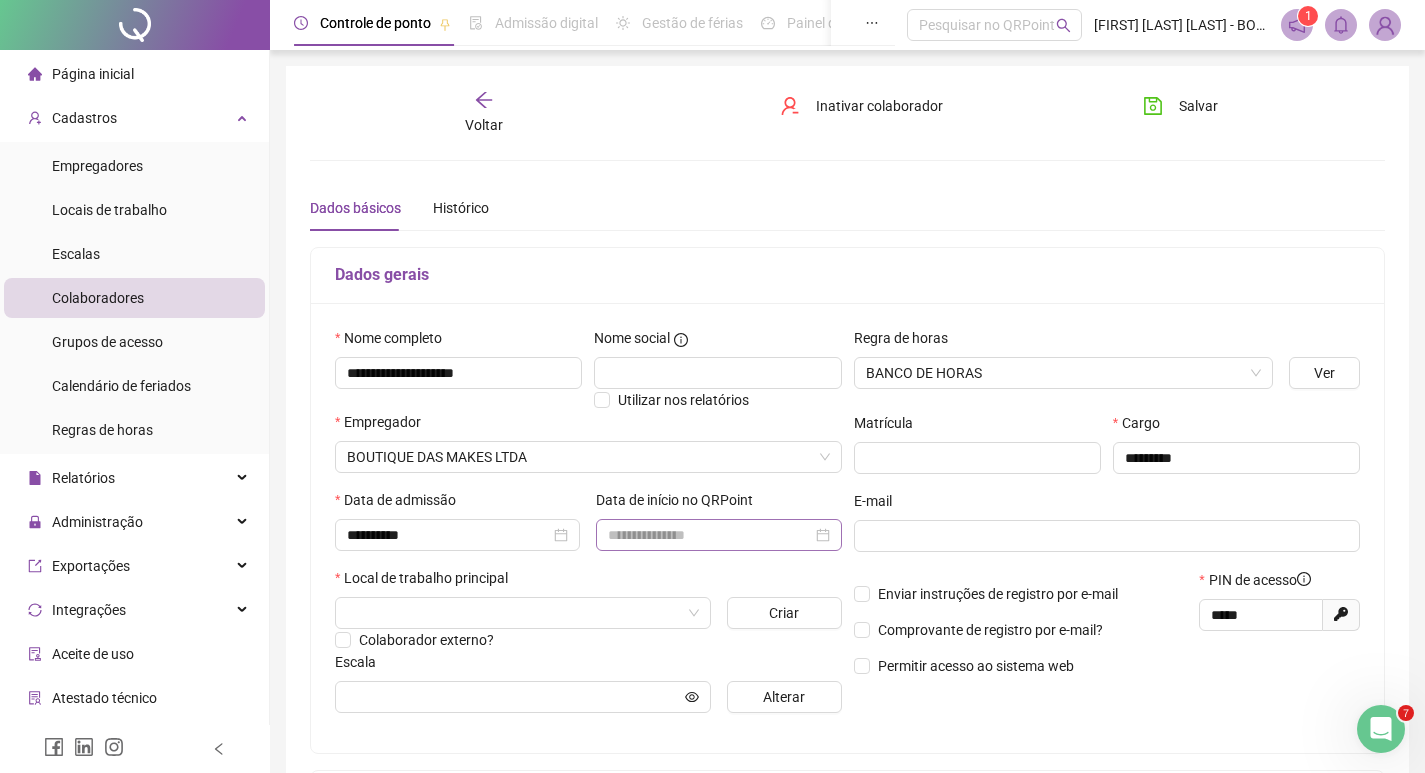 click at bounding box center [718, 535] 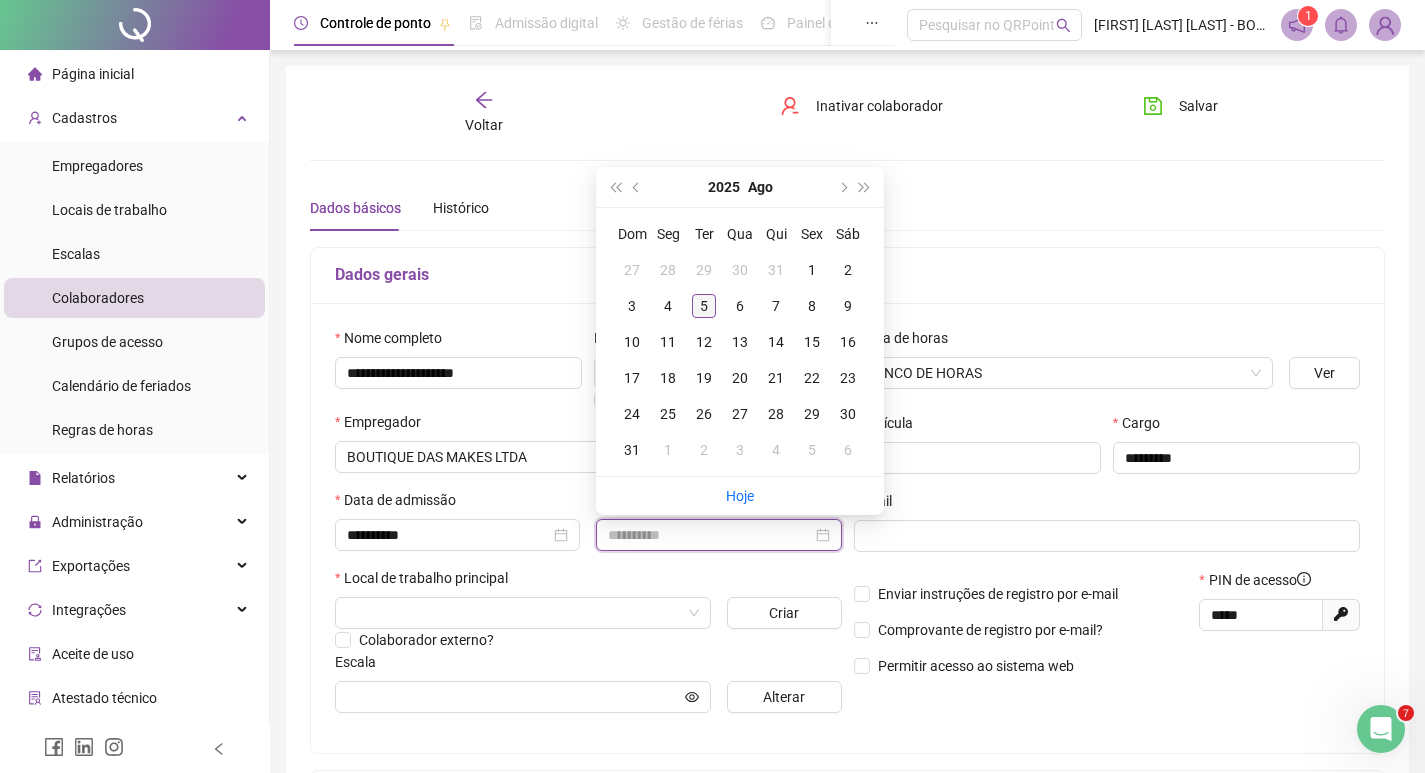 type on "**********" 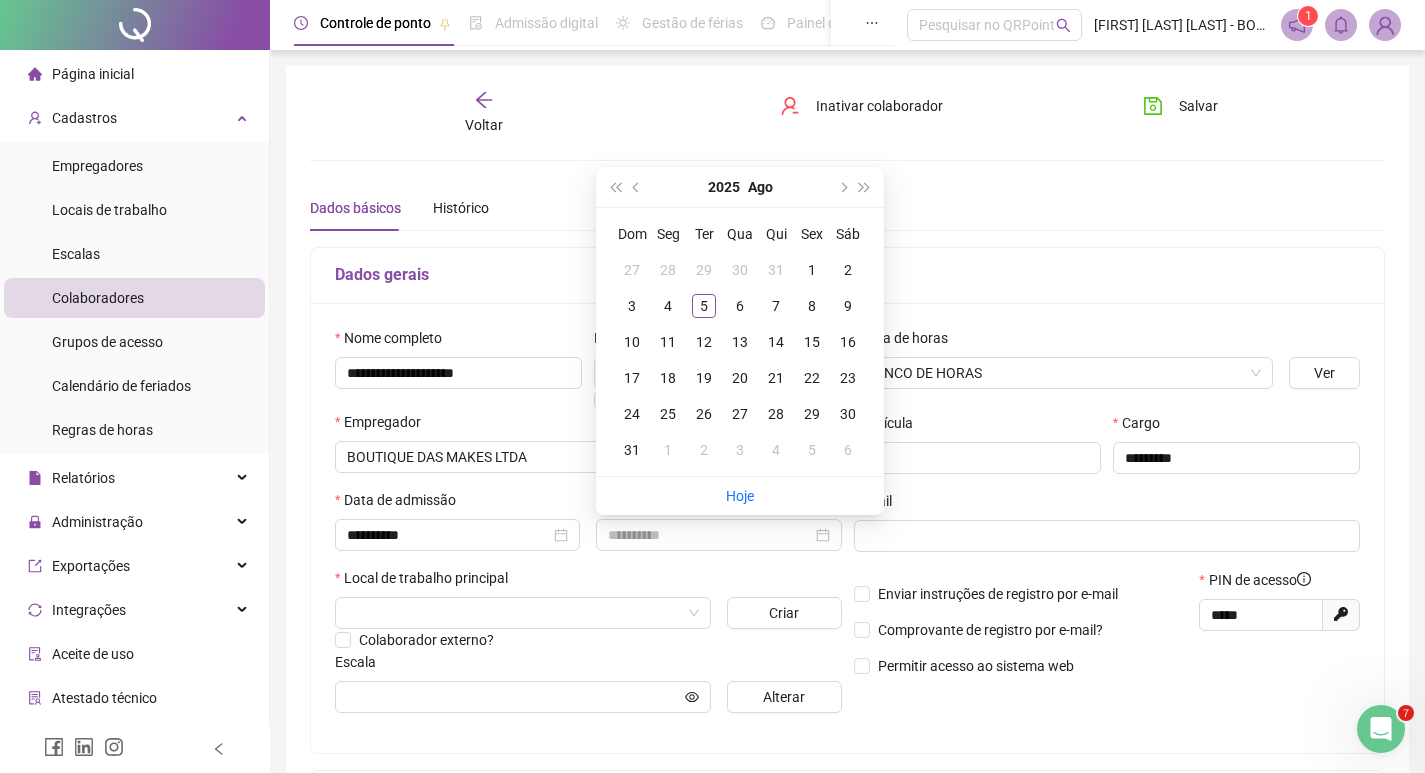 click on "5" at bounding box center [704, 306] 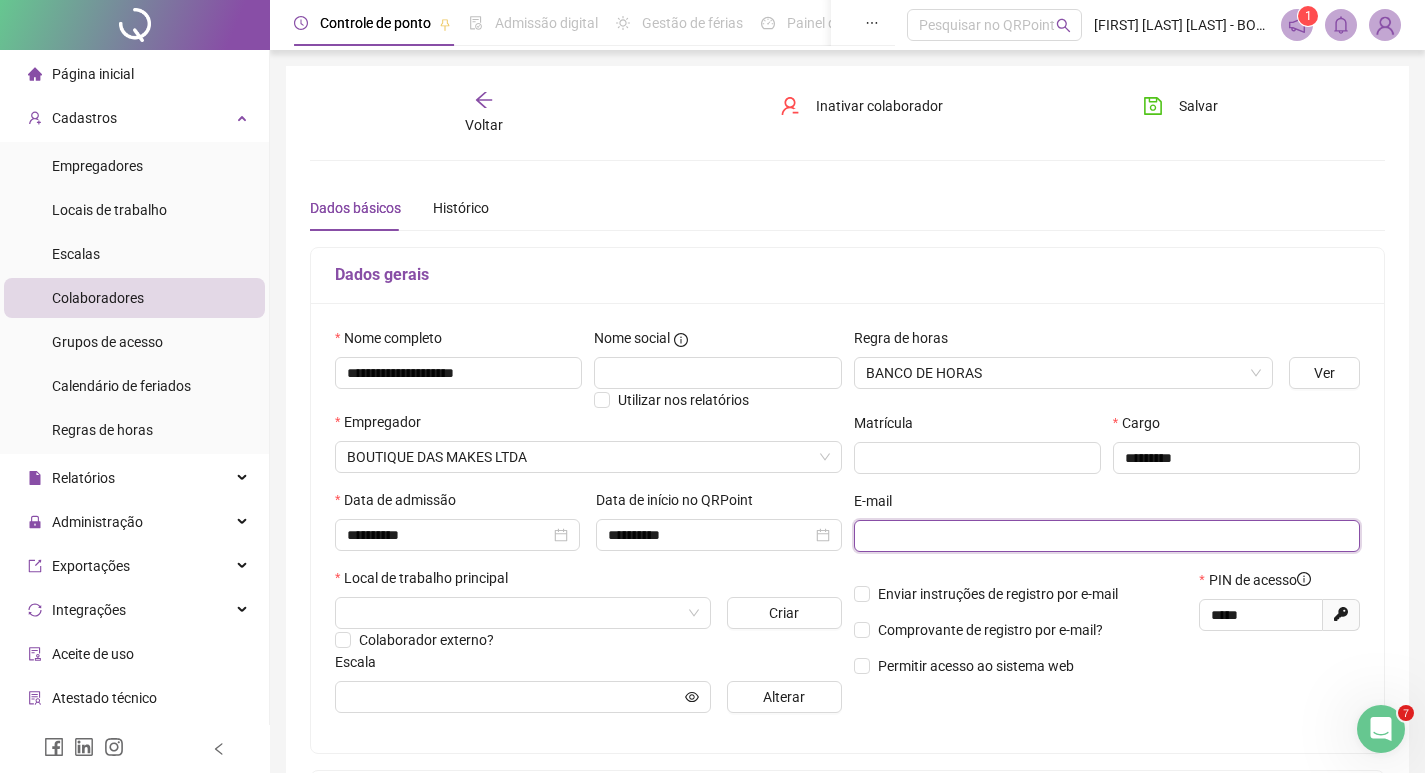 click at bounding box center (1105, 536) 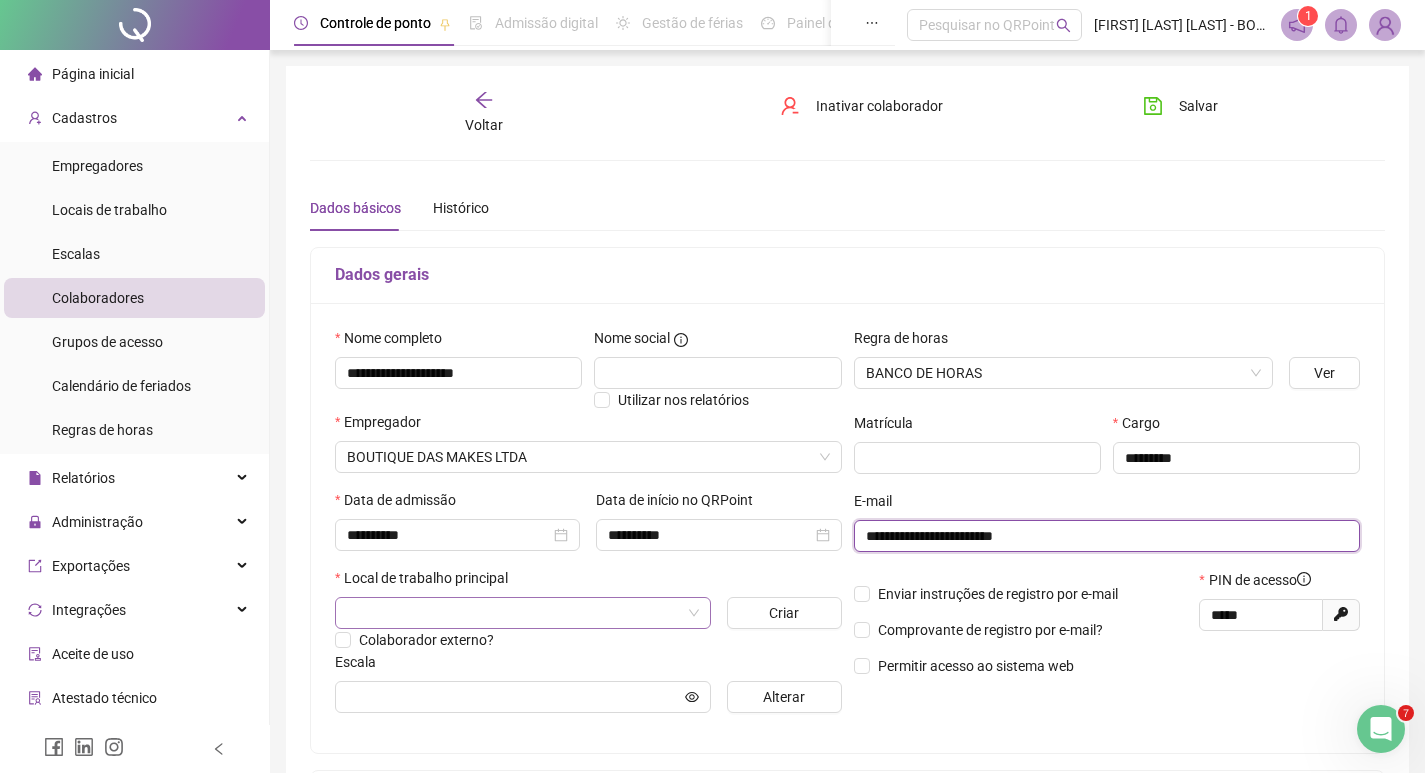 type on "**********" 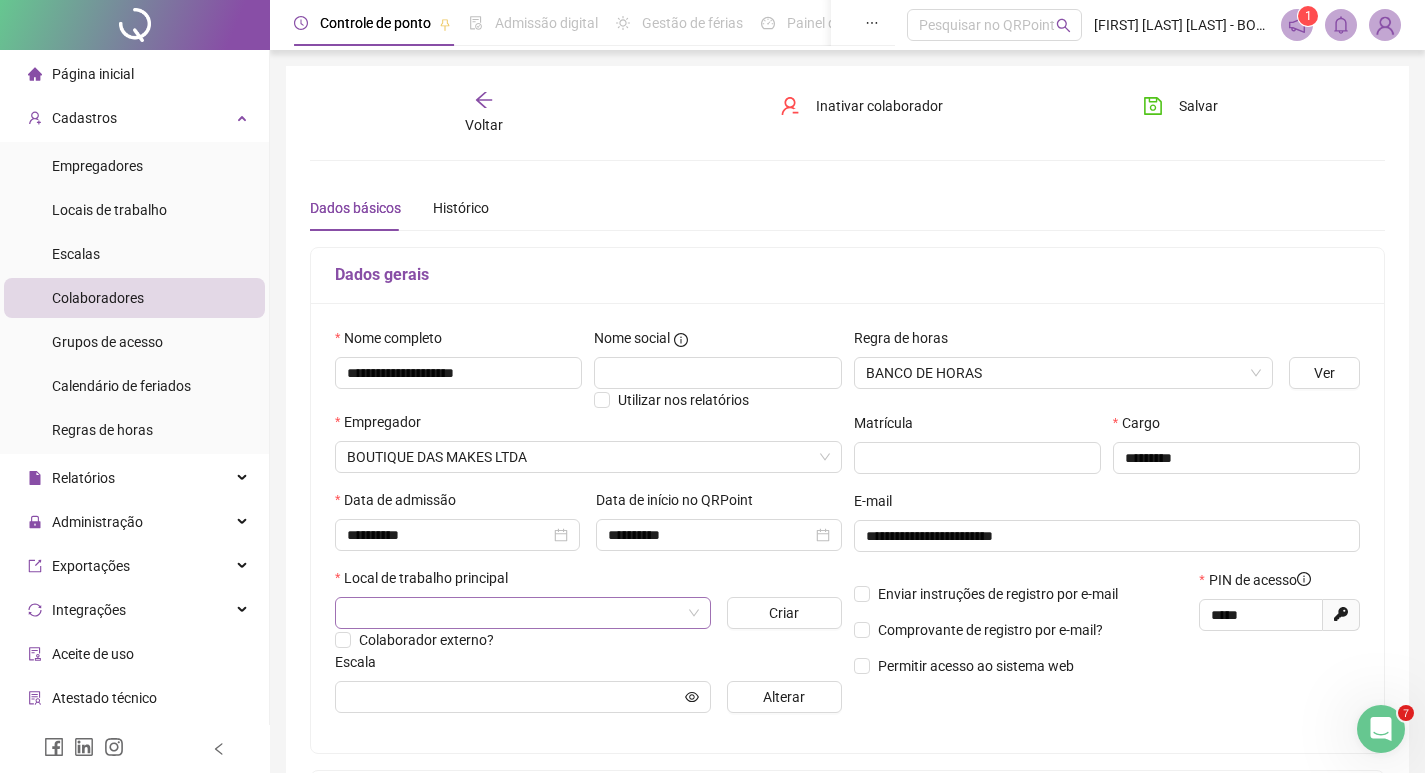 click at bounding box center (514, 613) 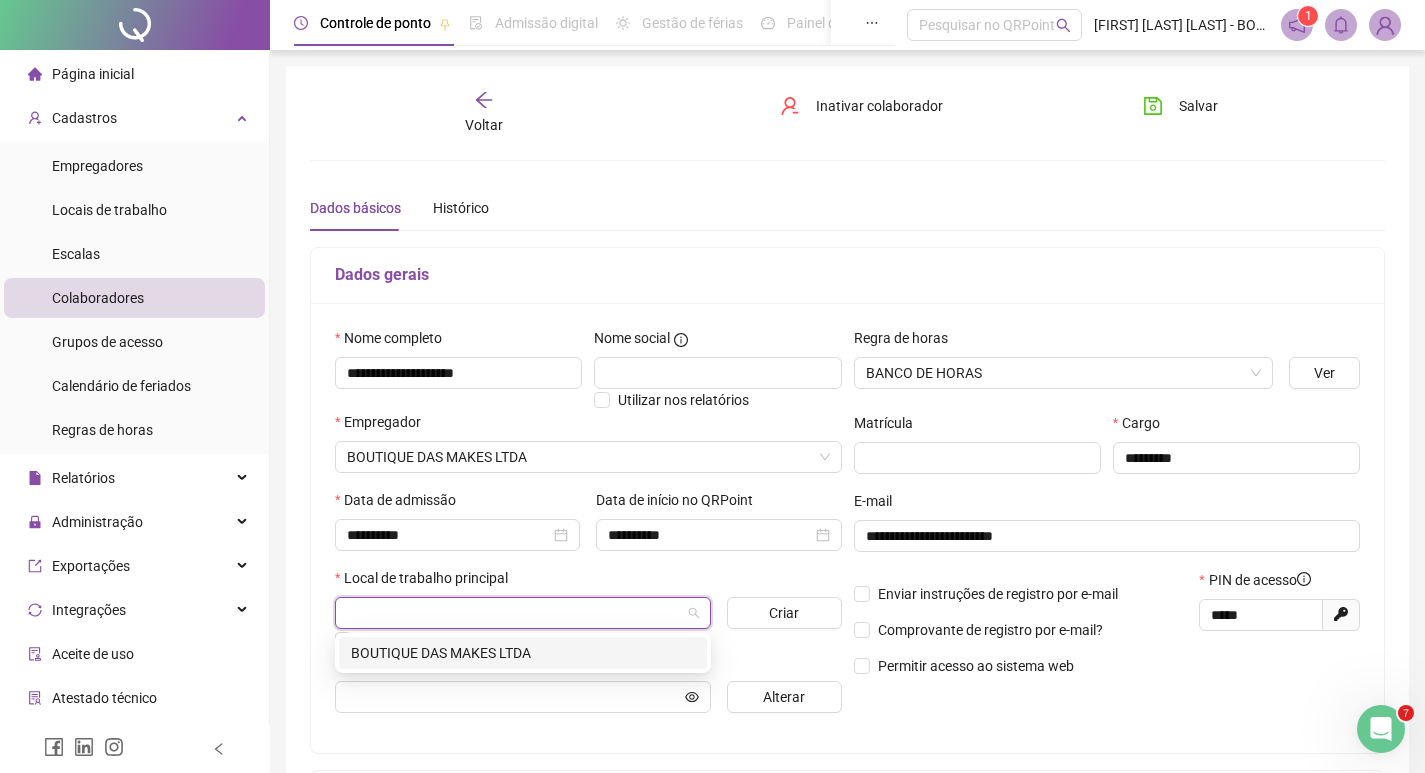 click on "BOUTIQUE DAS MAKES LTDA" at bounding box center [523, 653] 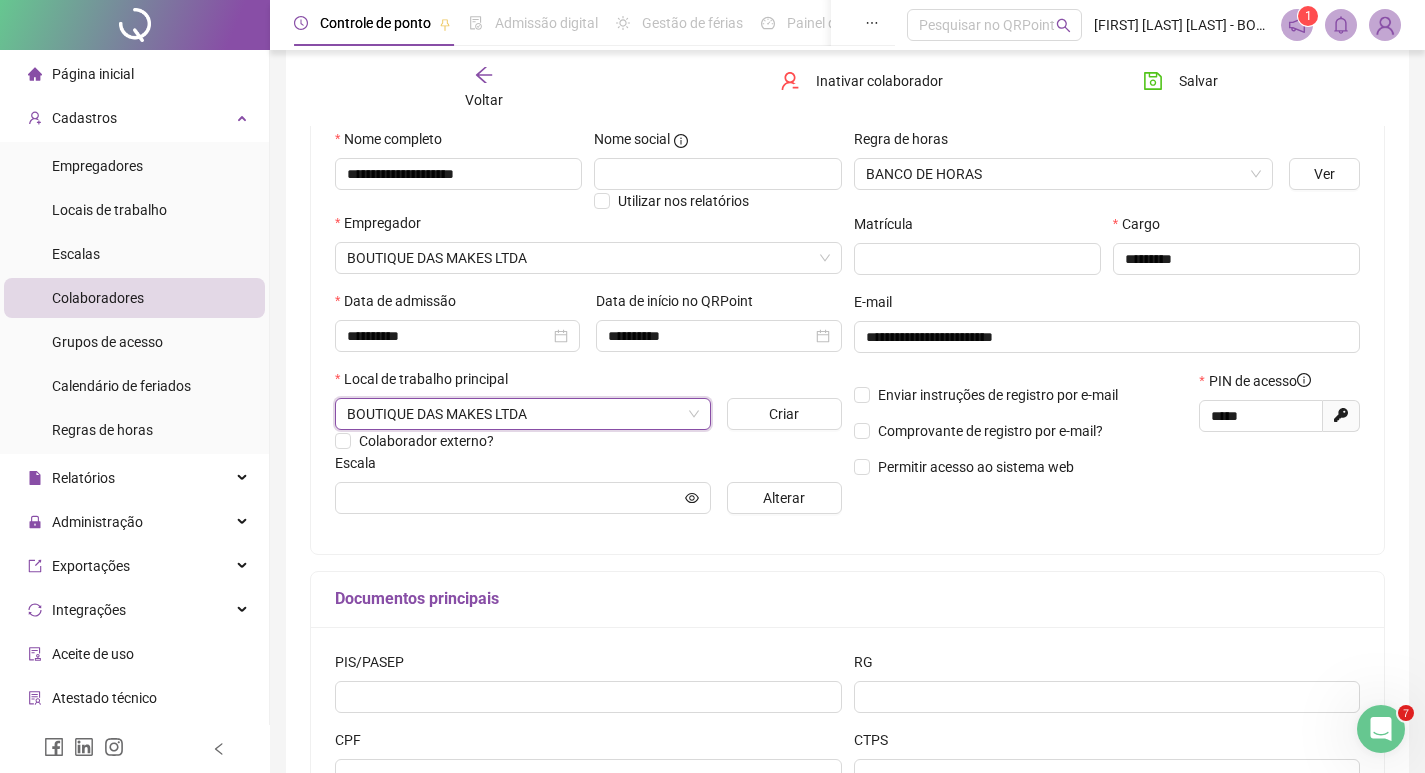 scroll, scrollTop: 200, scrollLeft: 0, axis: vertical 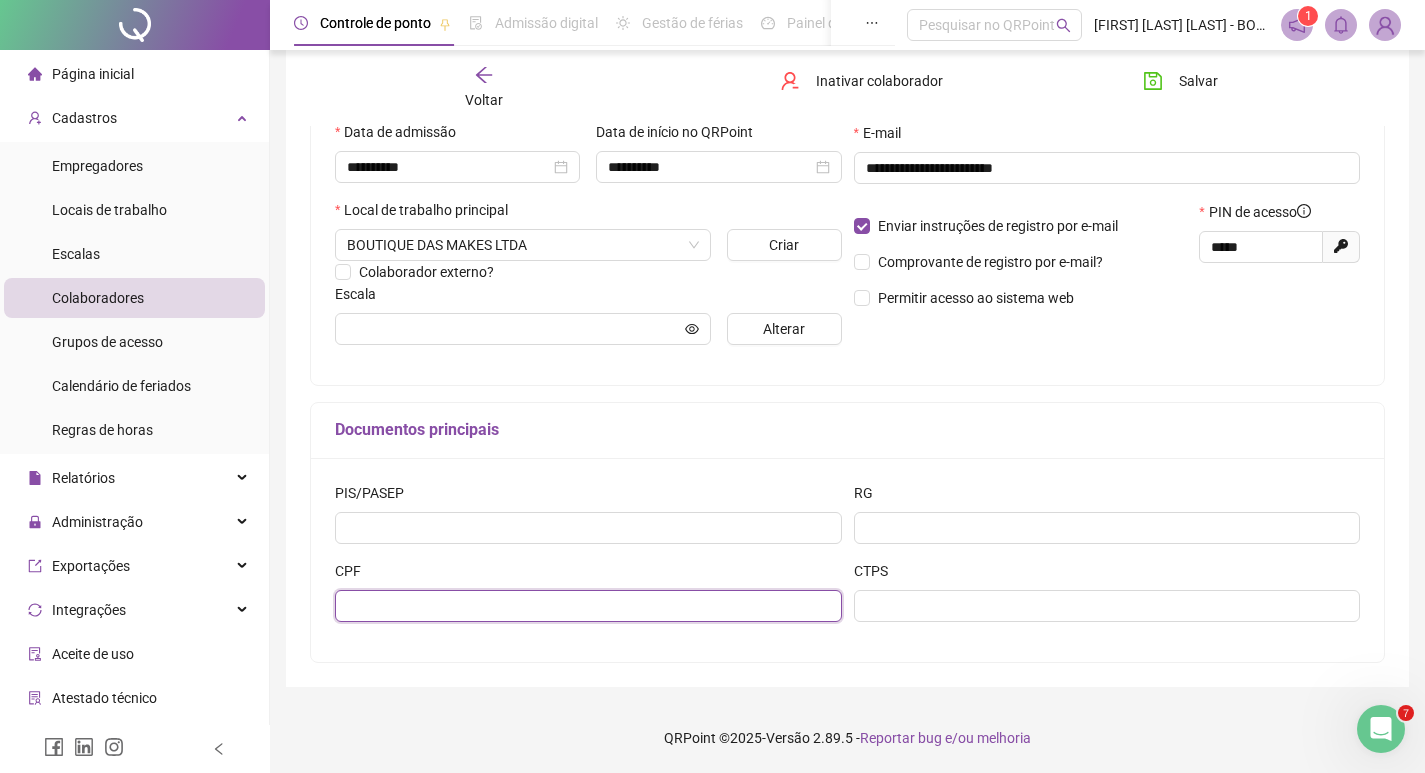 click at bounding box center (588, 606) 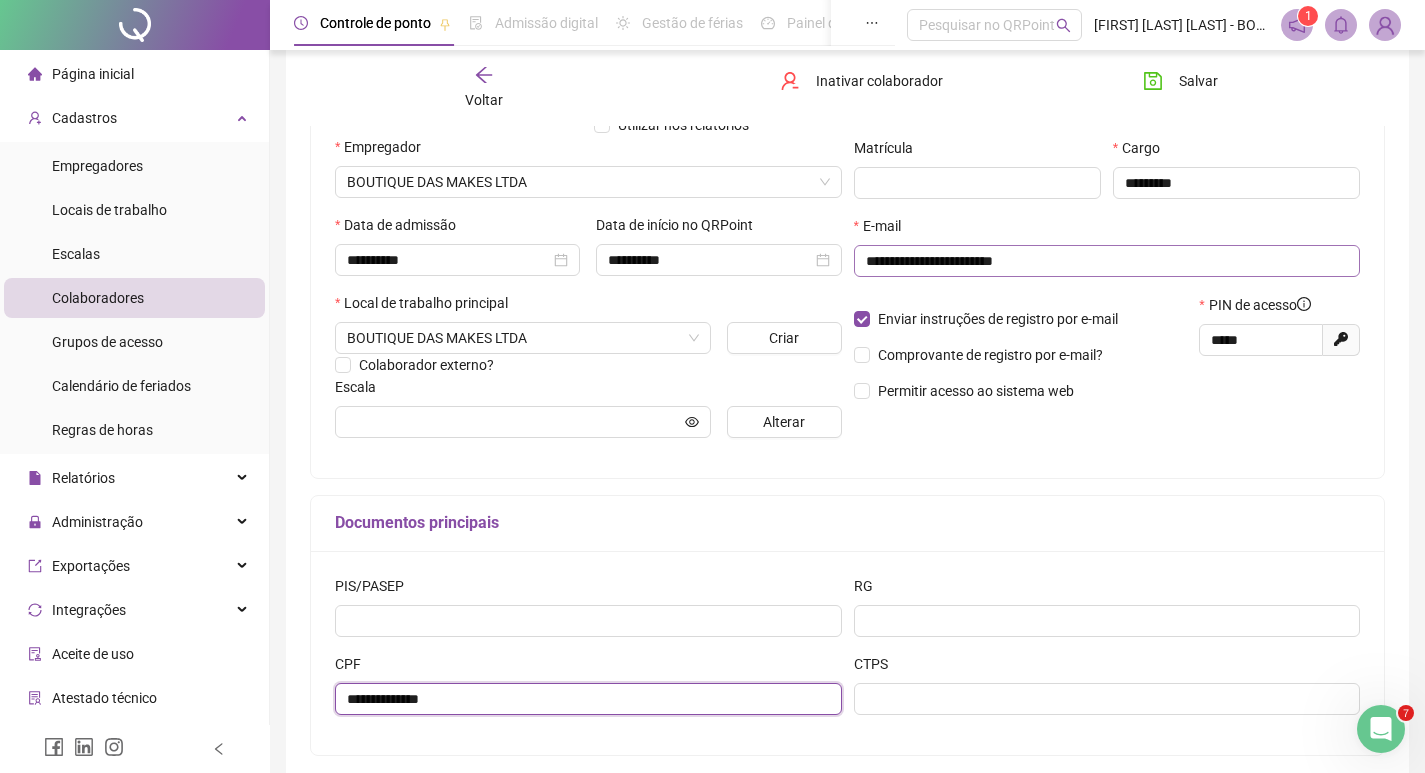 scroll, scrollTop: 0, scrollLeft: 0, axis: both 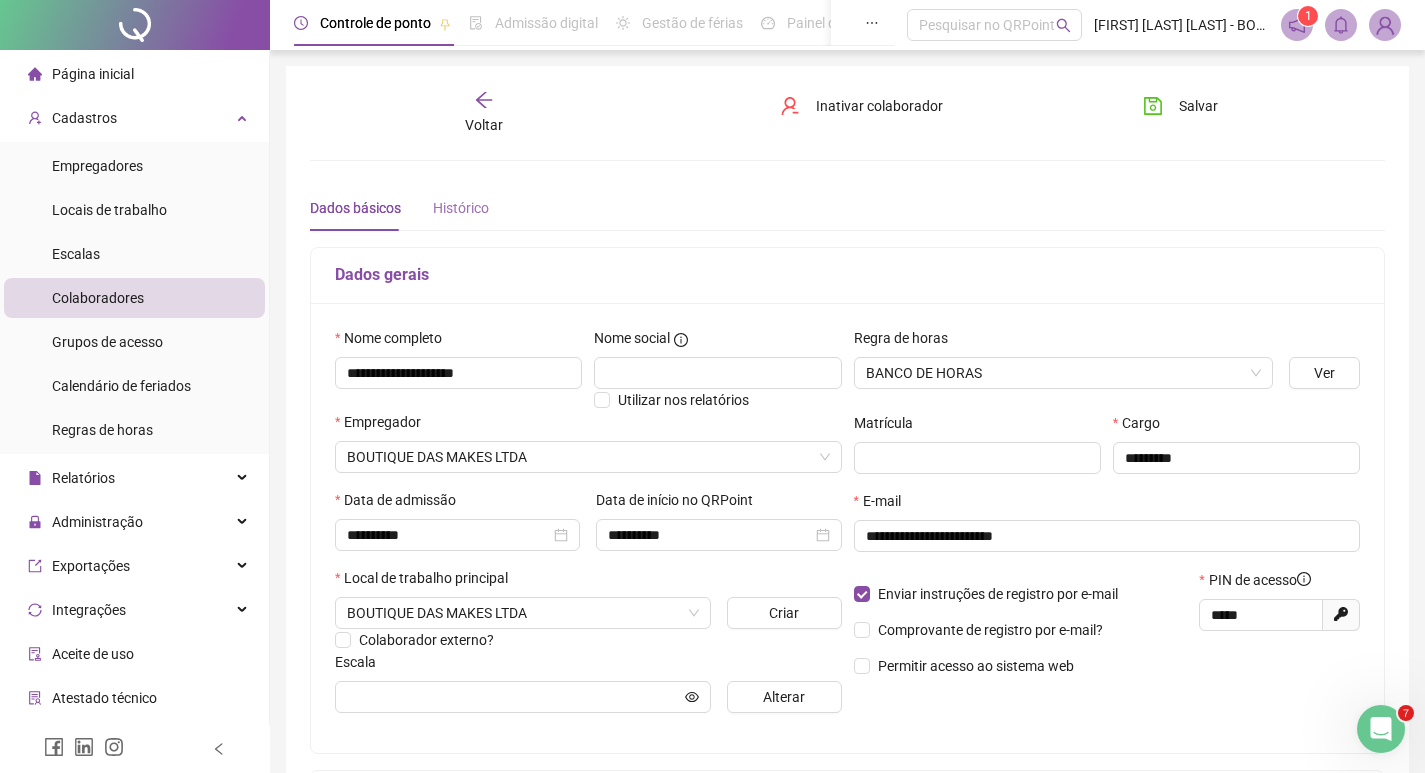 type on "**********" 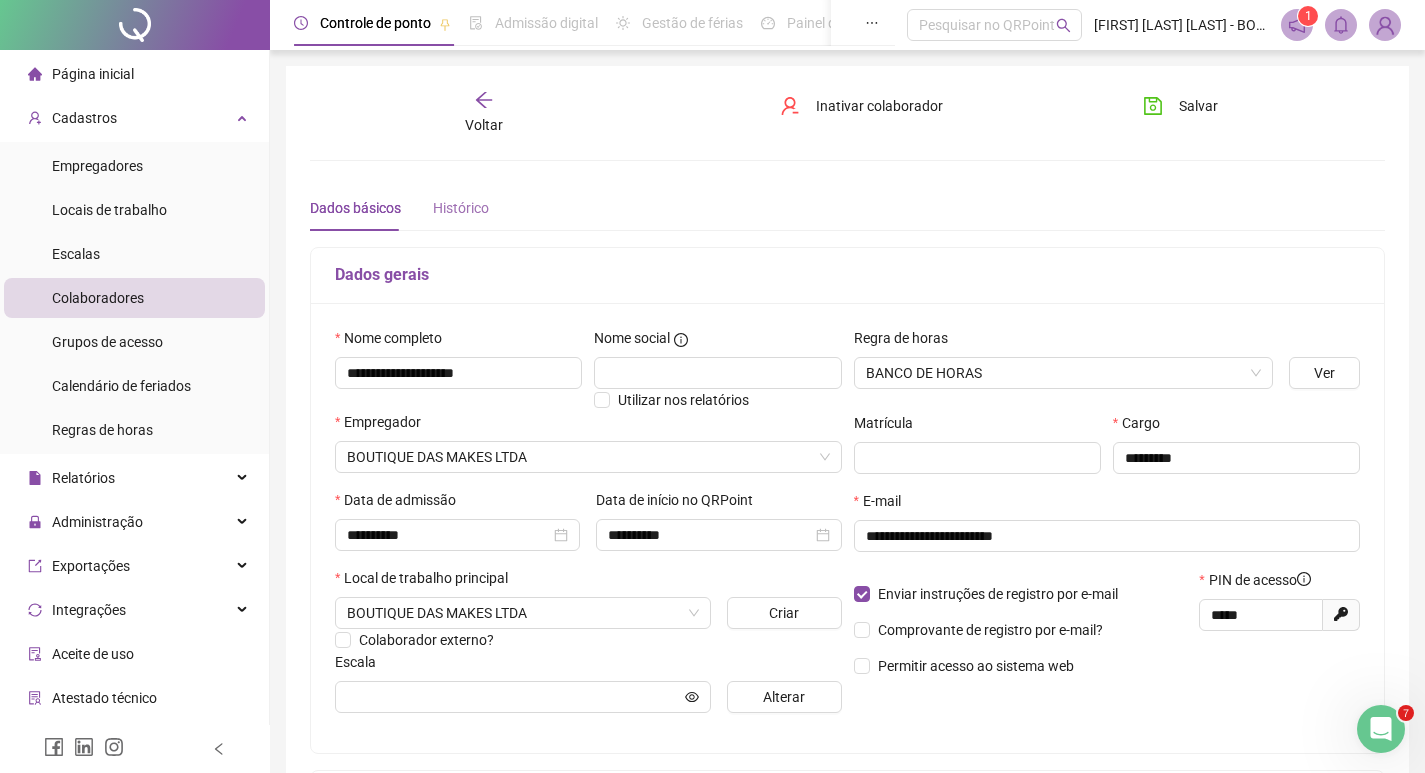 click on "Histórico" at bounding box center (461, 208) 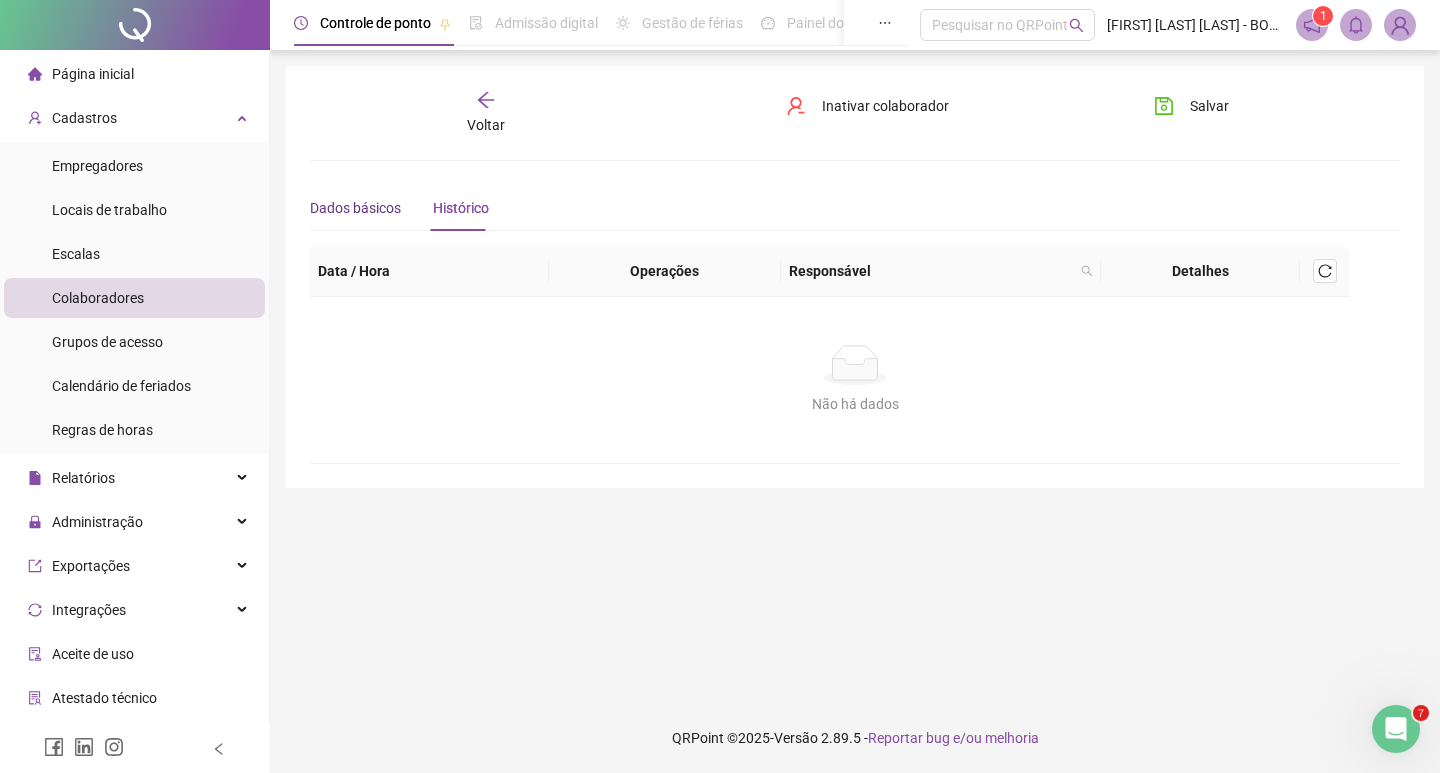click on "Dados básicos" at bounding box center [355, 208] 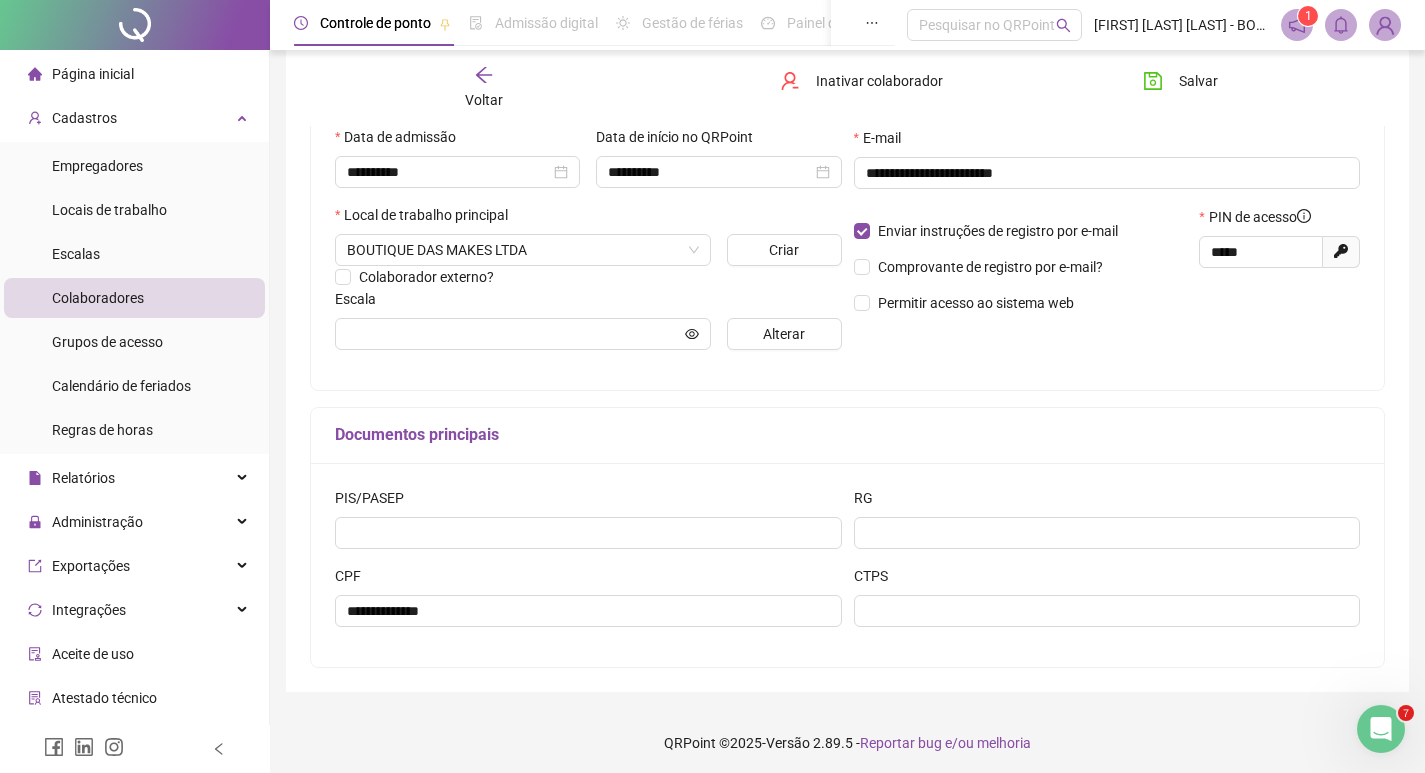 scroll, scrollTop: 368, scrollLeft: 0, axis: vertical 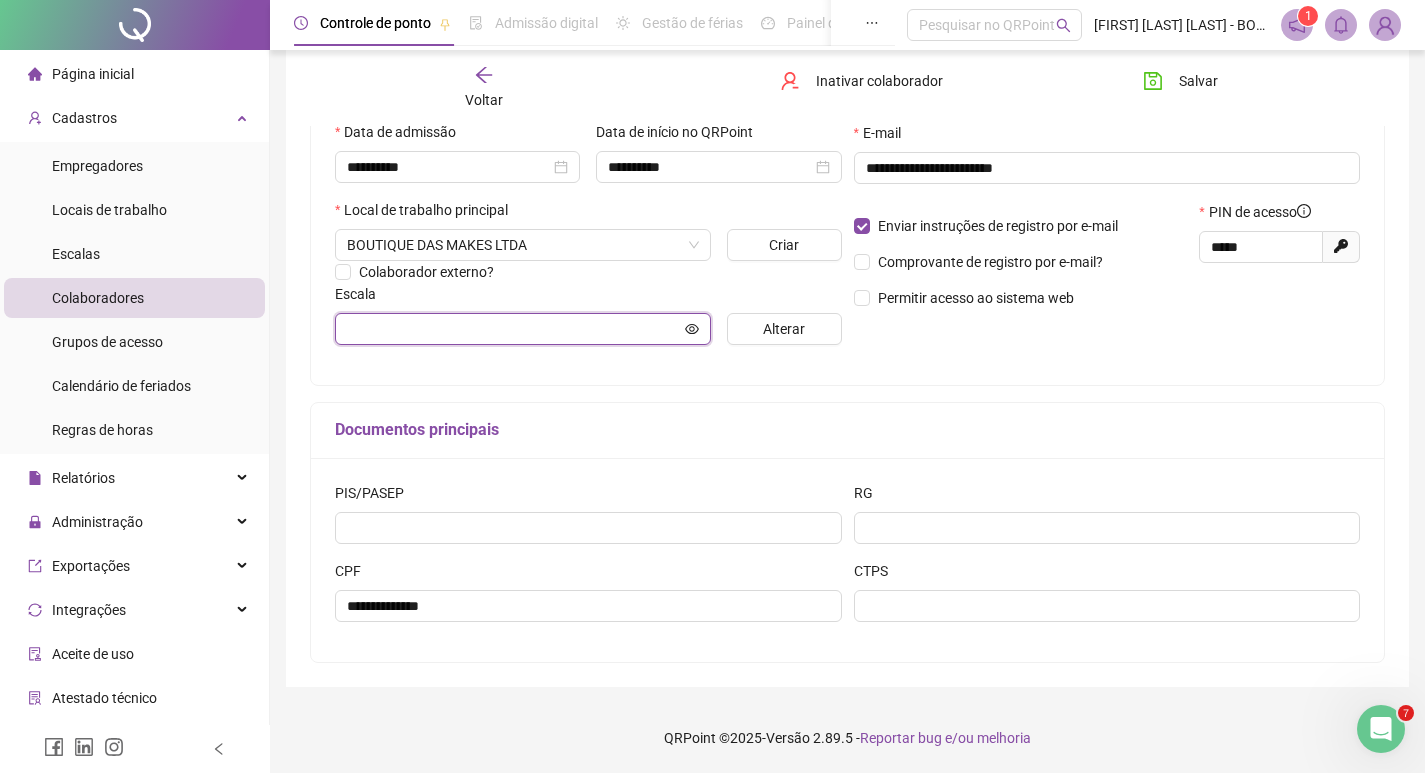 click 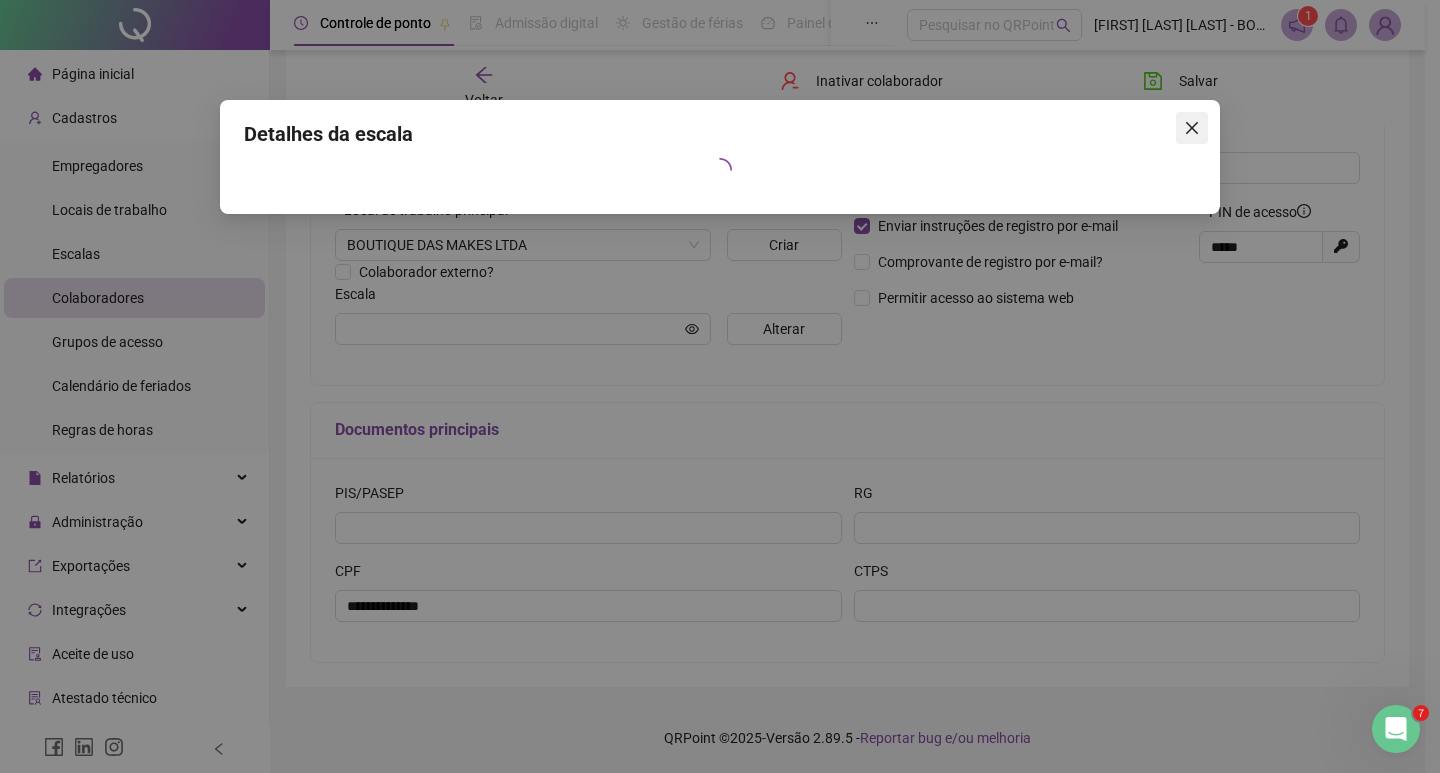 click 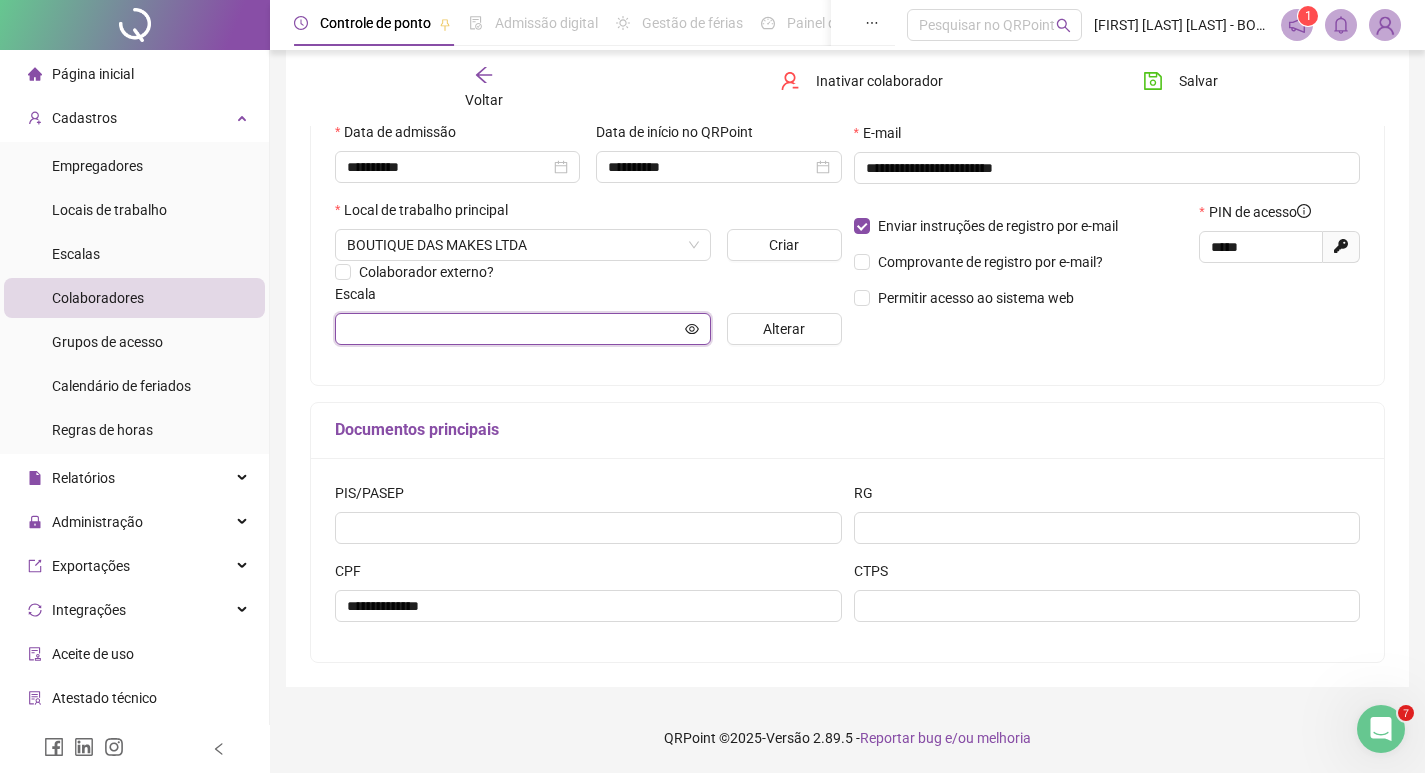 click at bounding box center [514, 329] 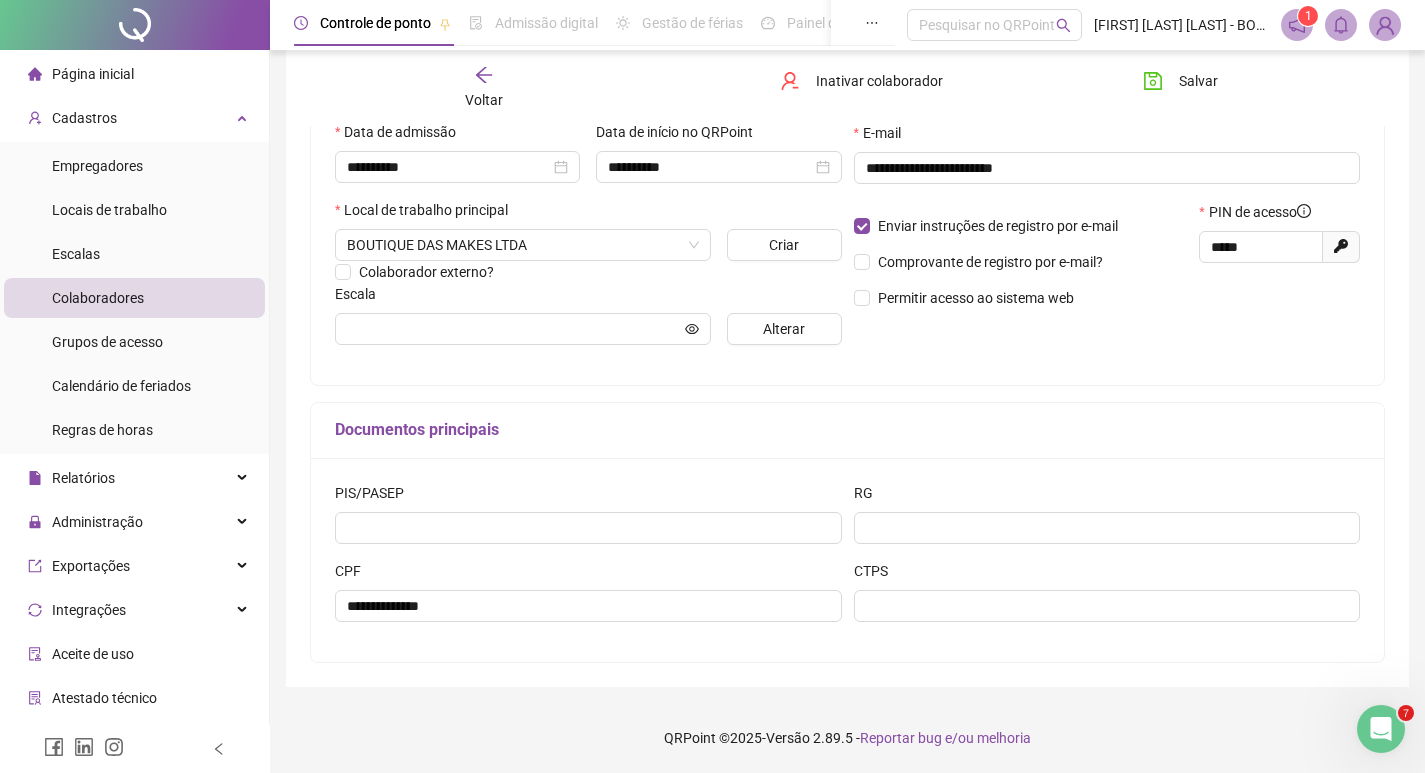 drag, startPoint x: 893, startPoint y: 313, endPoint x: 853, endPoint y: 326, distance: 42.059483 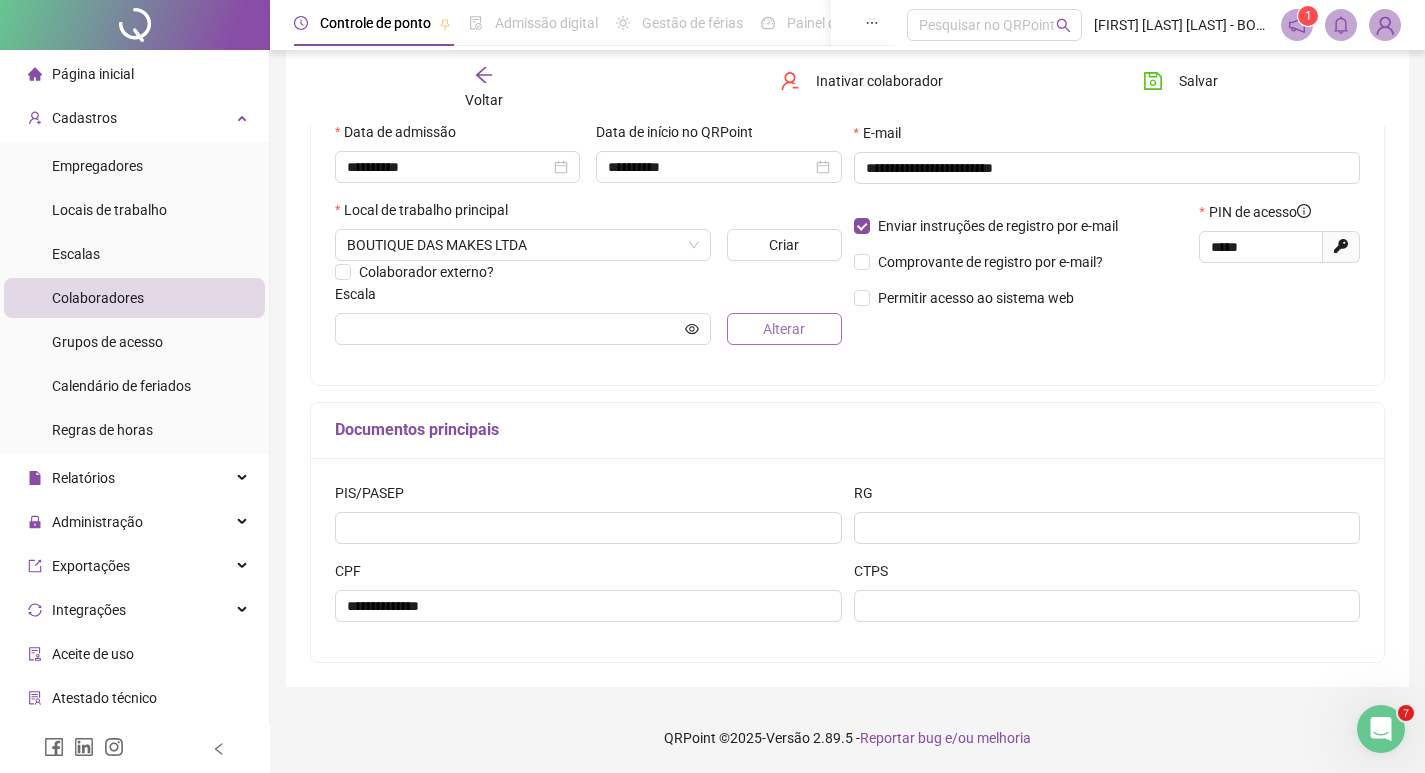 click on "Alterar" at bounding box center [784, 329] 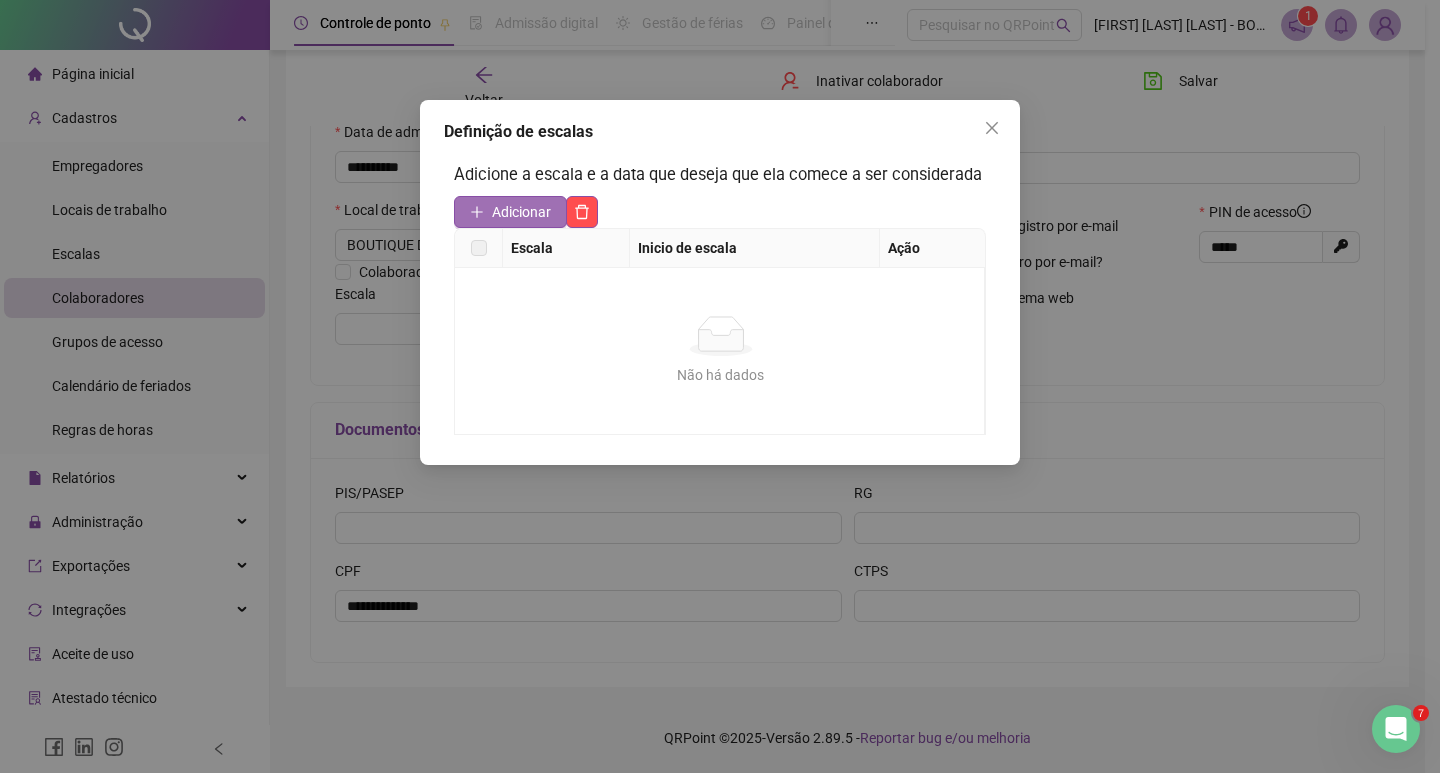 click on "Adicionar" at bounding box center (521, 212) 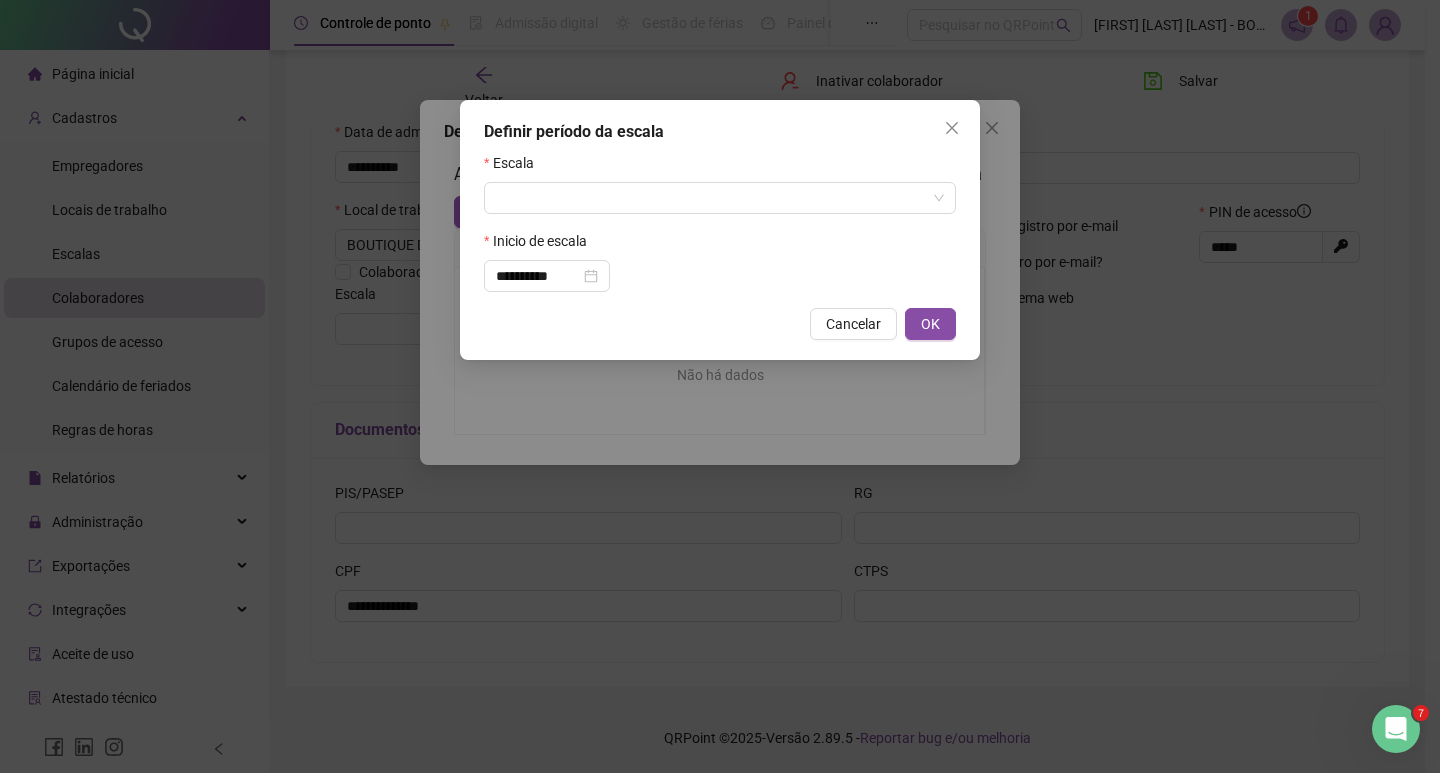 click on "**********" at bounding box center [720, 222] 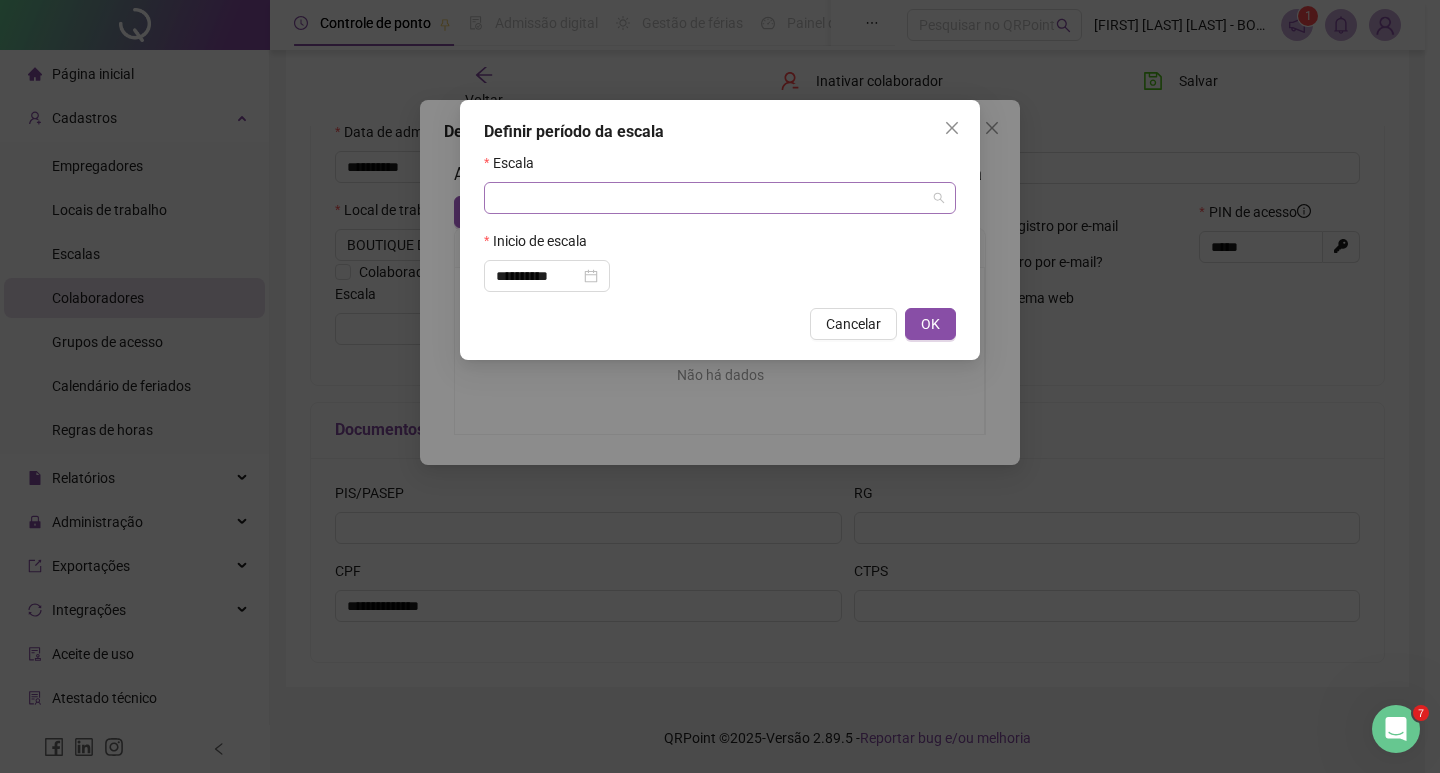 click at bounding box center (711, 198) 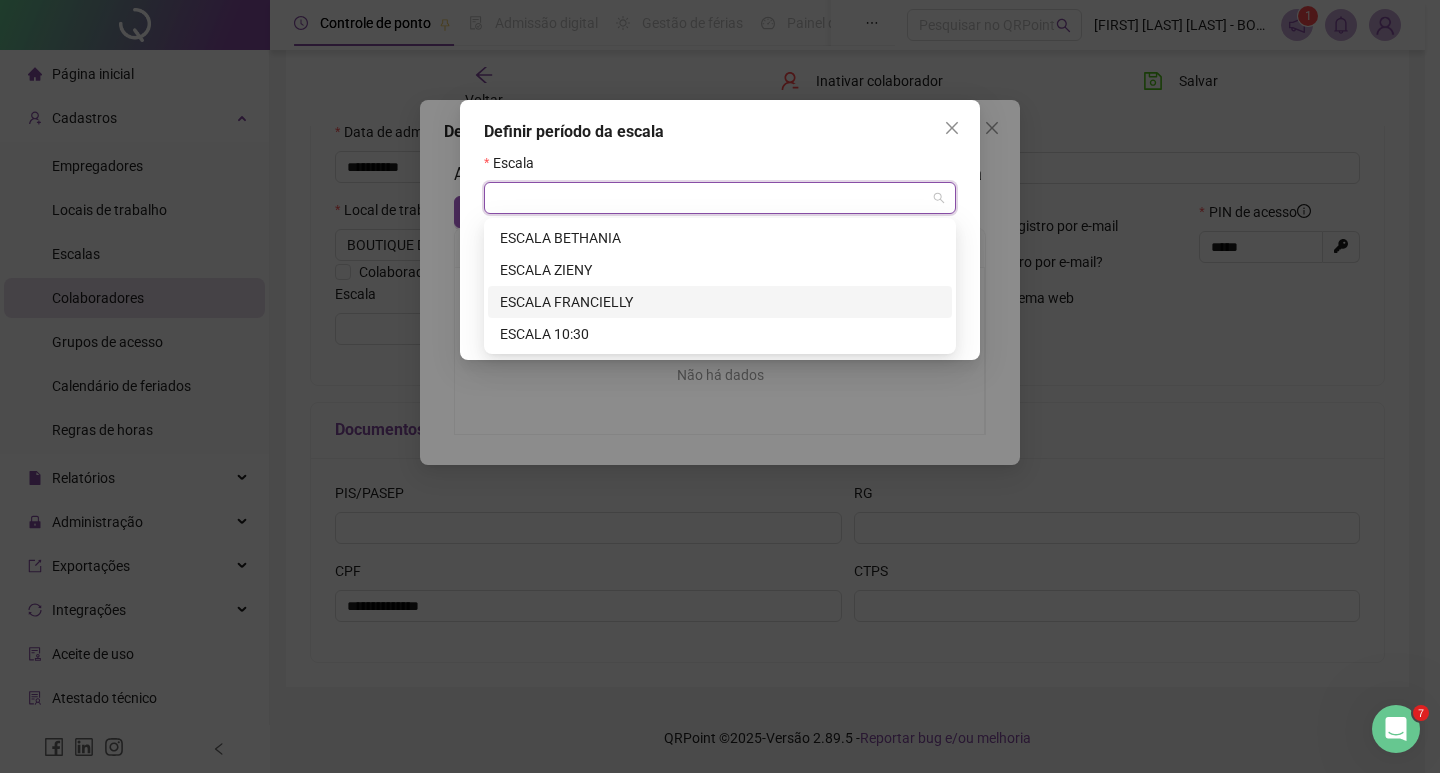 click on "ESCALA FRANCIELLY" at bounding box center [720, 302] 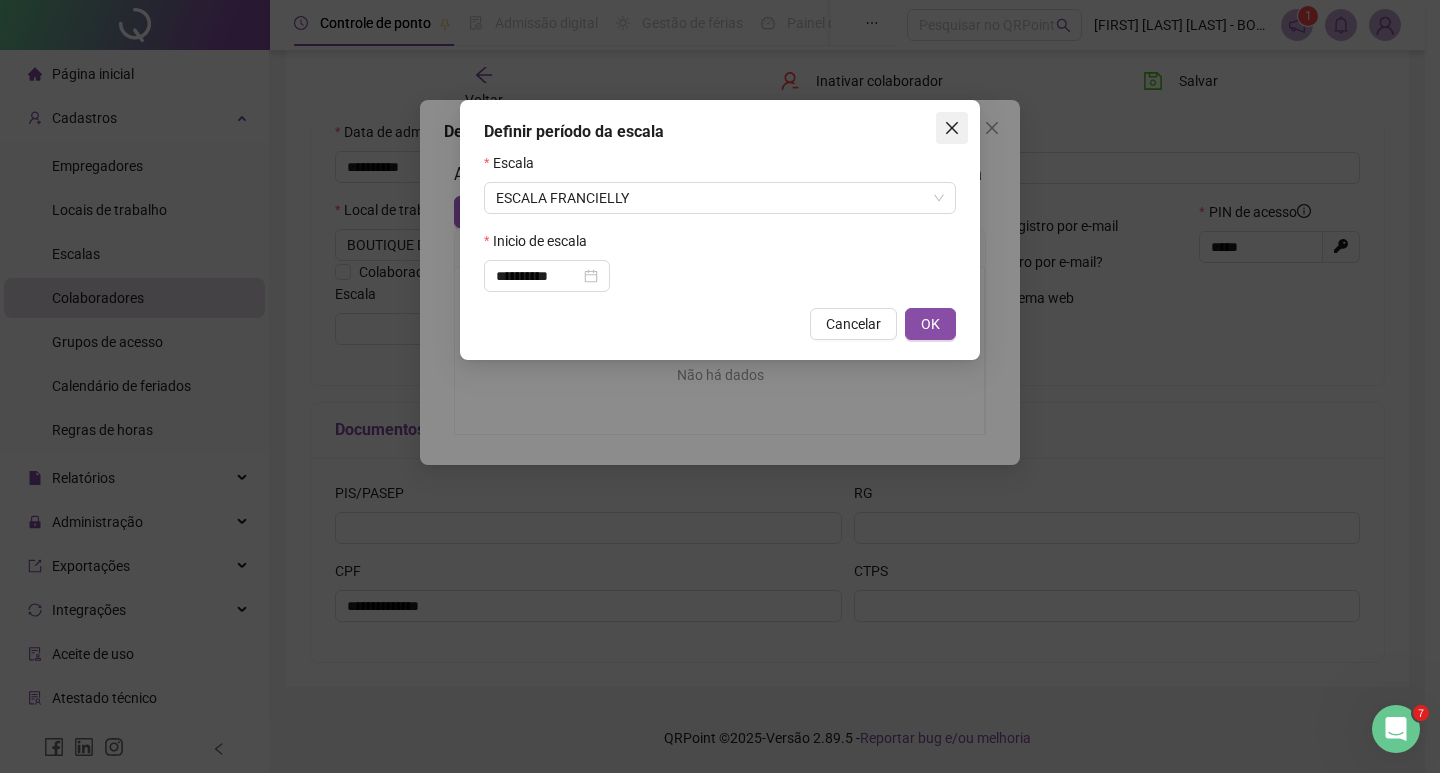 click 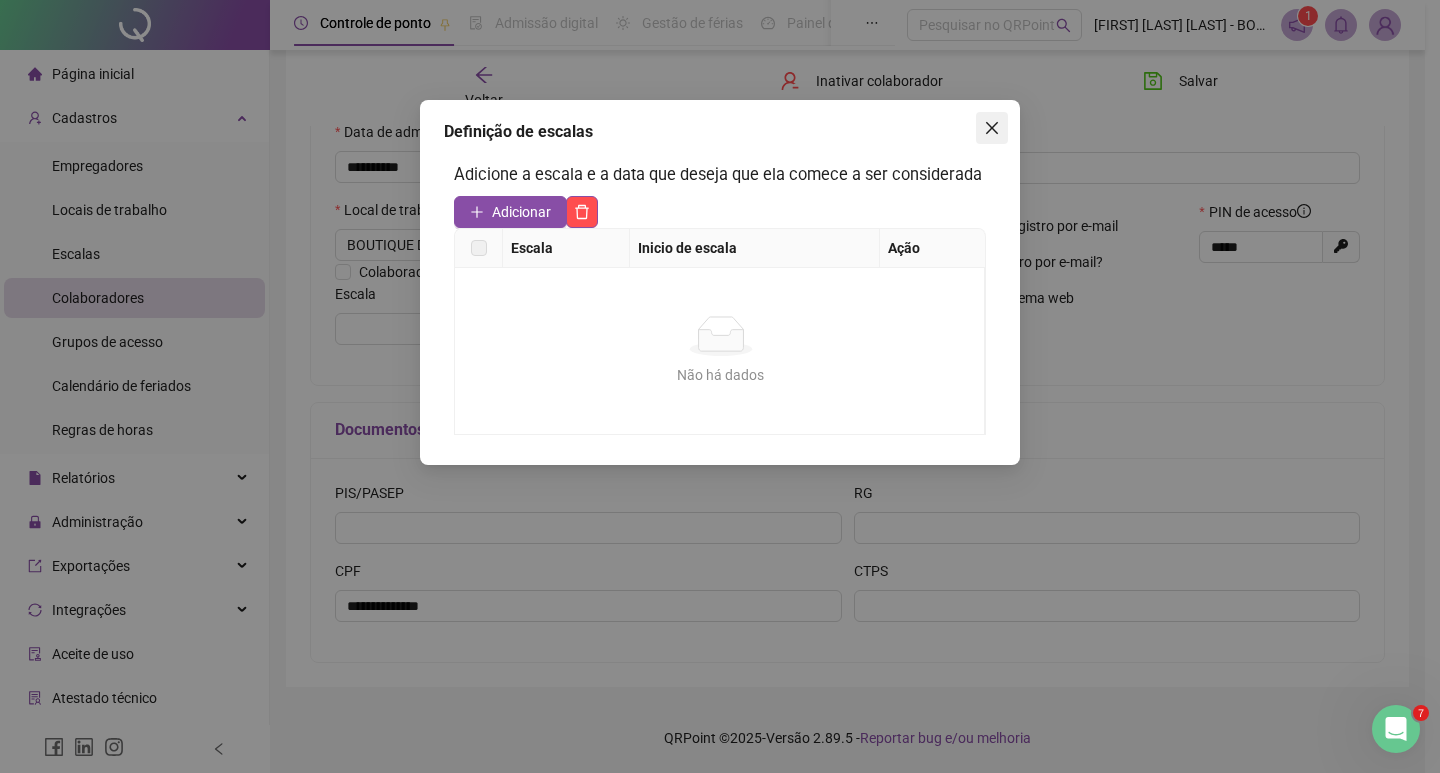 click 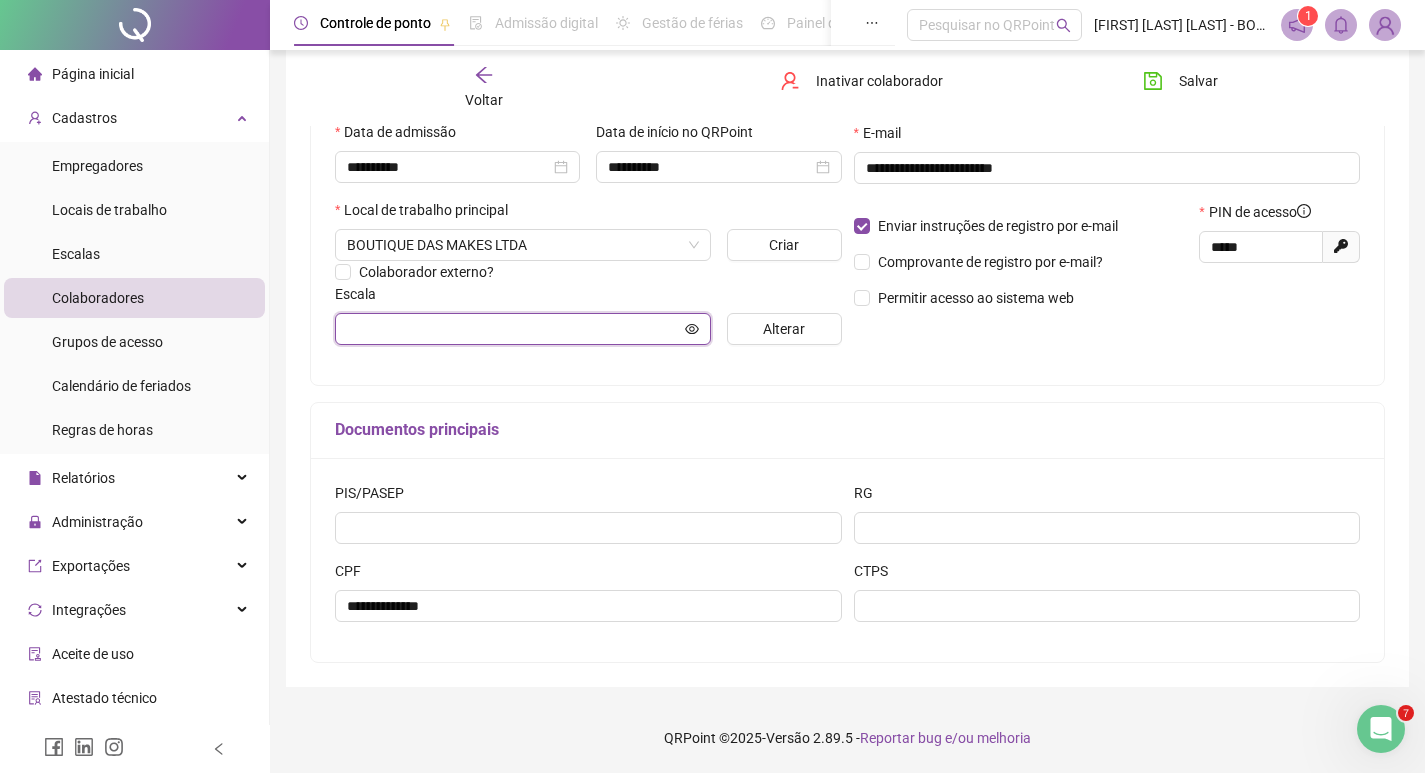 click 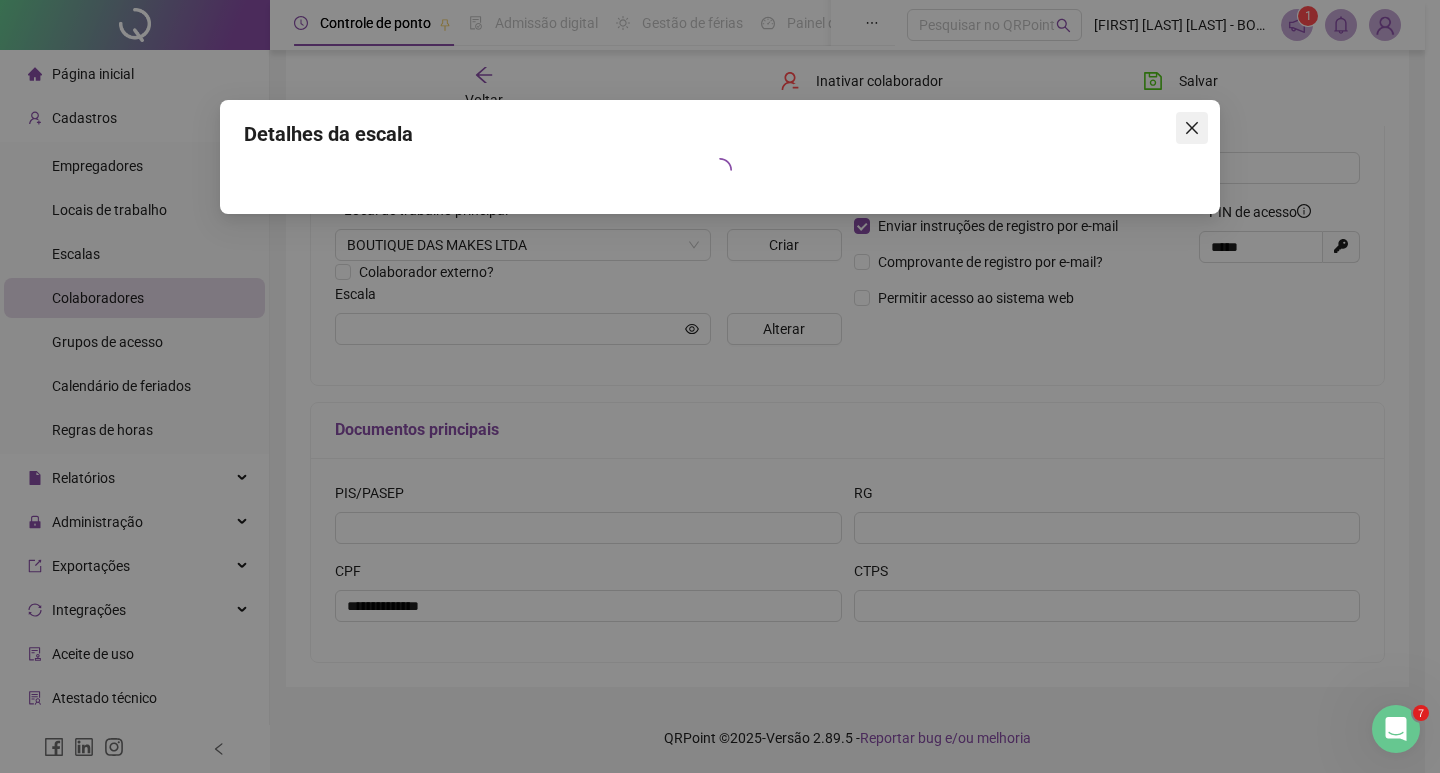 click 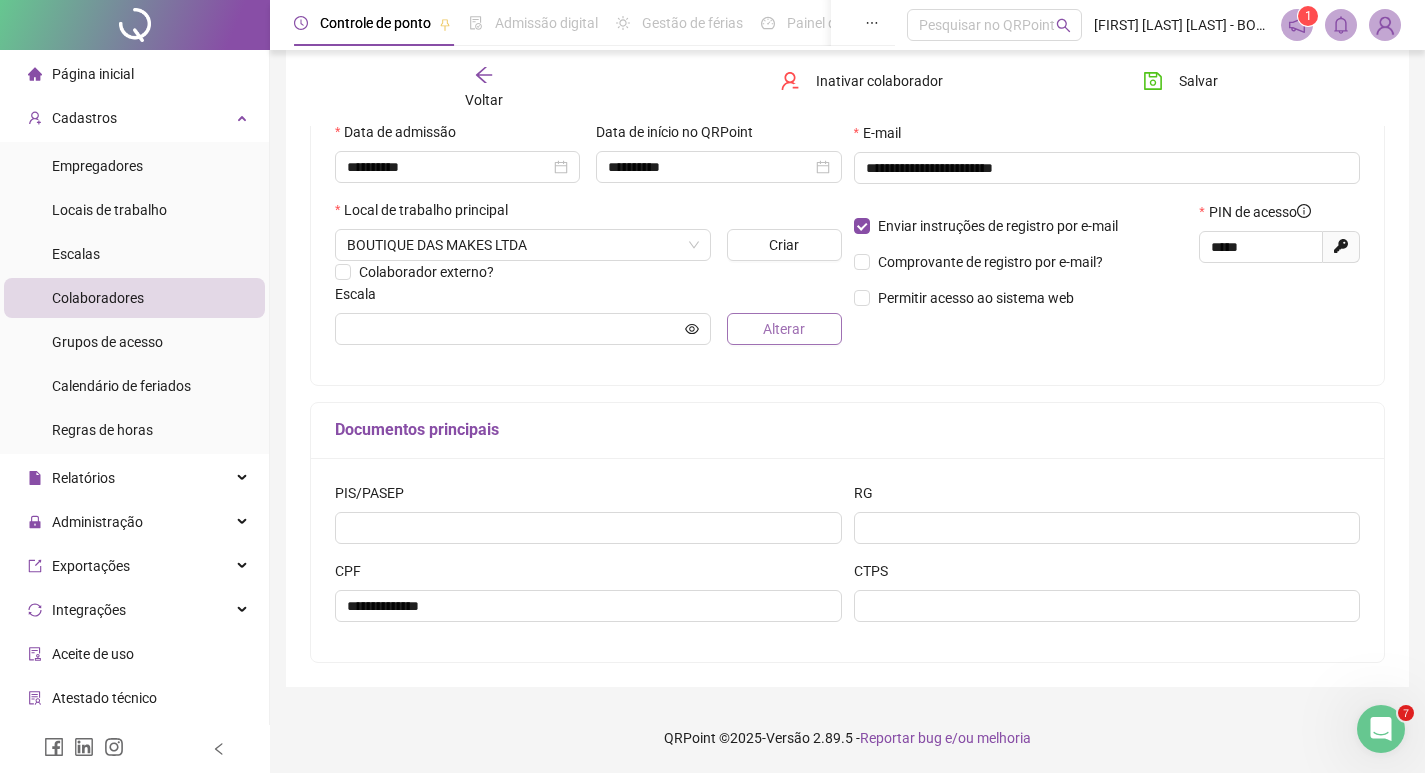 click on "Alterar" at bounding box center (784, 329) 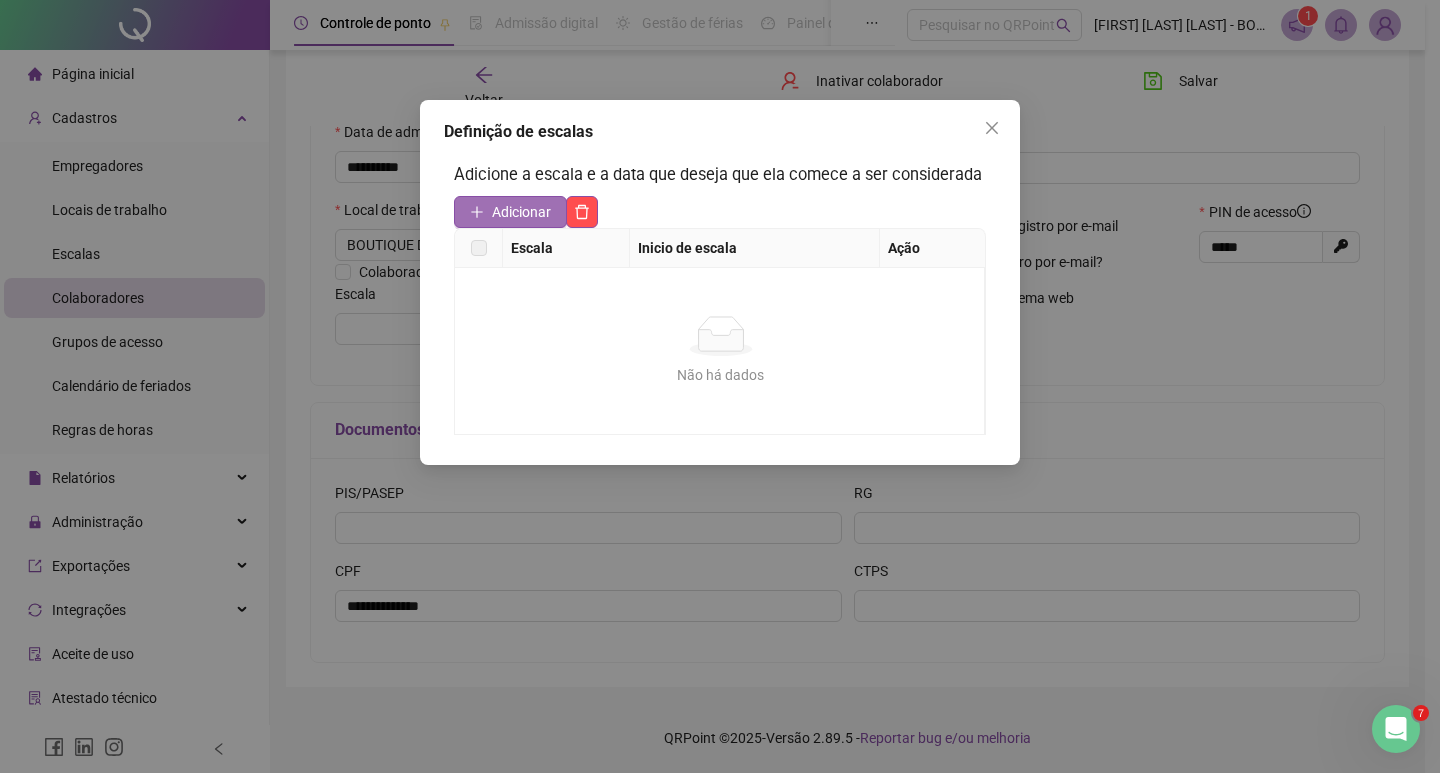 click on "Adicionar" at bounding box center (521, 212) 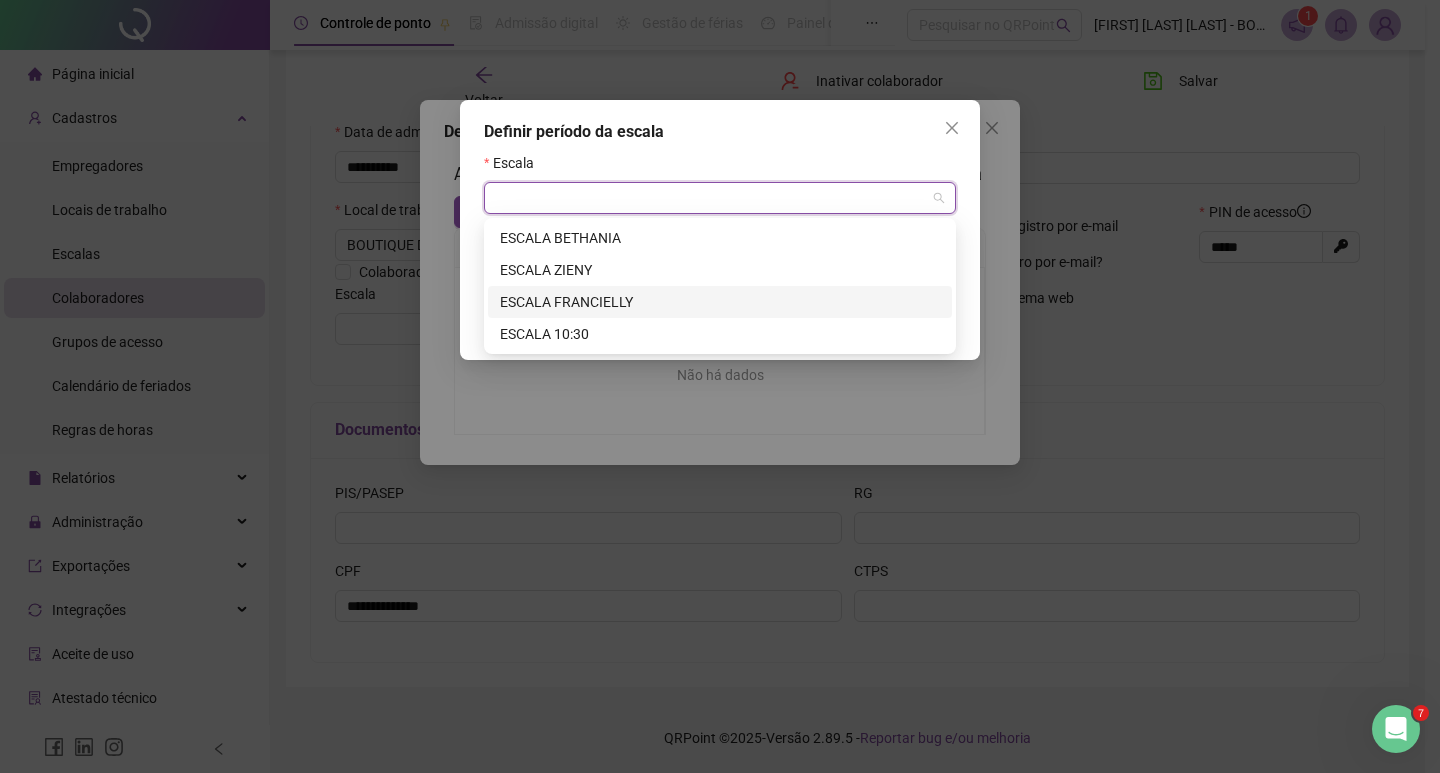 click at bounding box center [711, 198] 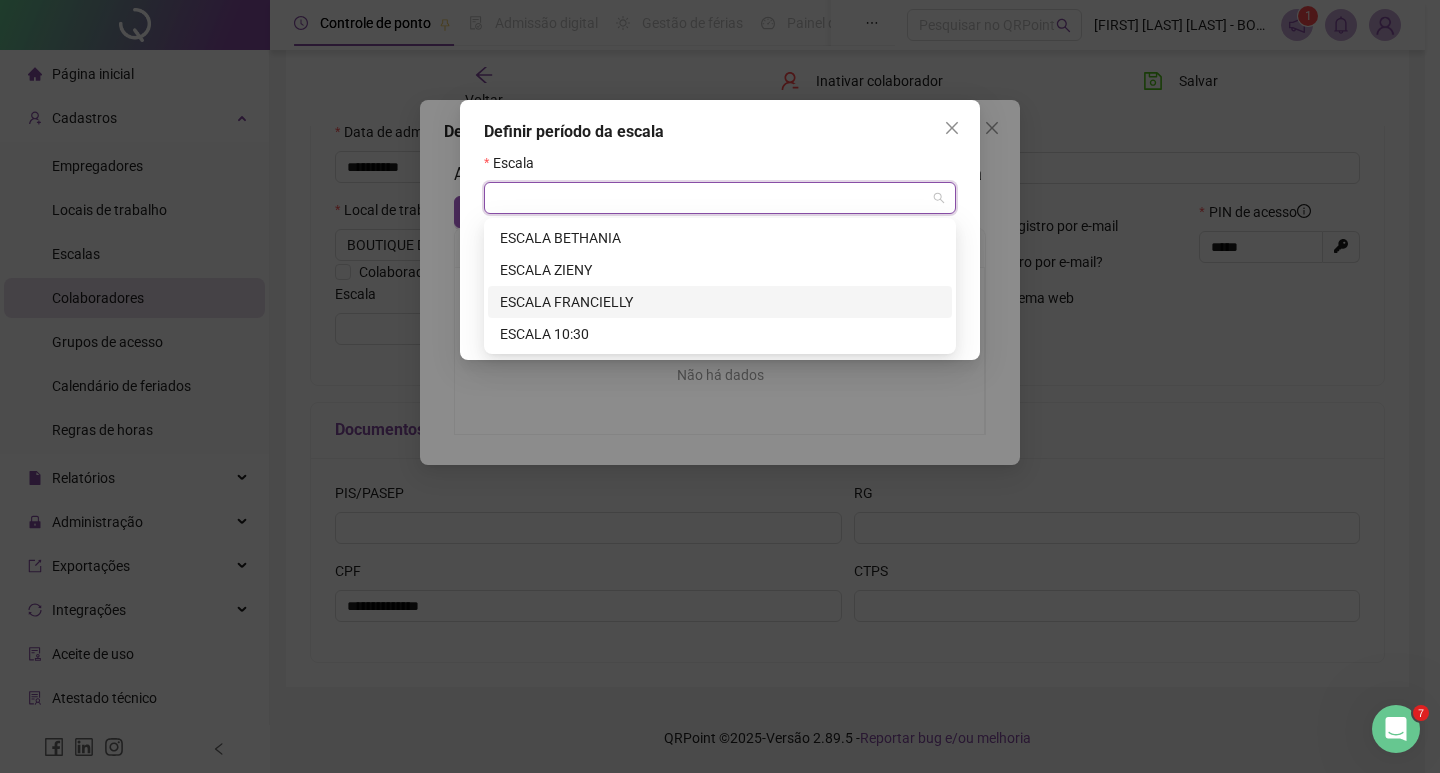 click on "ESCALA FRANCIELLY" at bounding box center (720, 302) 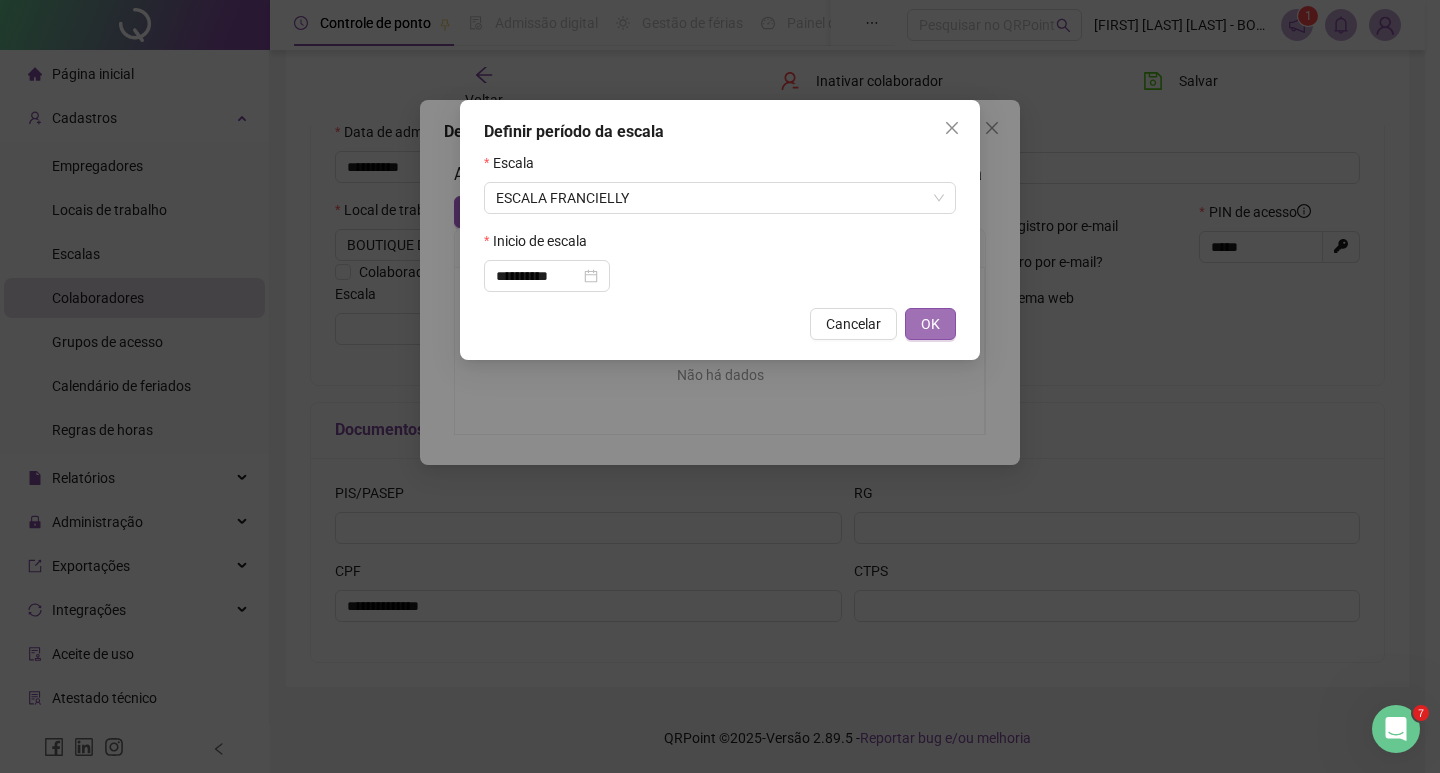 click on "OK" at bounding box center (930, 324) 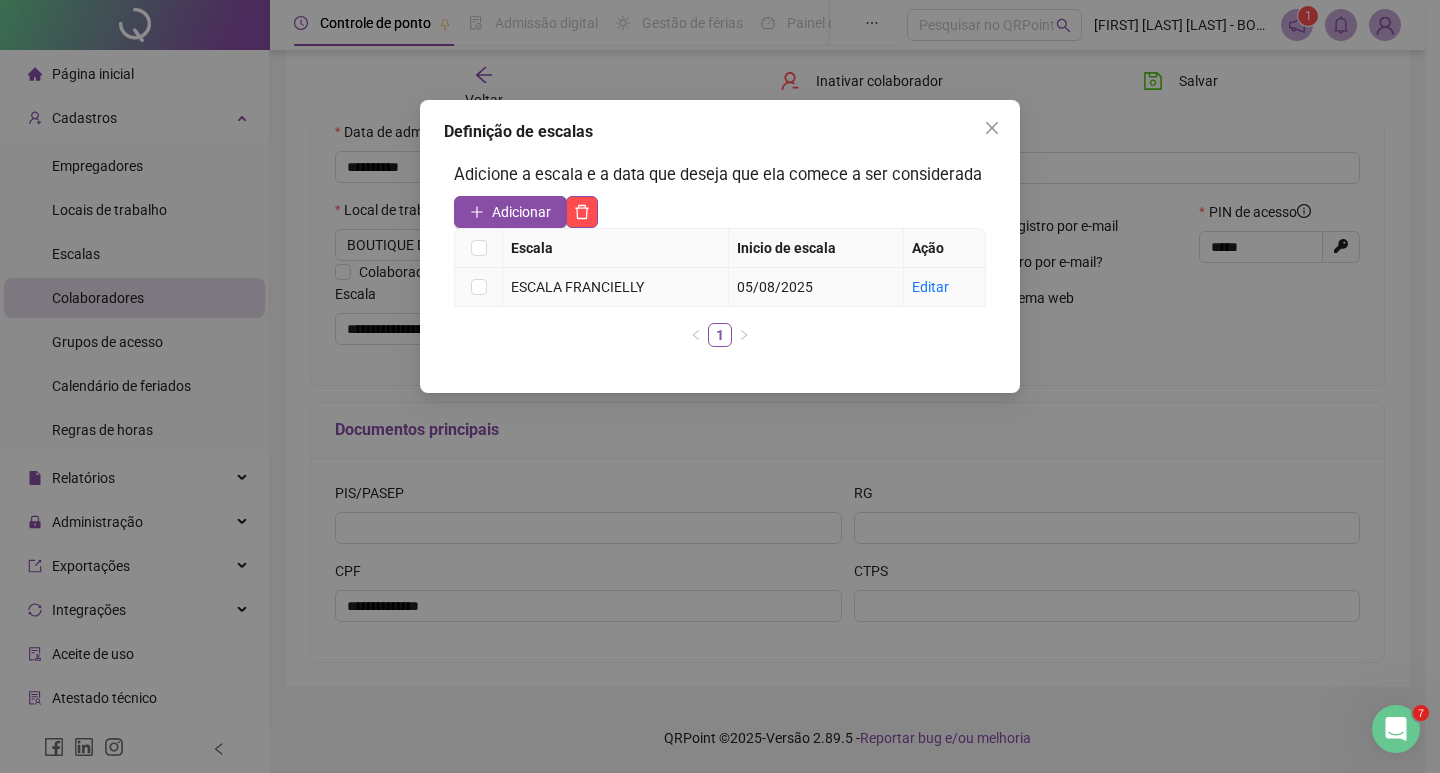 click on "ESCALA FRANCIELLY" at bounding box center [615, 287] 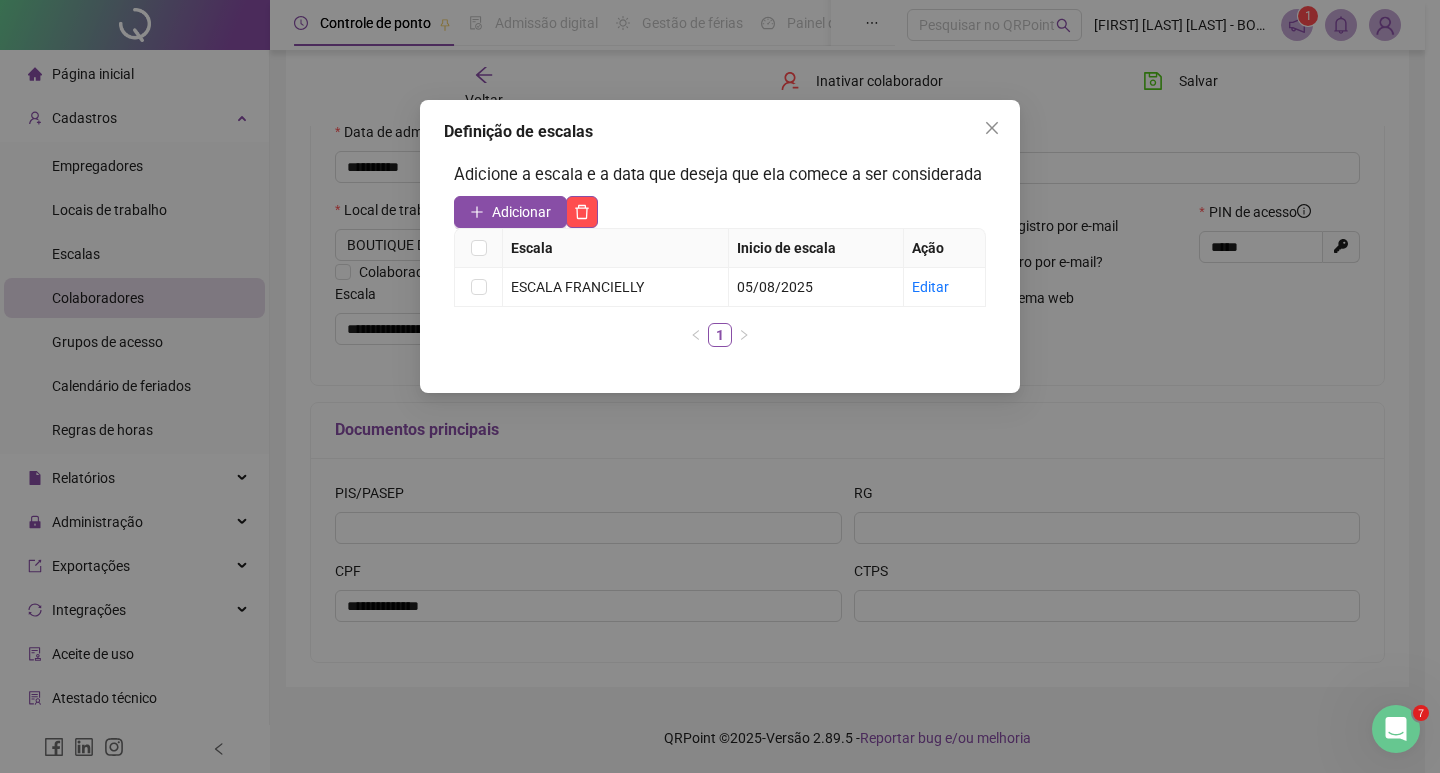 click at bounding box center [992, 128] 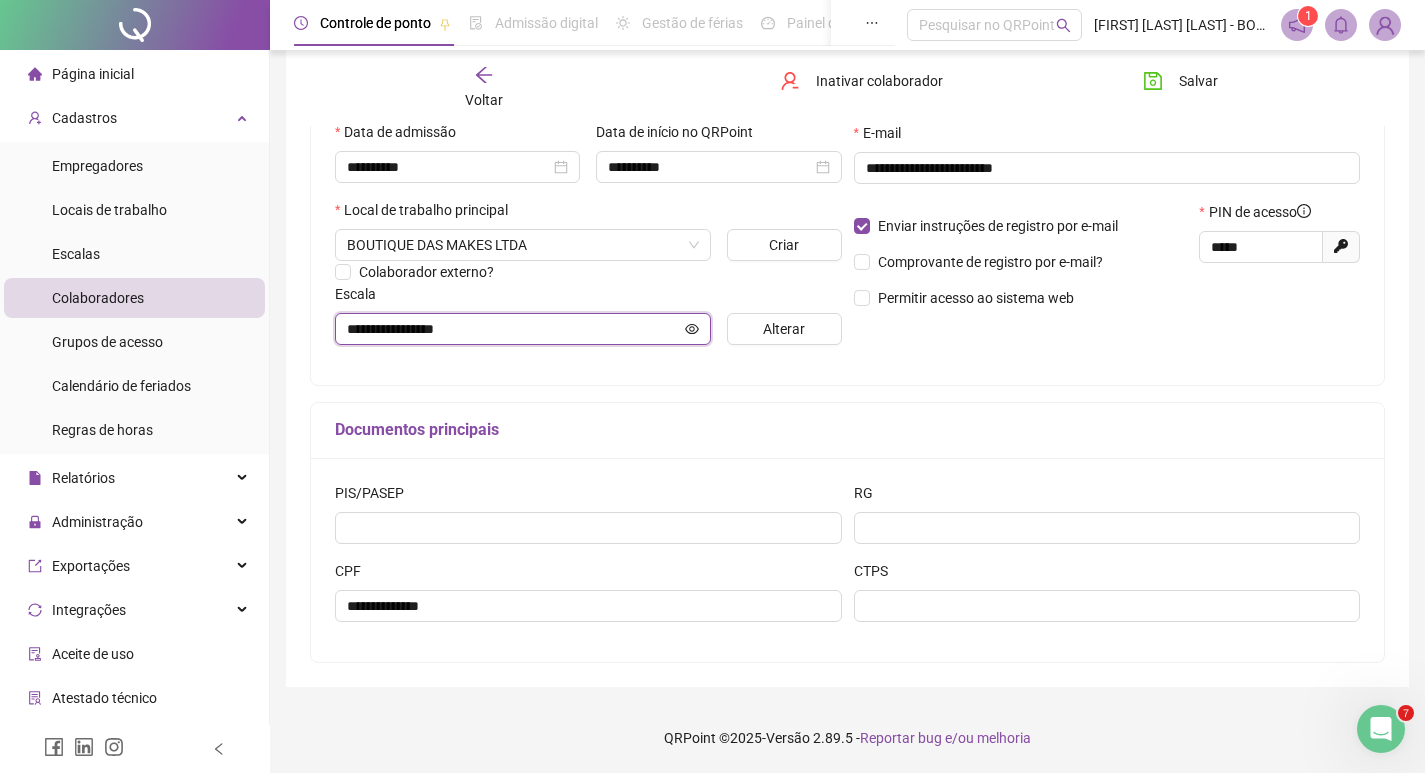 click 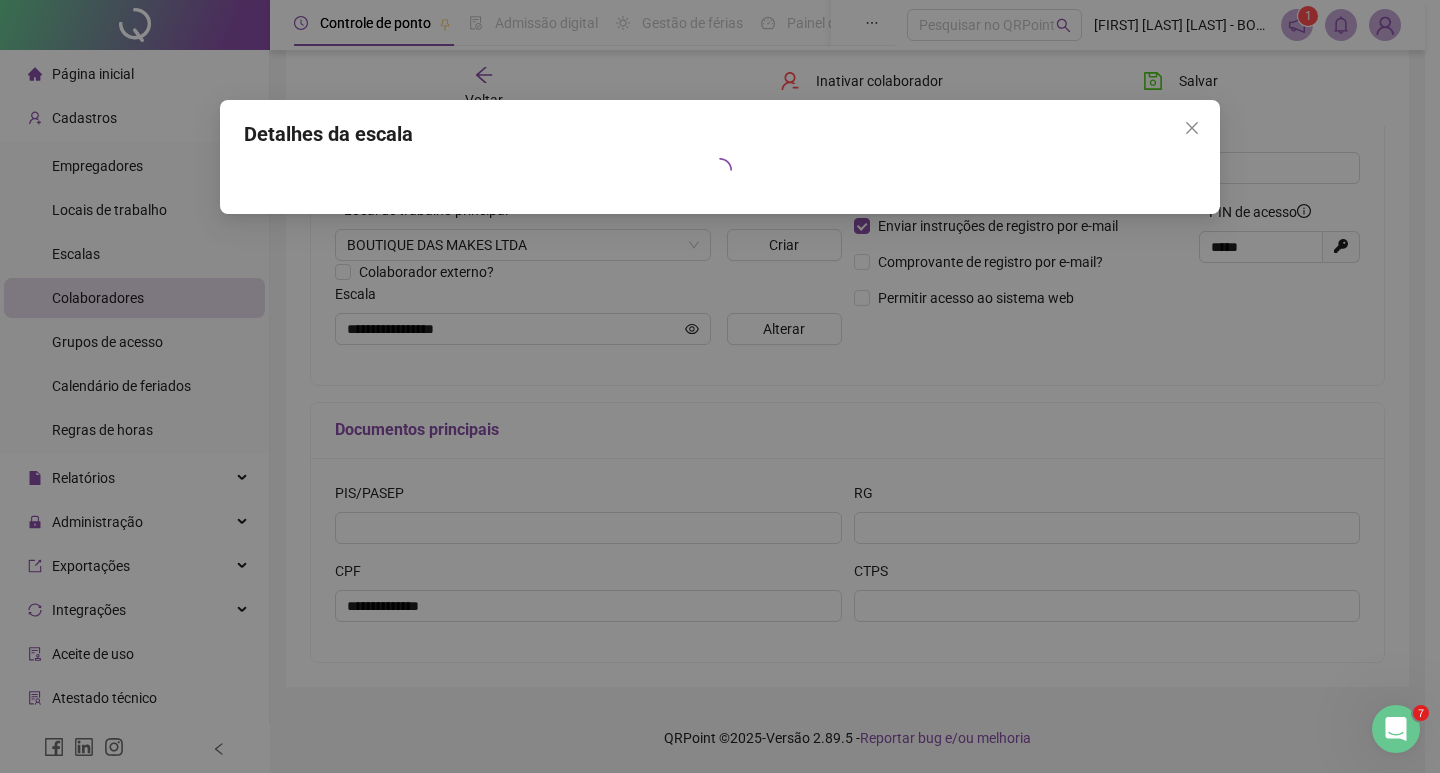 click on "Detalhes da escala" at bounding box center (720, 386) 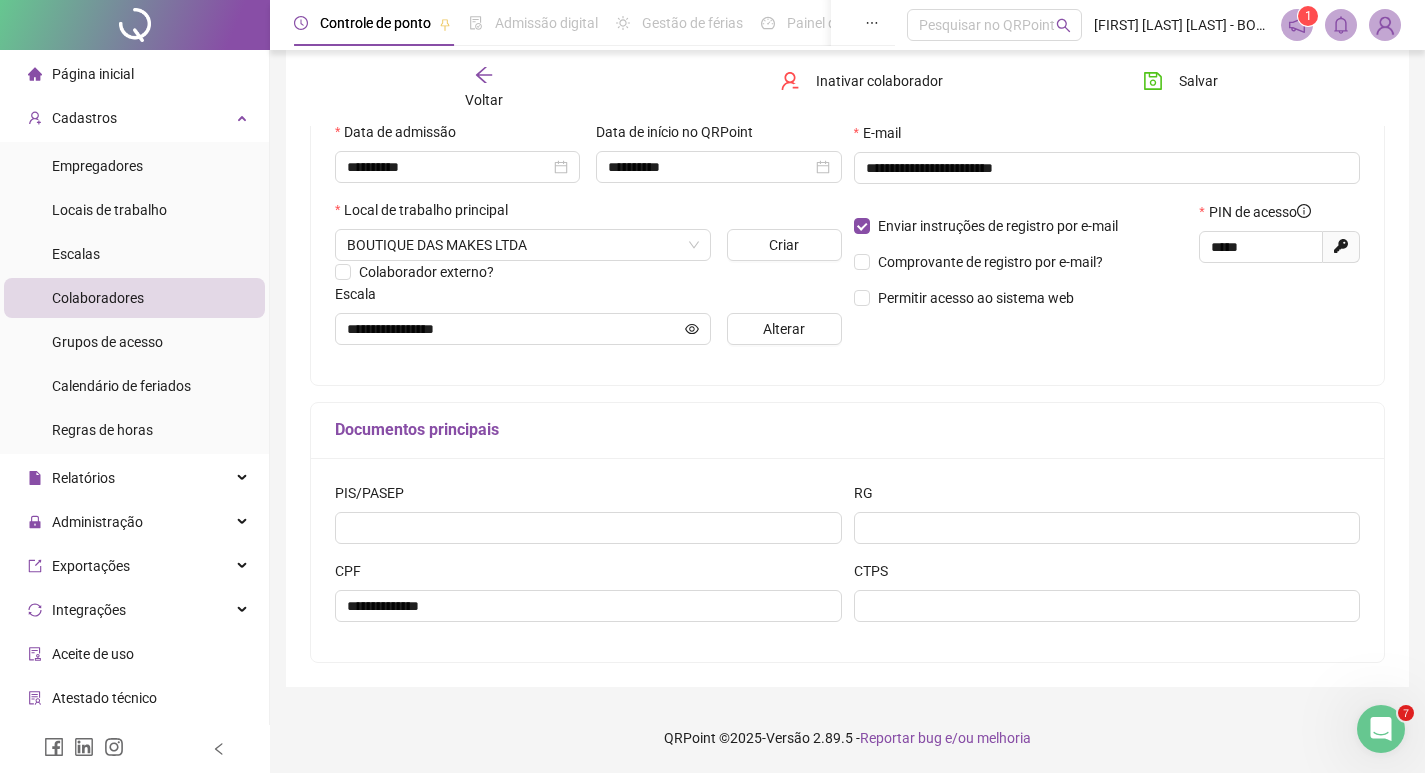 drag, startPoint x: 168, startPoint y: 266, endPoint x: 740, endPoint y: 471, distance: 607.62573 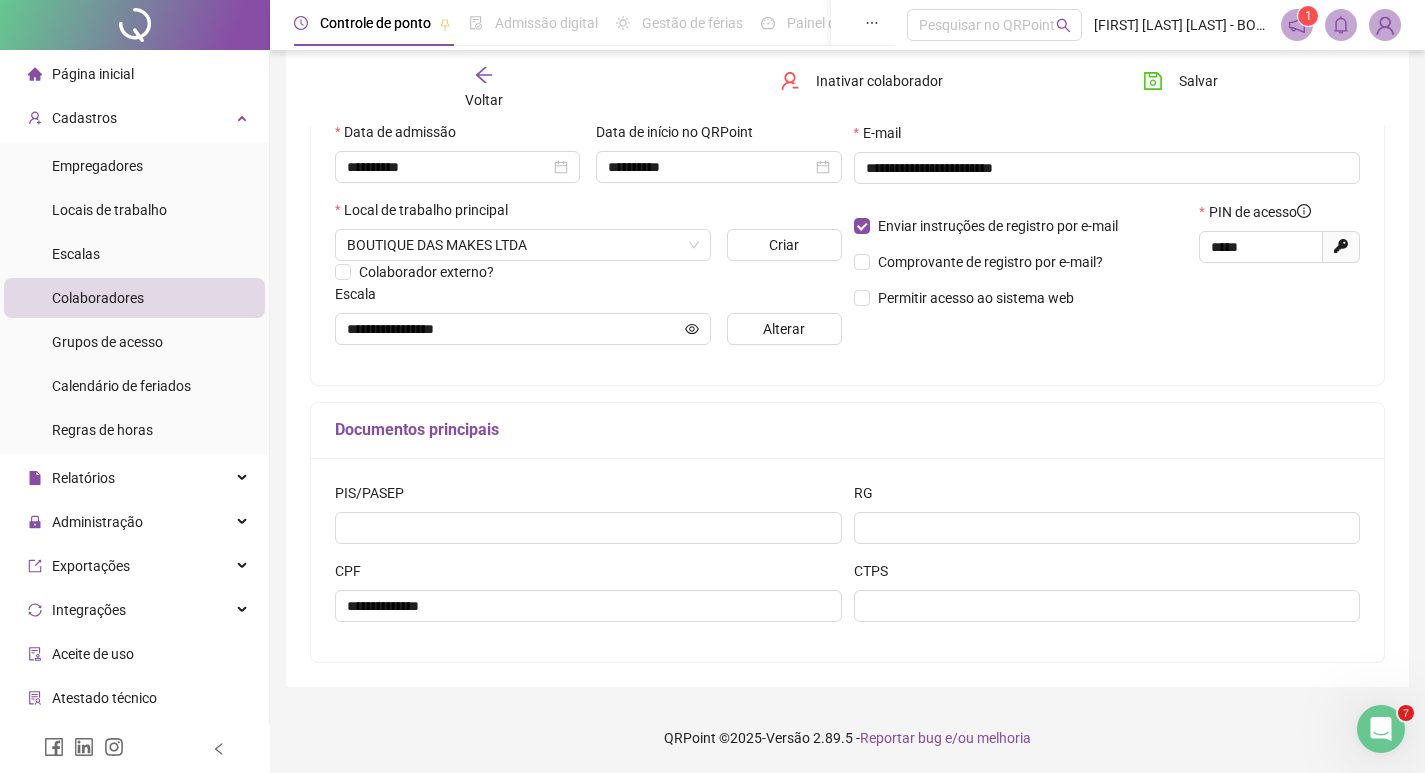 drag, startPoint x: 164, startPoint y: 255, endPoint x: 646, endPoint y: 477, distance: 530.6675 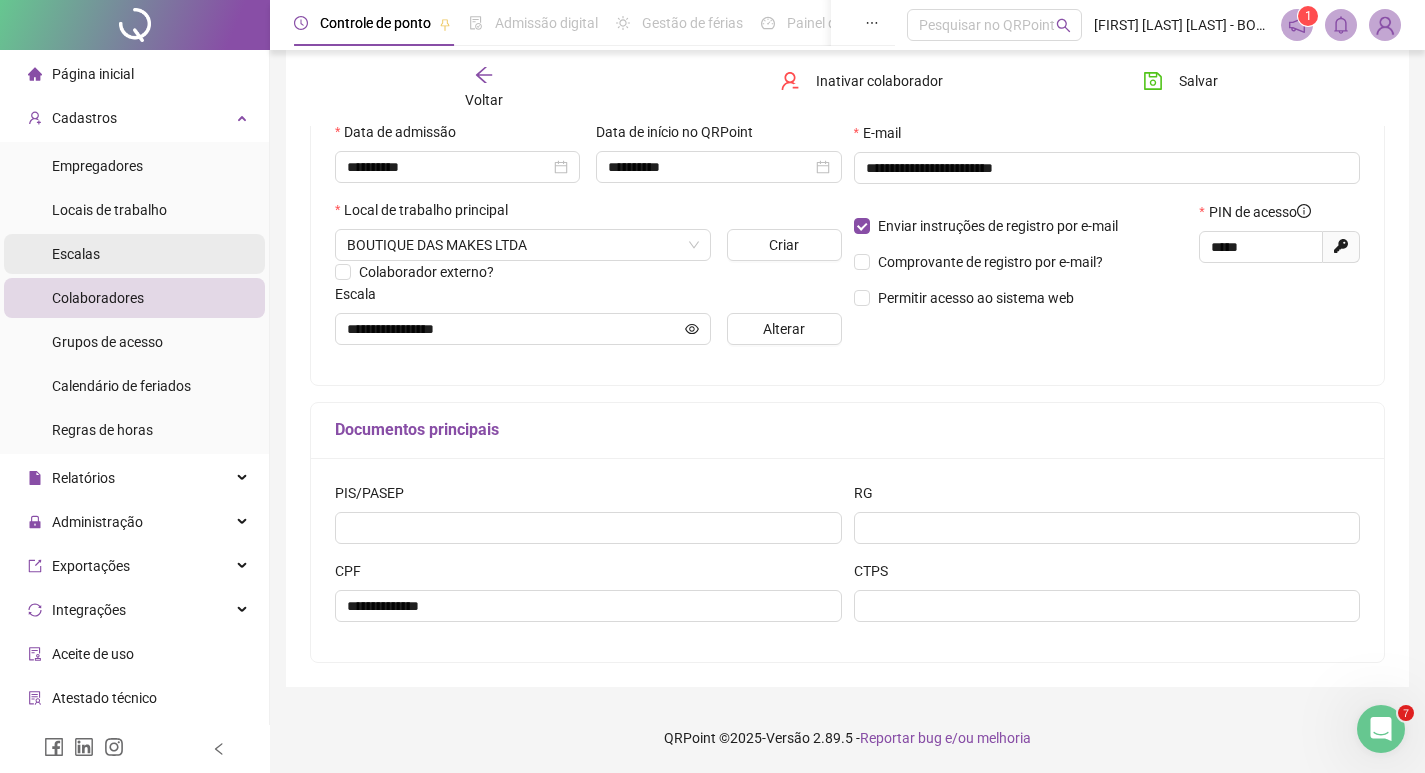 click on "Escalas" at bounding box center (134, 254) 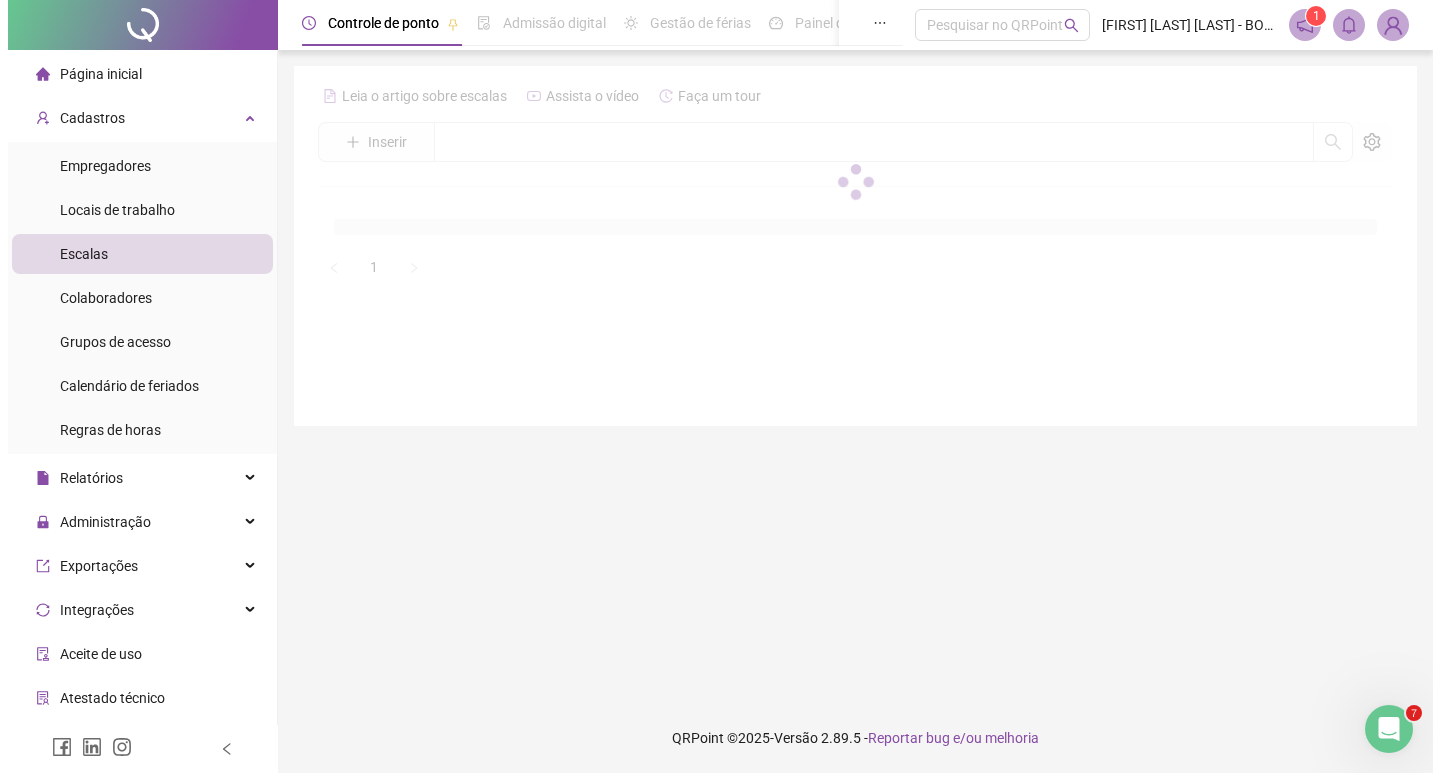 scroll, scrollTop: 0, scrollLeft: 0, axis: both 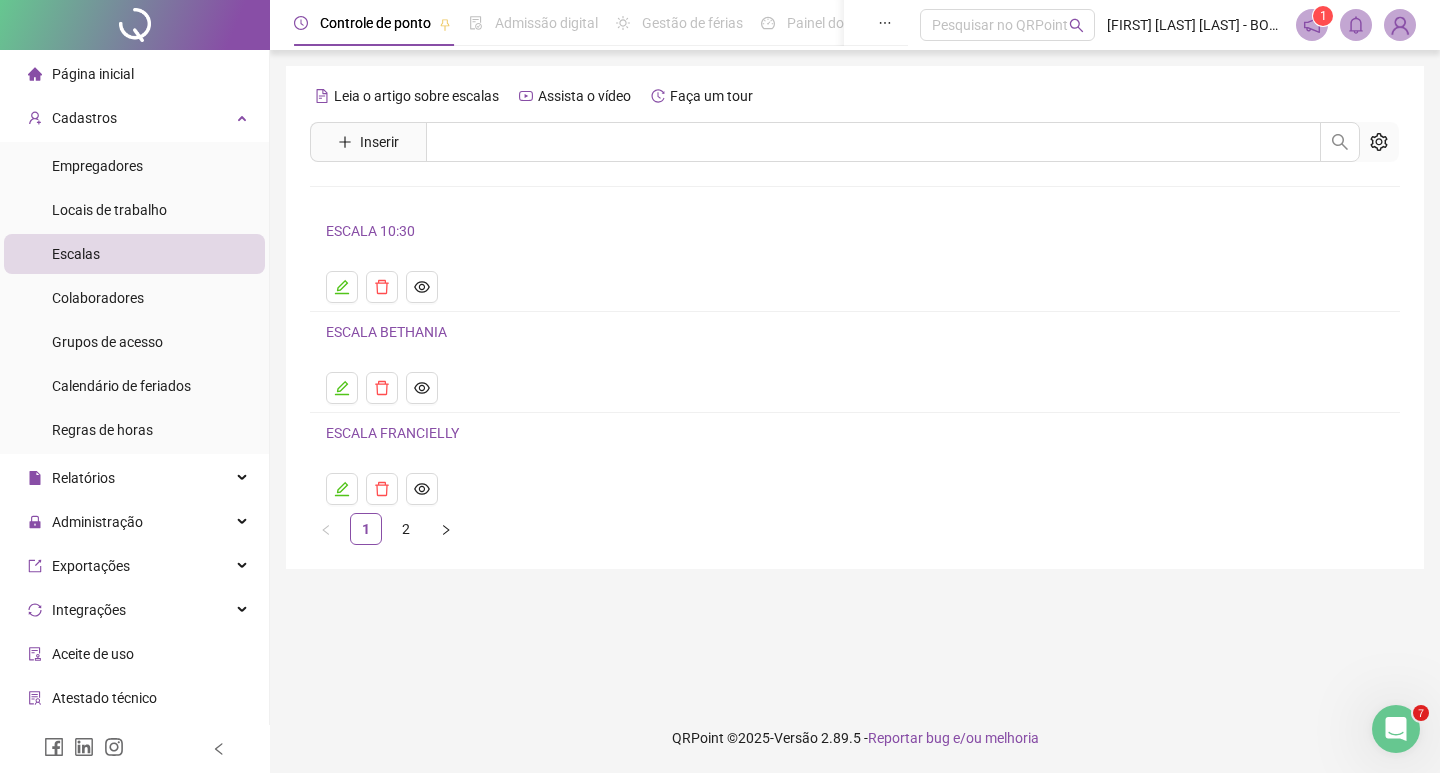 click on "ESCALA FRANCIELLY" at bounding box center (392, 433) 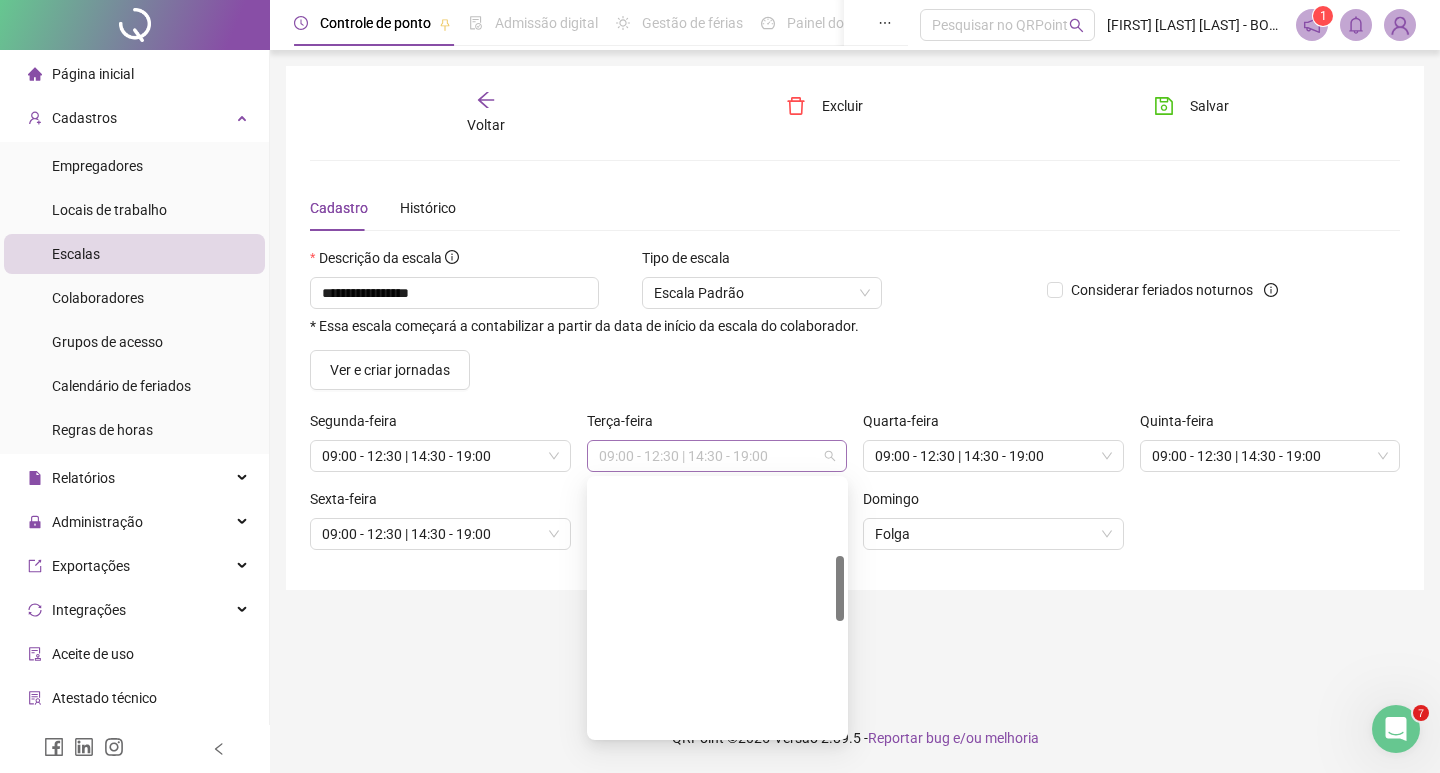 click on "09:00 - 12:30 | 14:30 - 19:00" at bounding box center [717, 456] 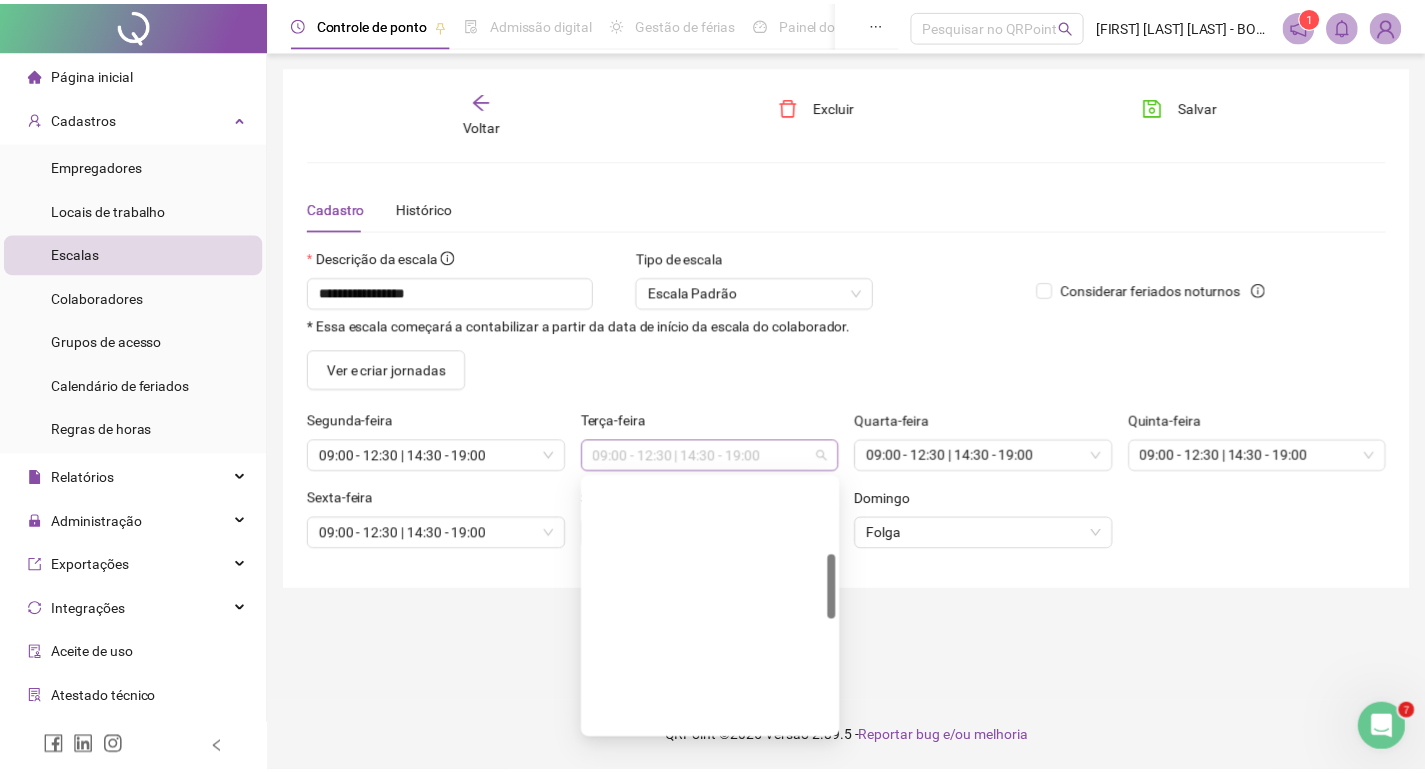 scroll, scrollTop: 298, scrollLeft: 0, axis: vertical 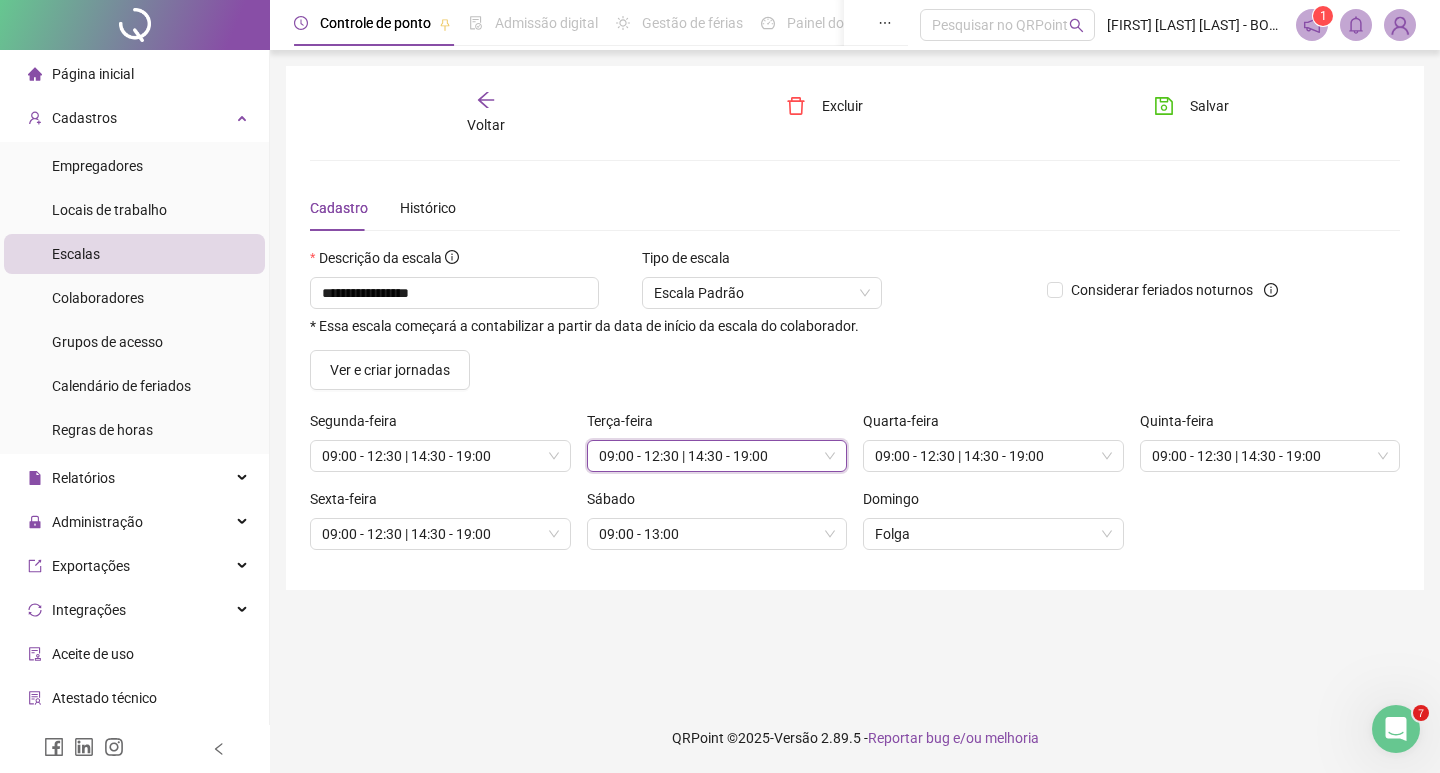 click on "09:00 - 12:30 | 14:30 - 19:00" at bounding box center (717, 456) 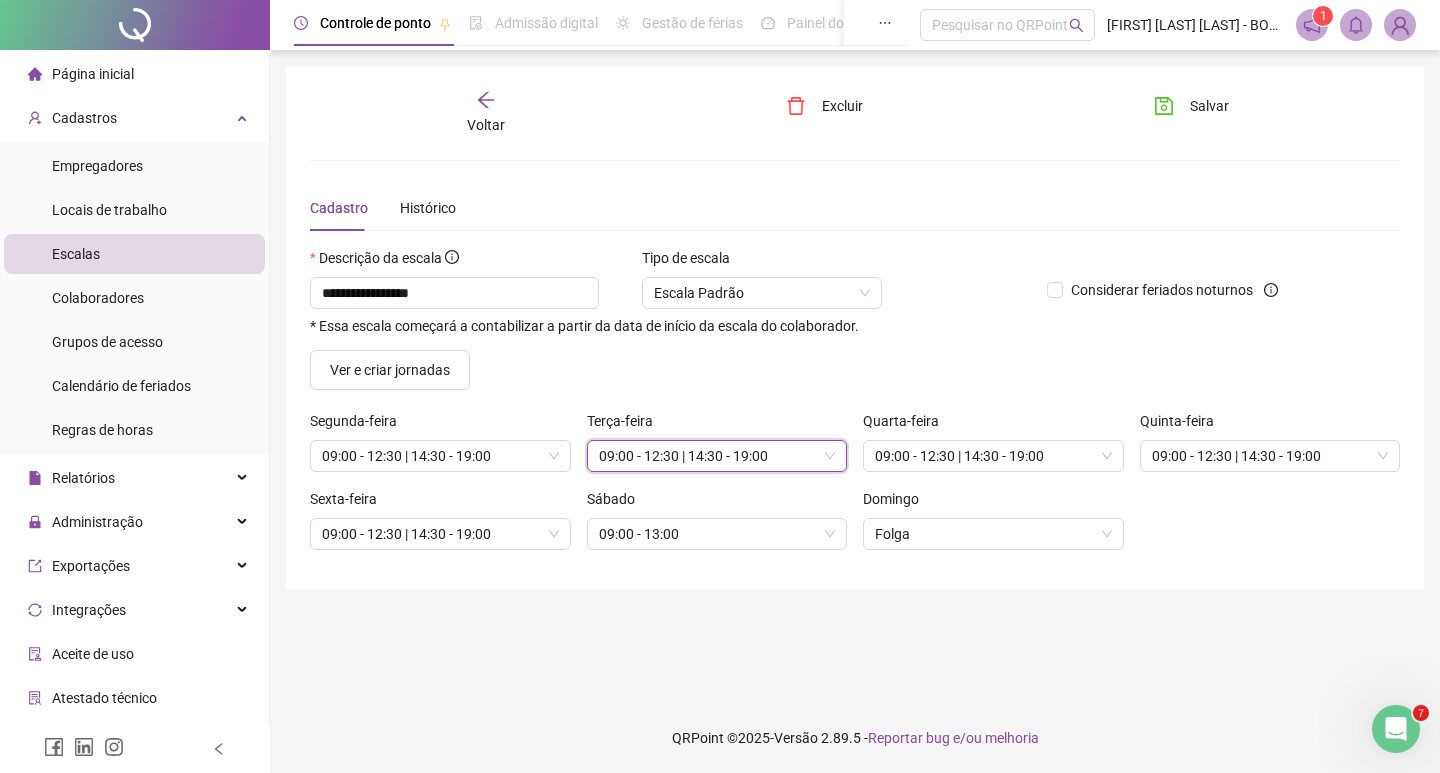click on "09:00 - 12:30 | 14:30 - 19:00" at bounding box center (717, 456) 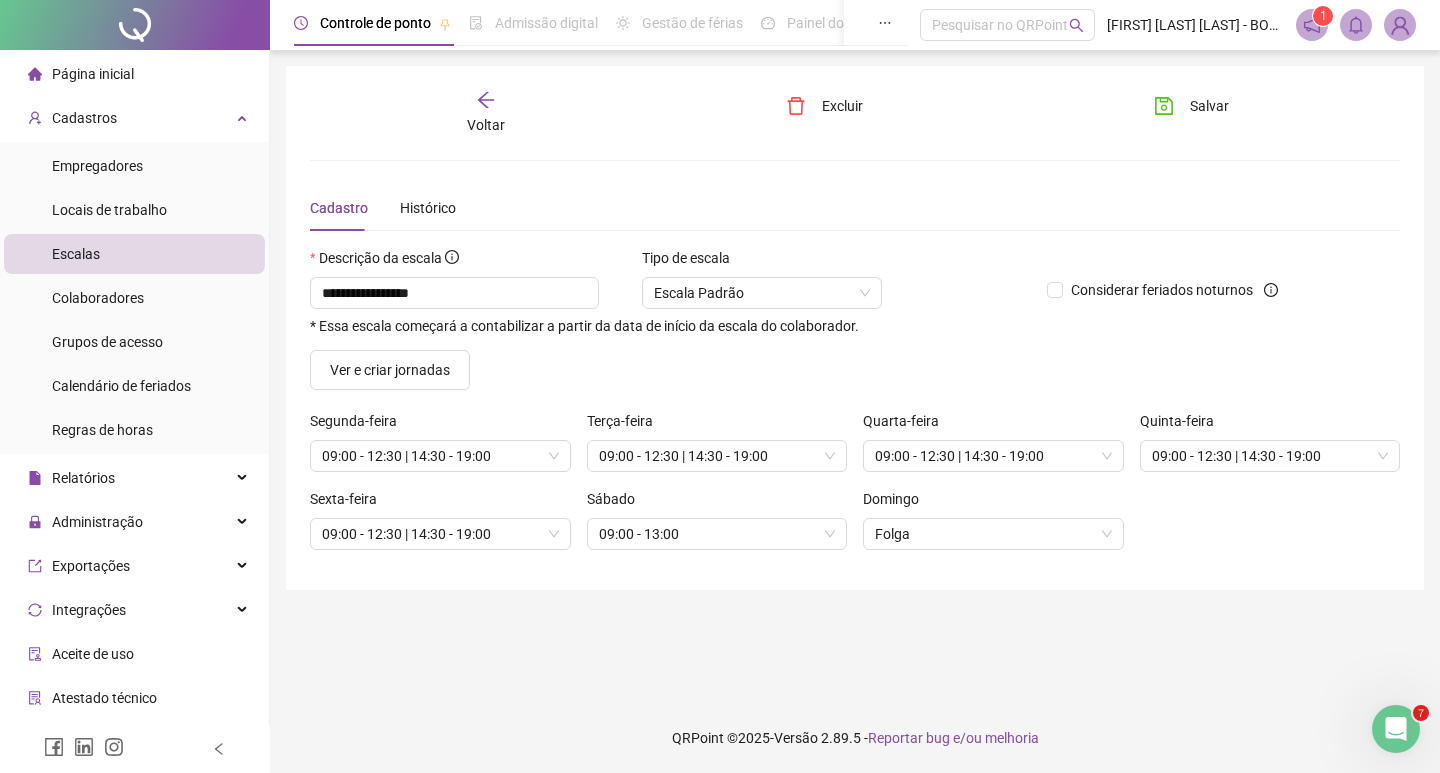 click 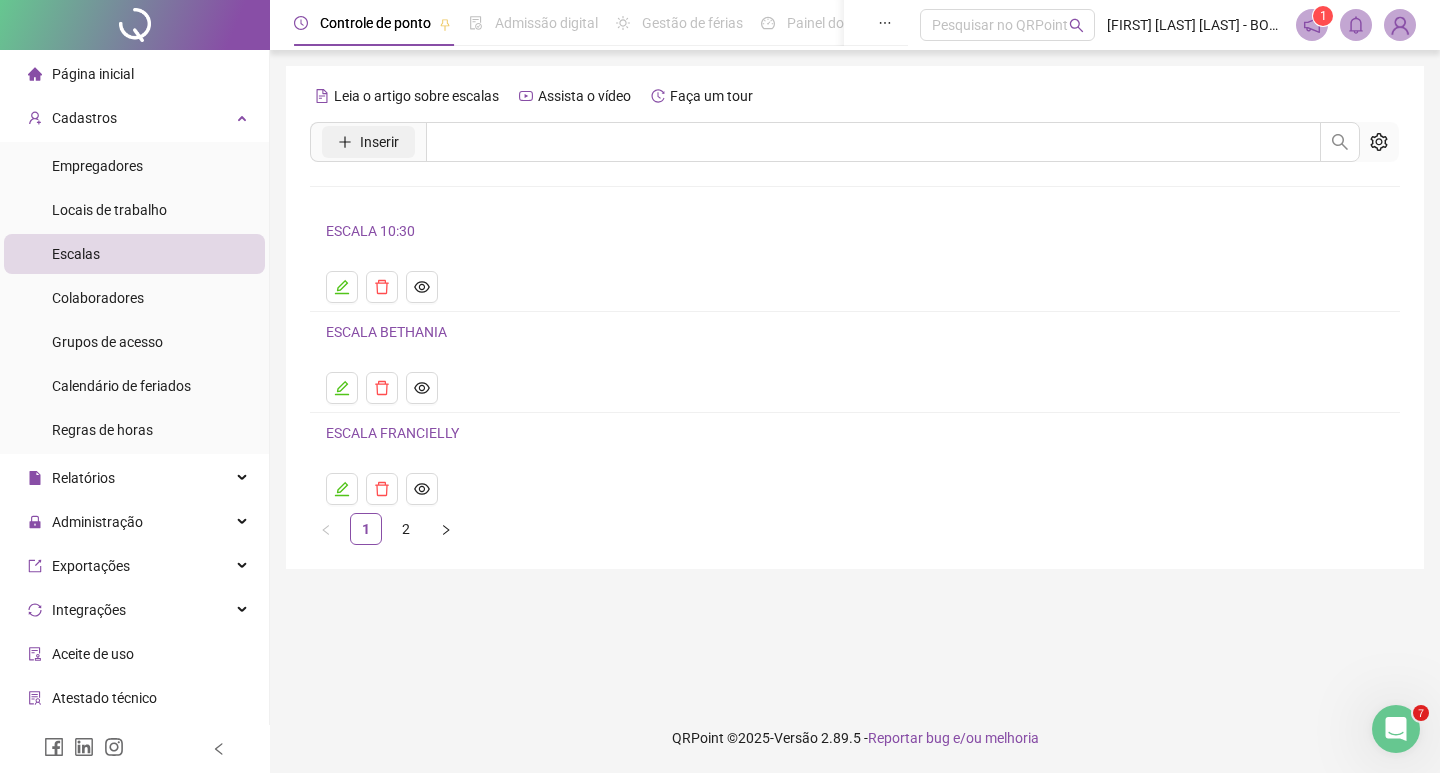 click on "Inserir" at bounding box center (379, 142) 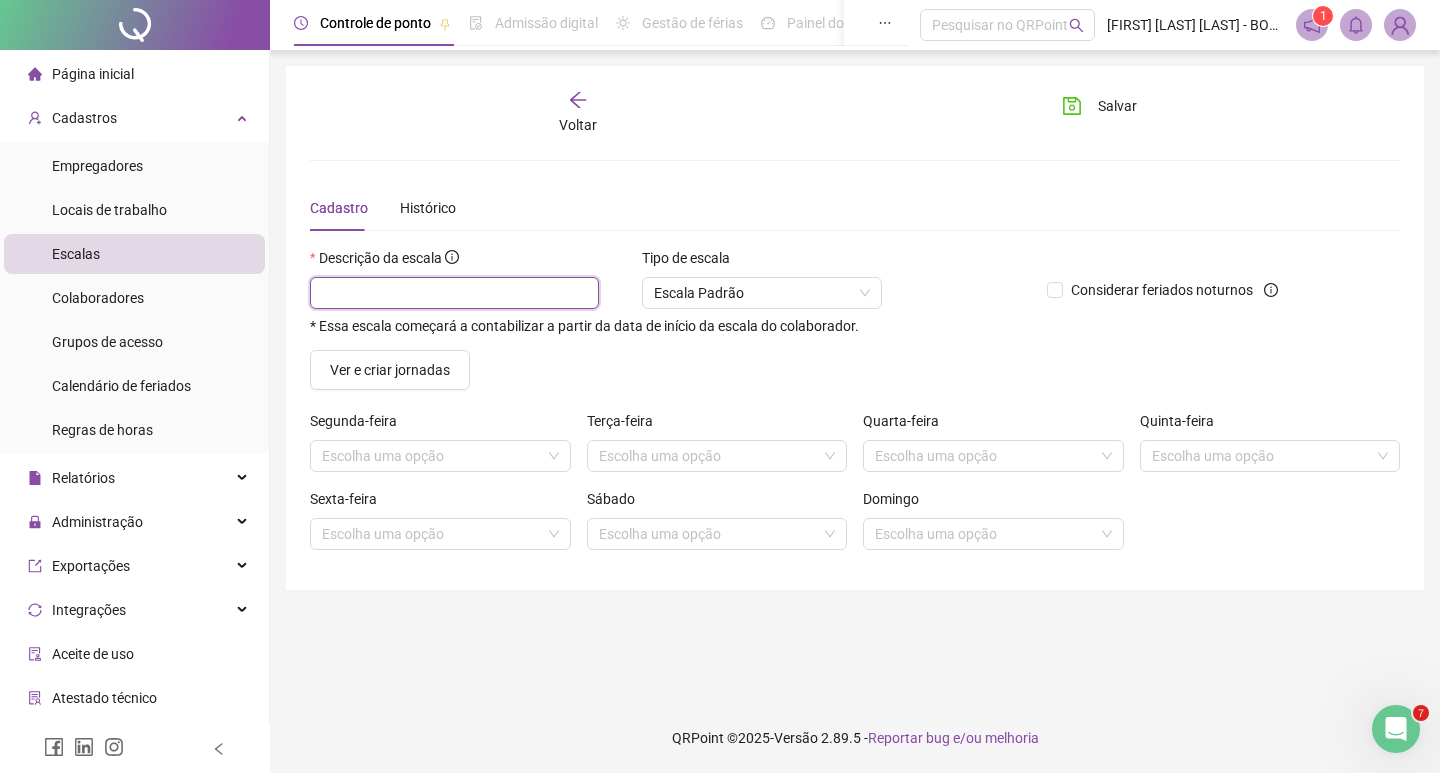 click at bounding box center (454, 293) 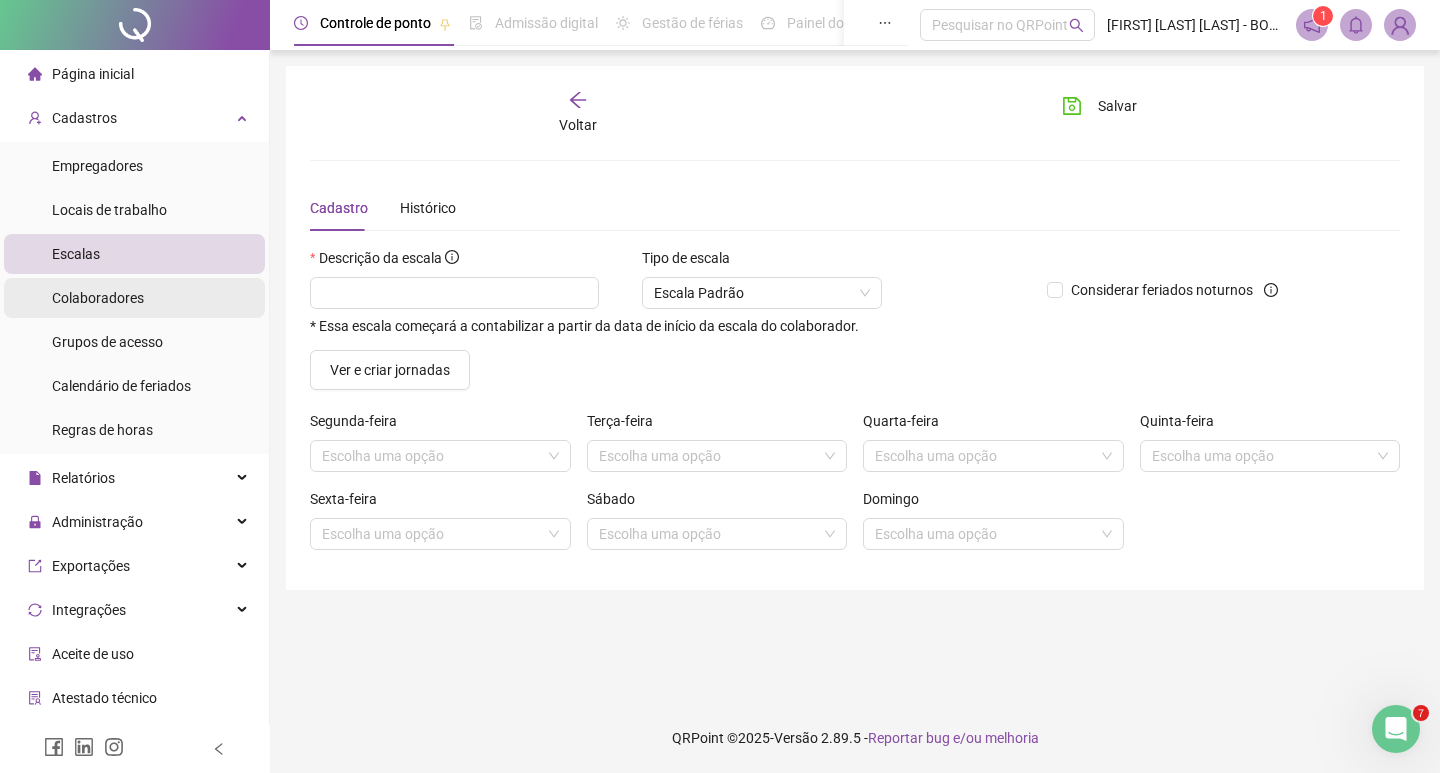 click on "Colaboradores" at bounding box center [134, 298] 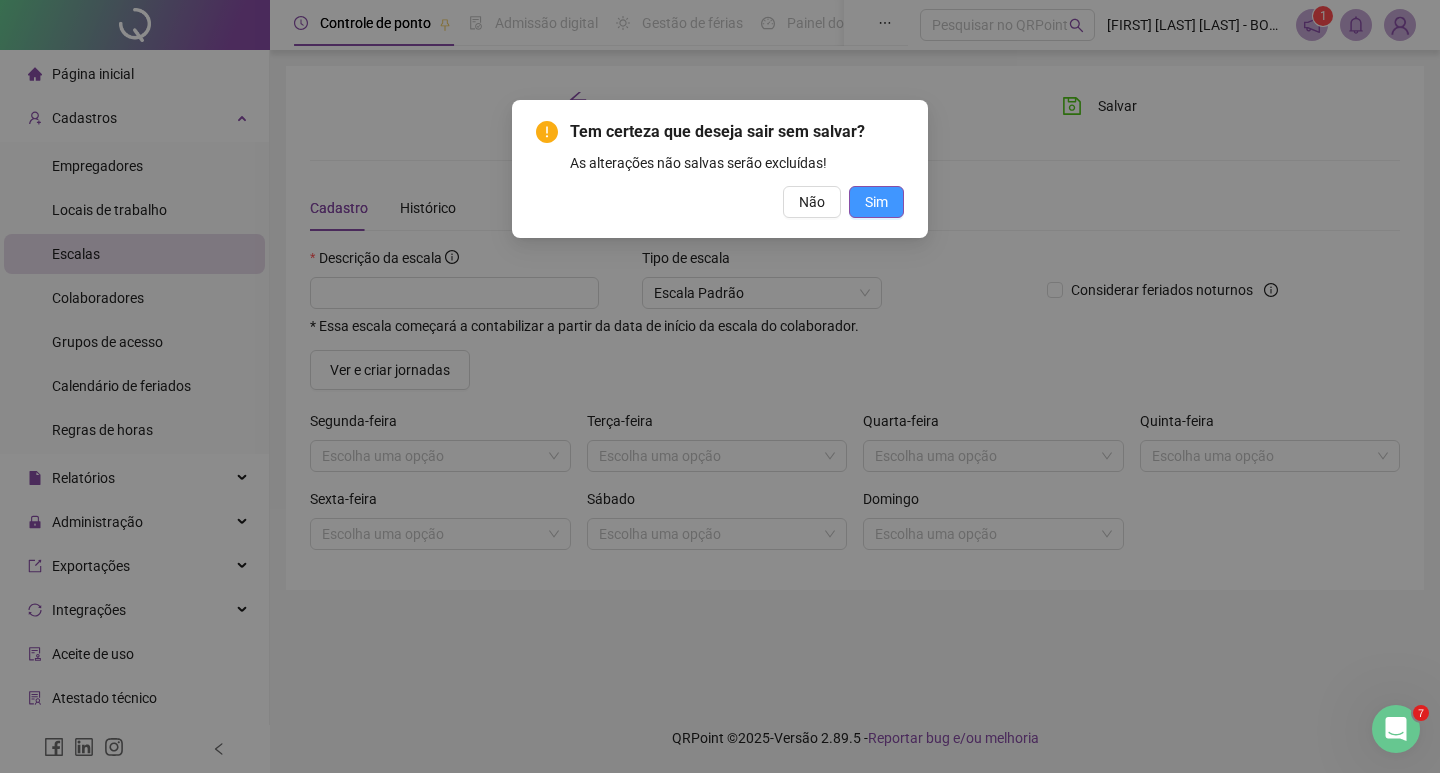 click on "Sim" at bounding box center (876, 202) 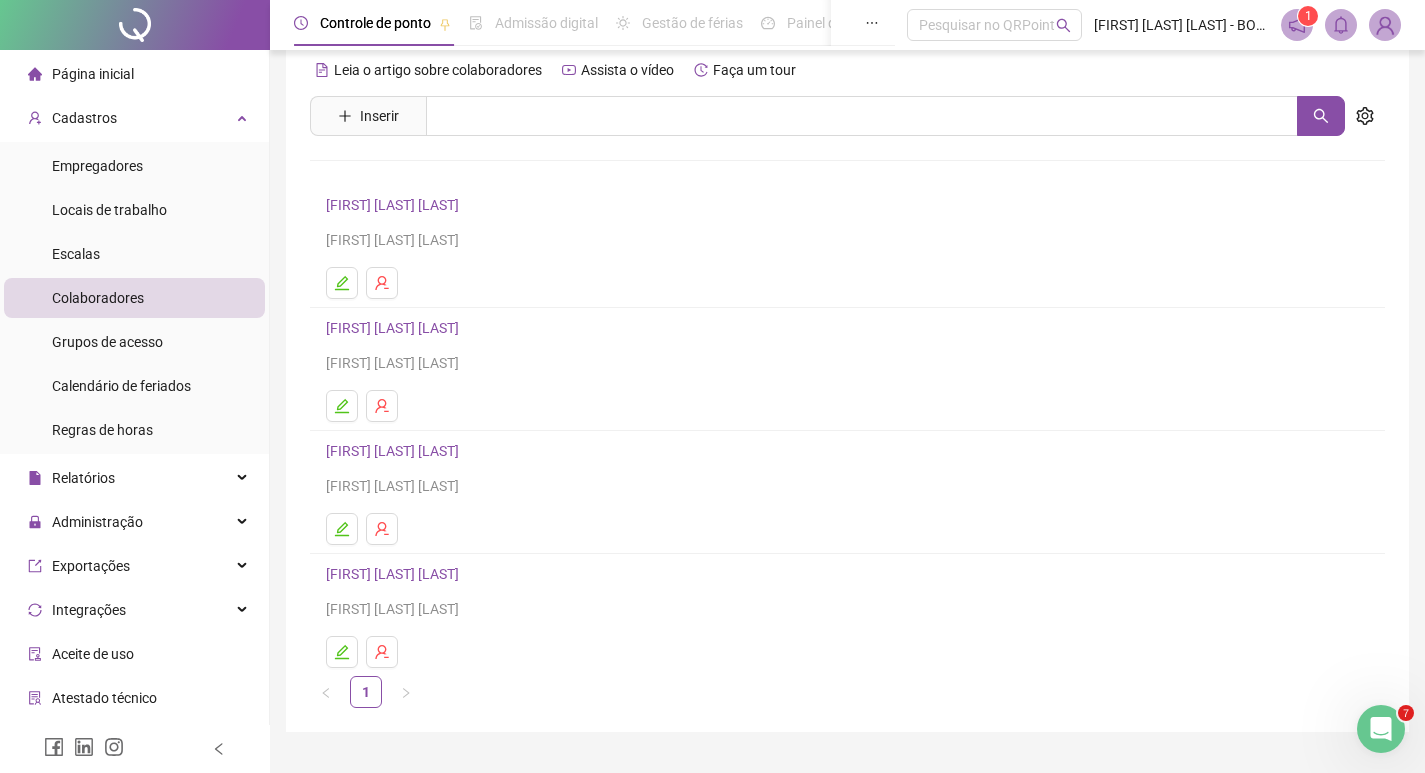 scroll, scrollTop: 0, scrollLeft: 0, axis: both 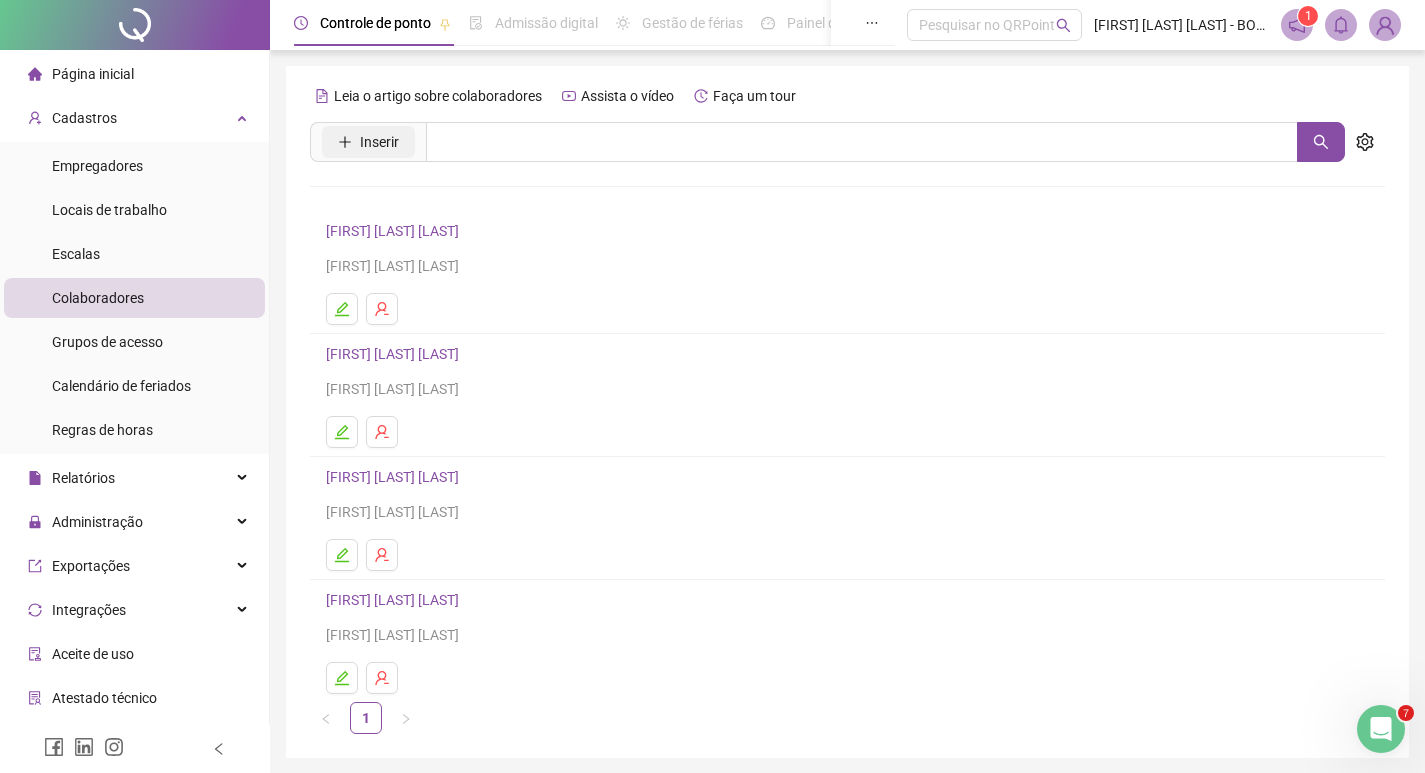 click on "Inserir" at bounding box center (379, 142) 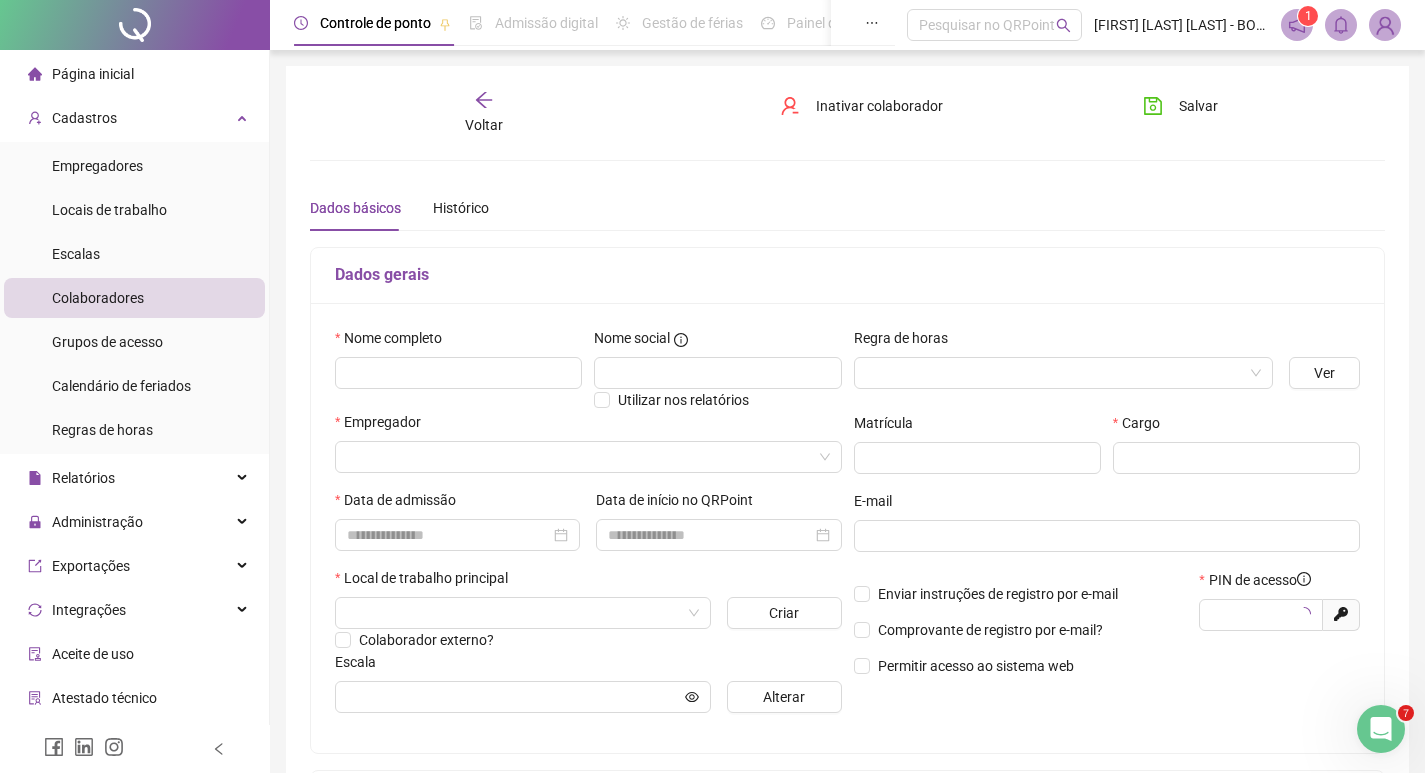 type on "*****" 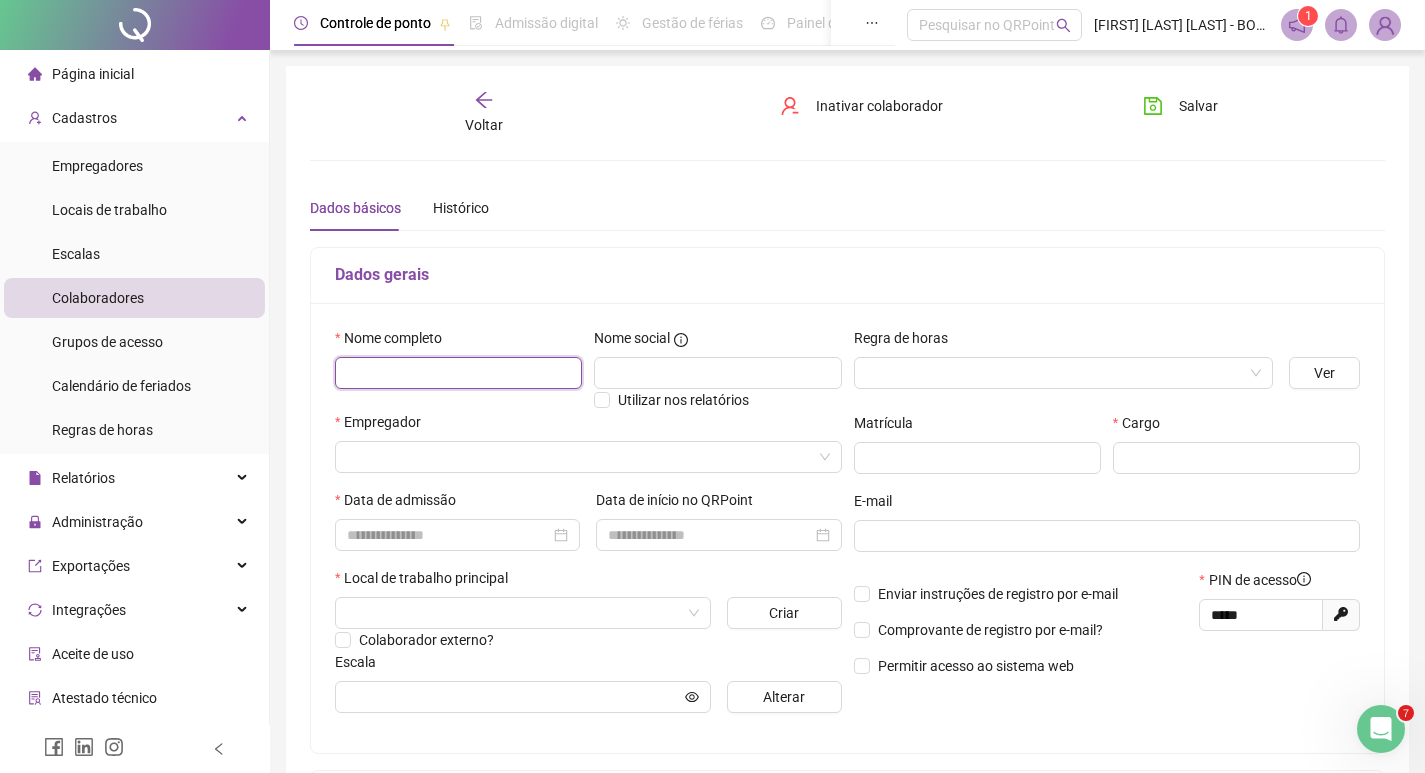 click at bounding box center (458, 373) 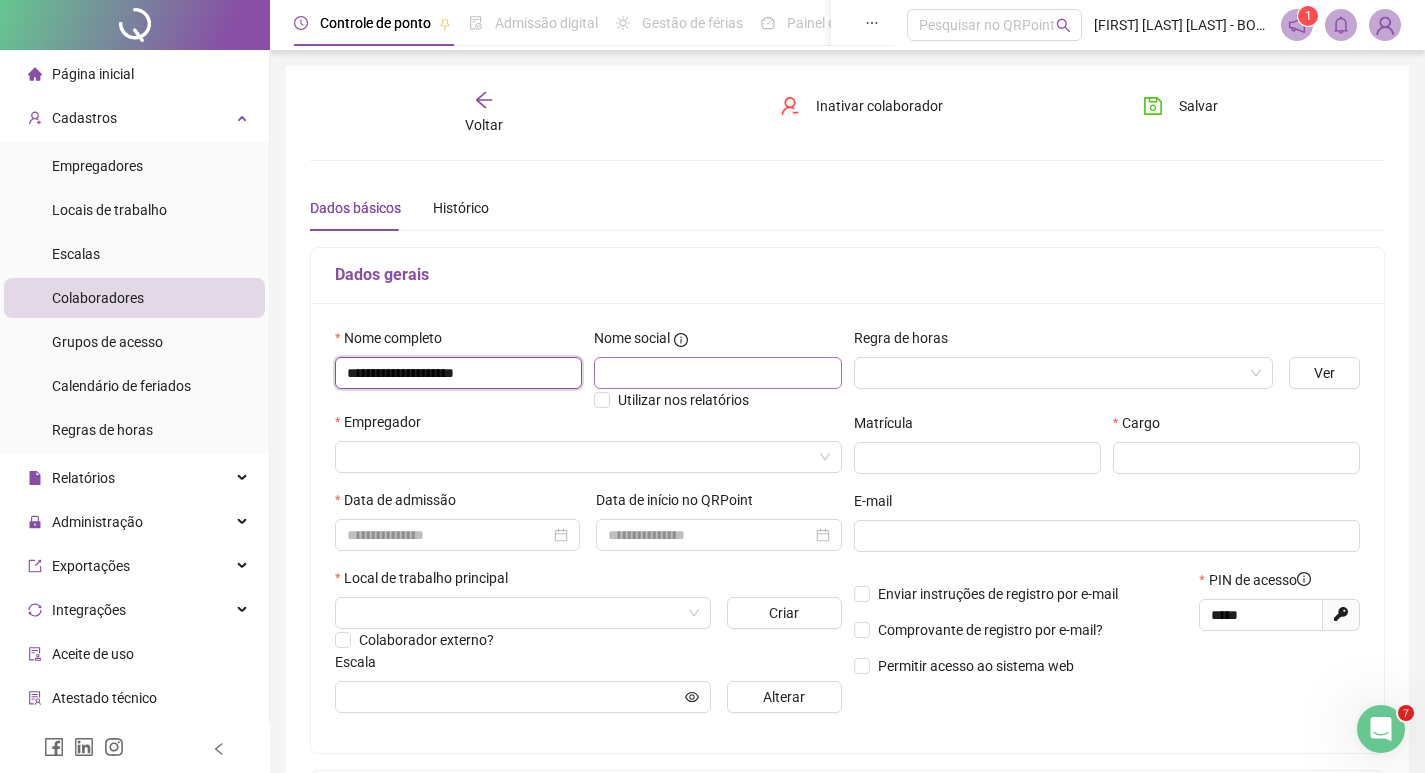 type on "**********" 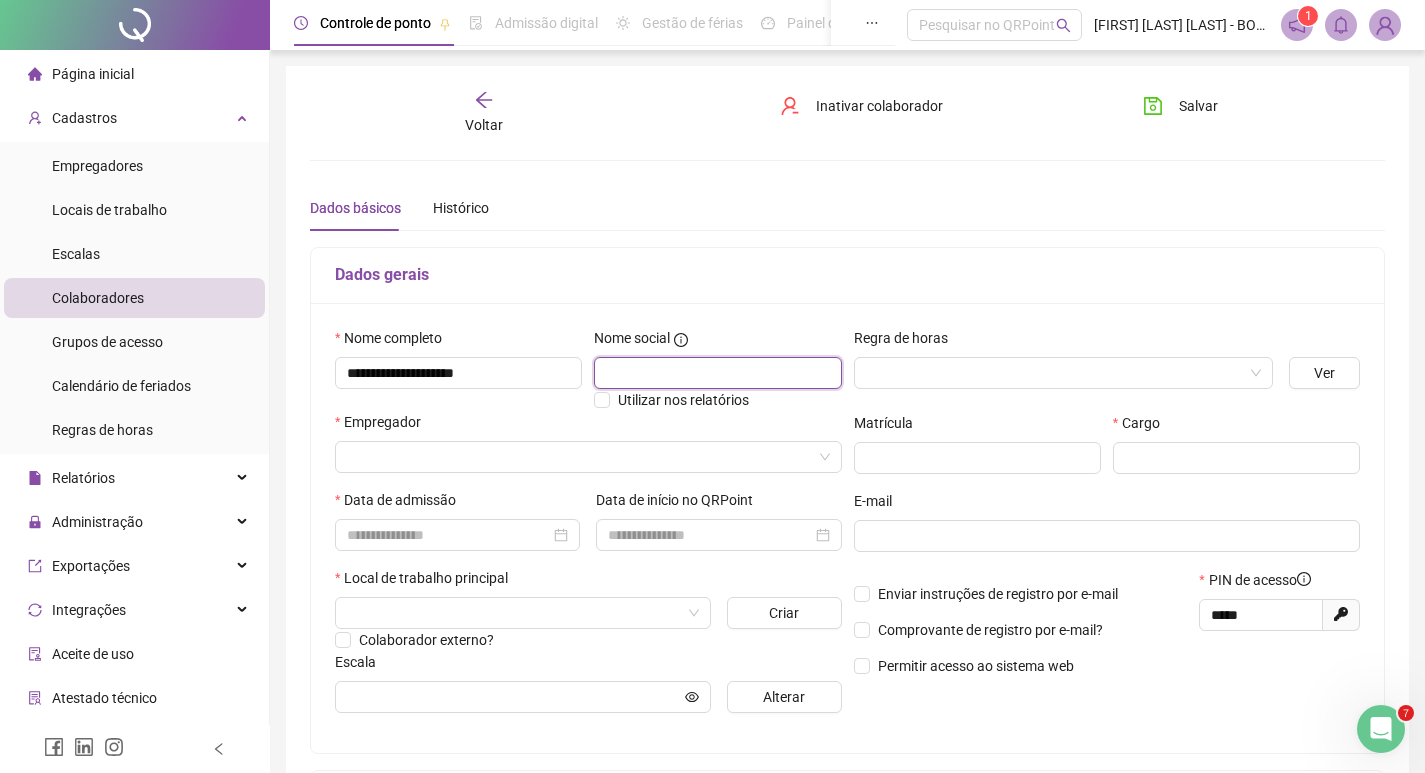 click at bounding box center [717, 373] 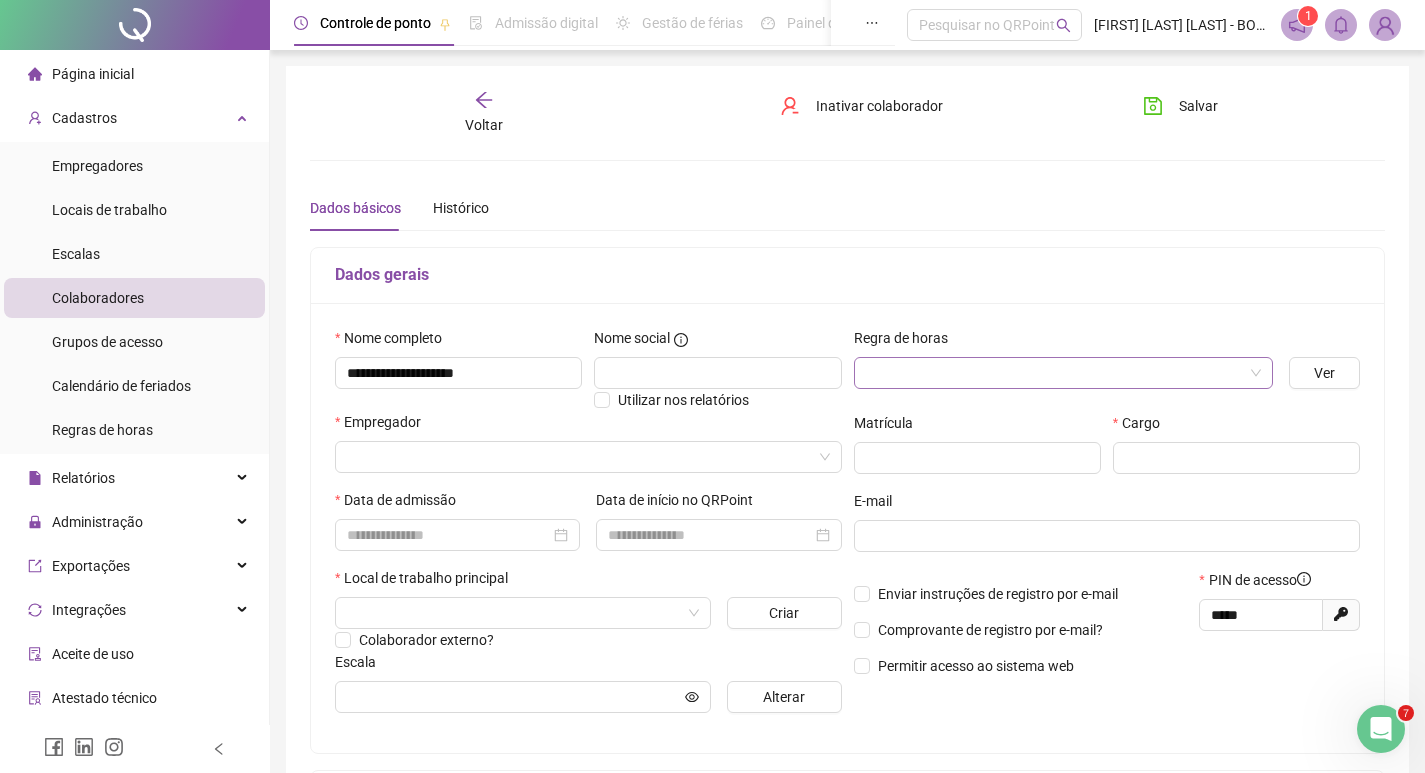 click at bounding box center (1054, 373) 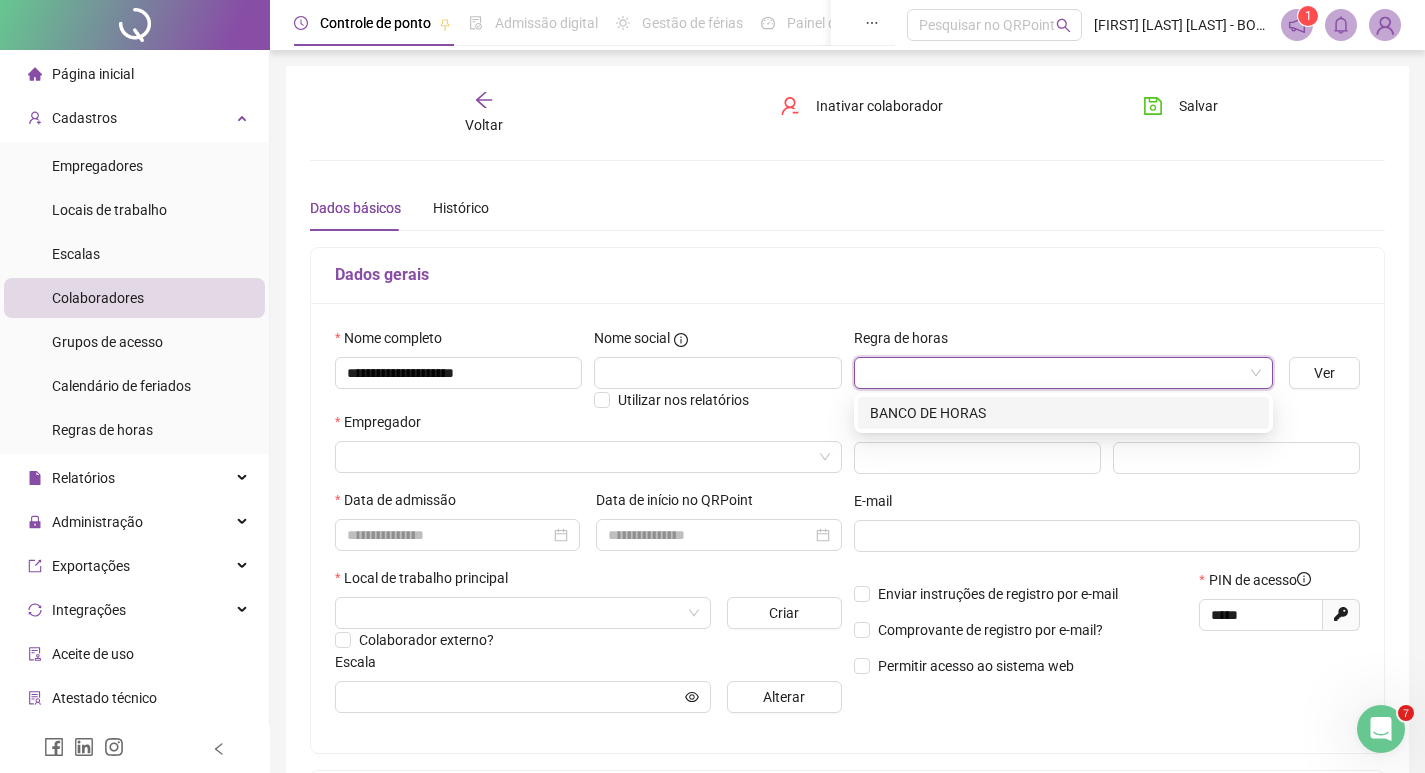 click on "BANCO DE HORAS" at bounding box center (1063, 413) 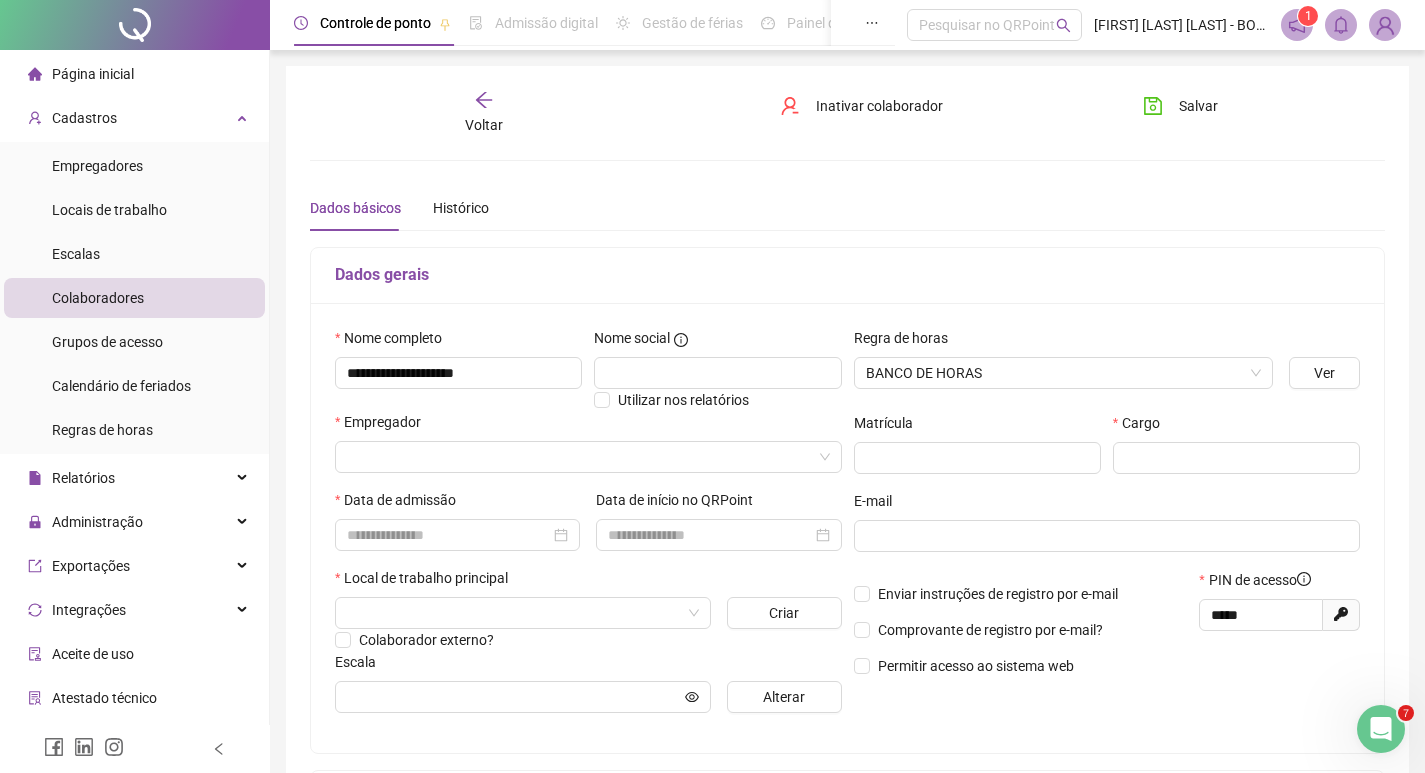click on "Empregador" at bounding box center (588, 450) 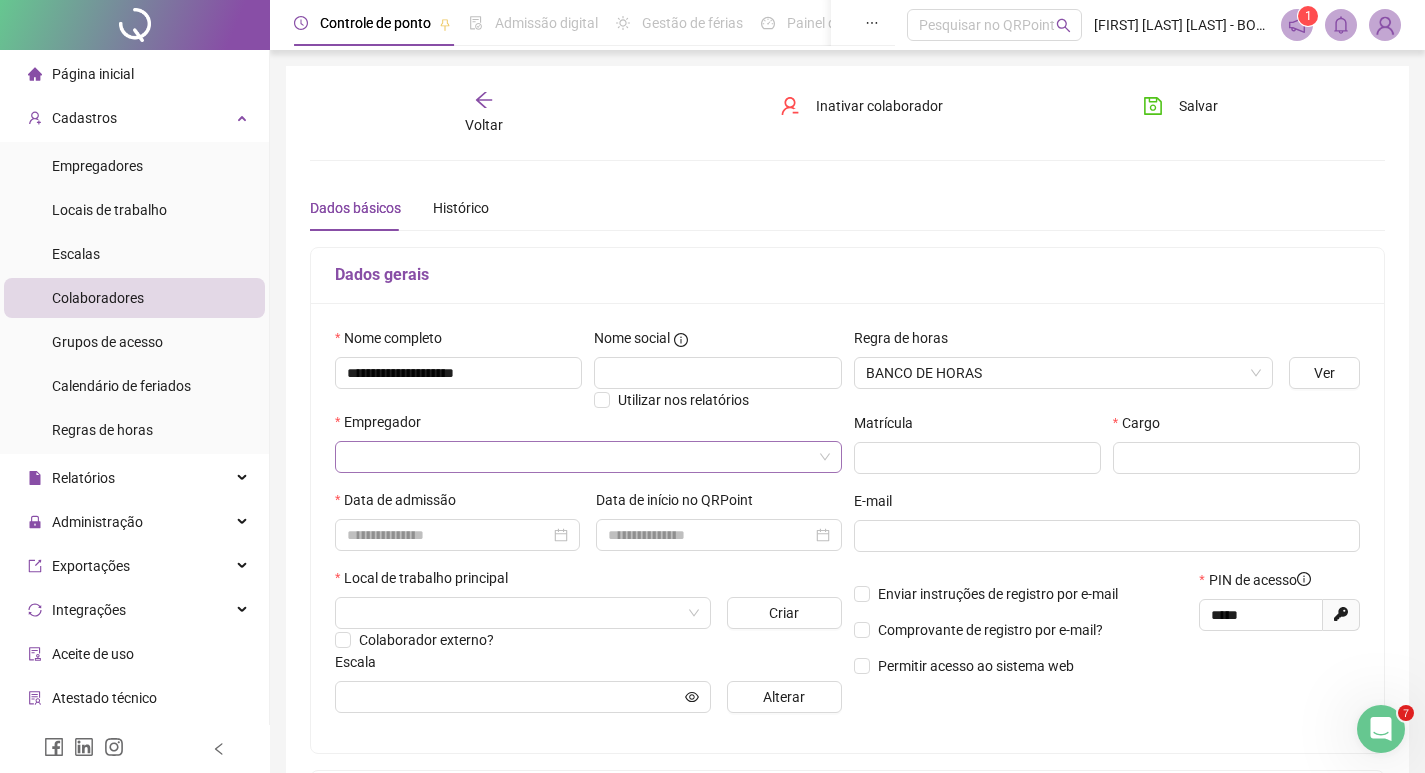 click at bounding box center (579, 457) 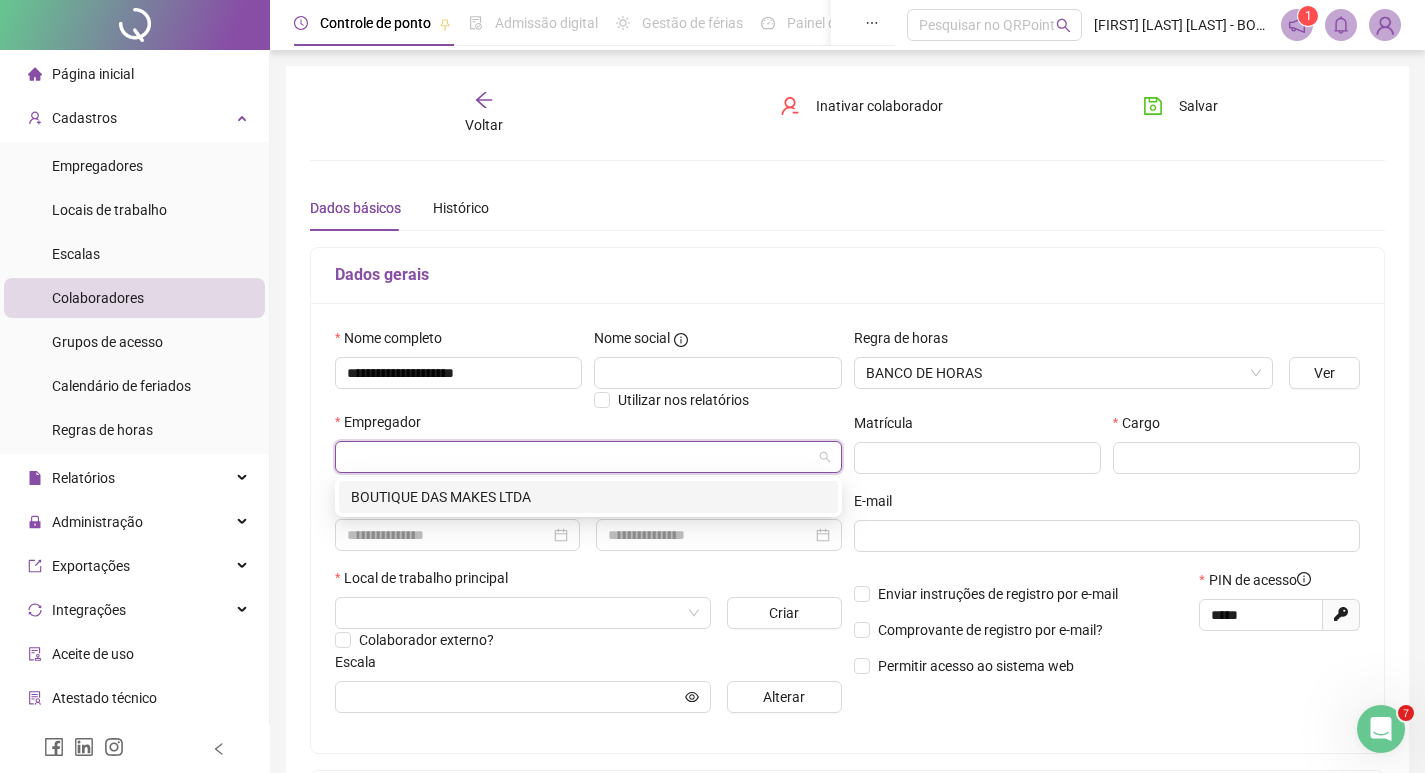 drag, startPoint x: 662, startPoint y: 507, endPoint x: 779, endPoint y: 480, distance: 120.074974 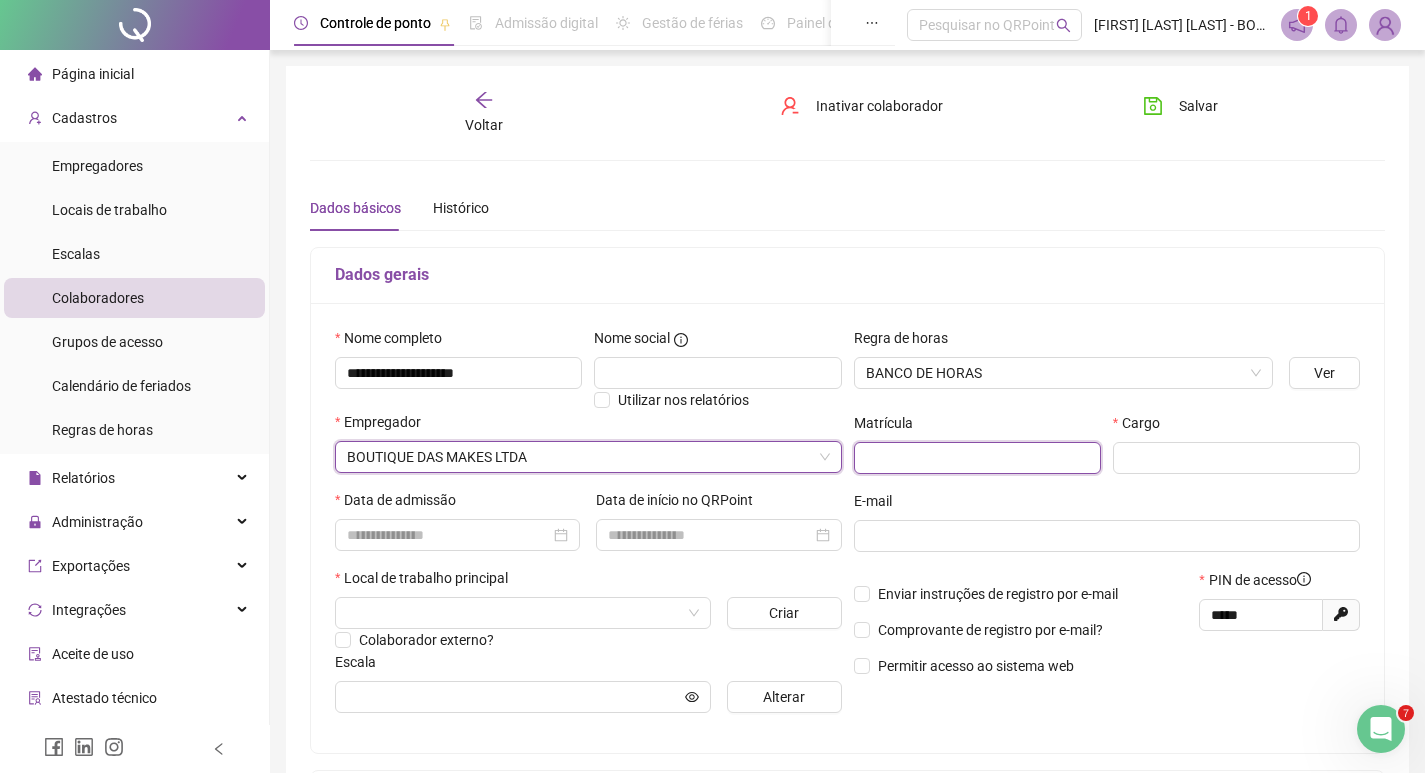 click at bounding box center (977, 458) 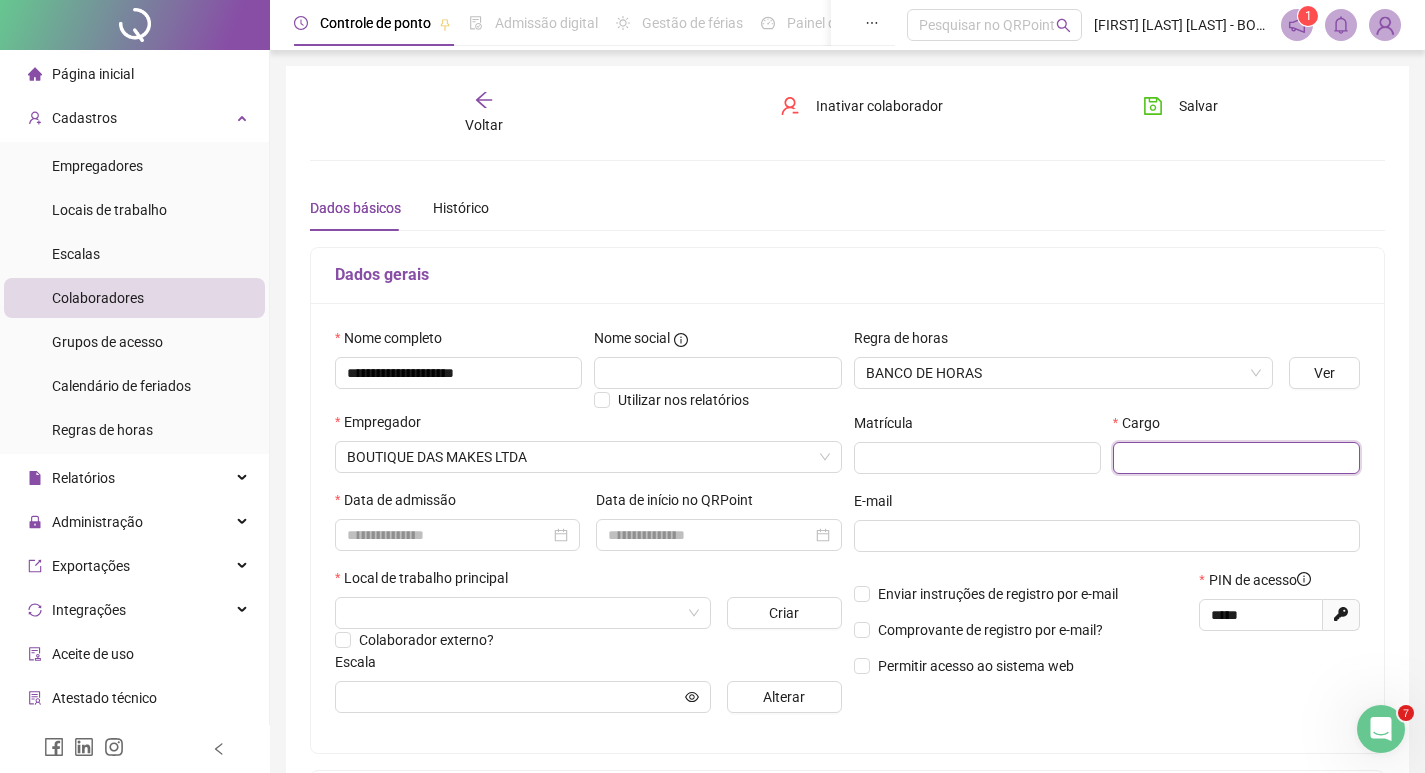 click at bounding box center (1236, 458) 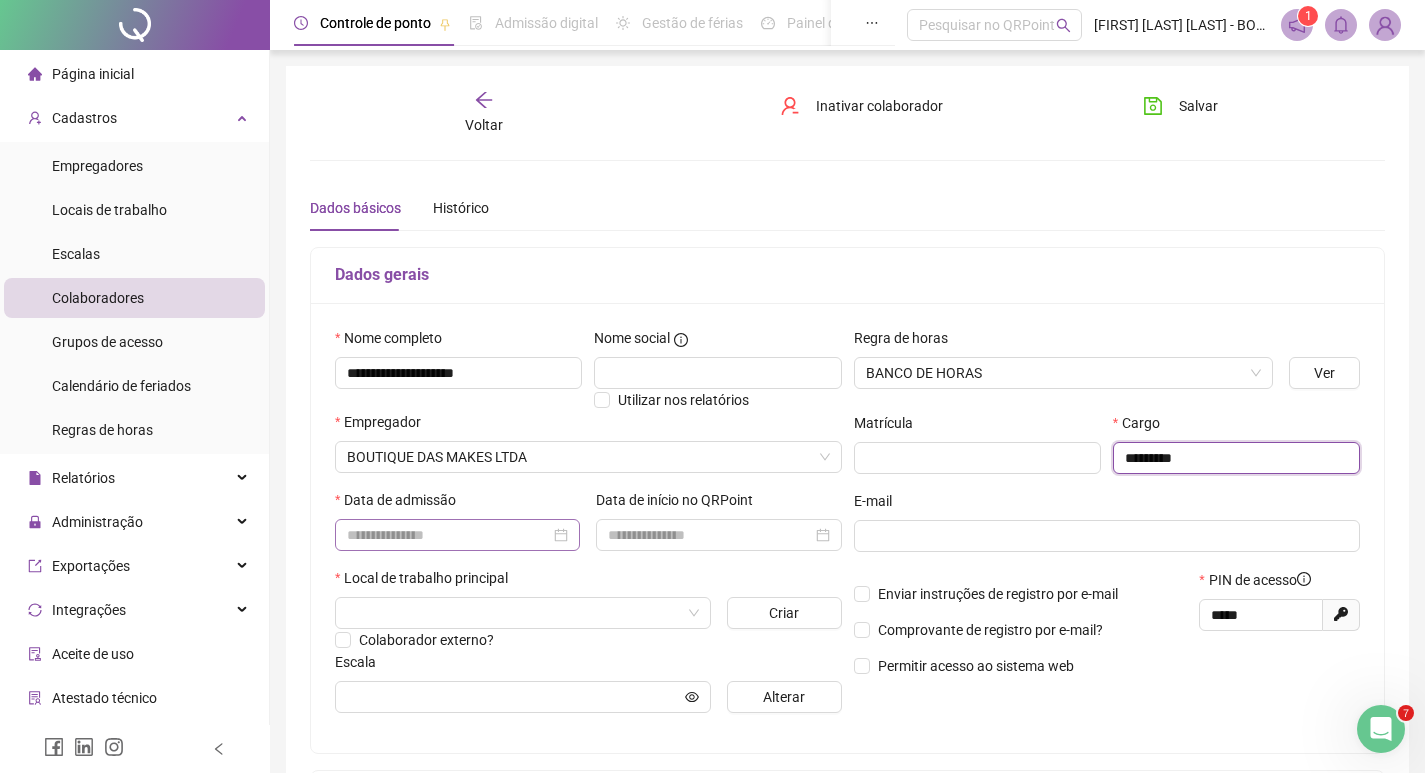 type on "*********" 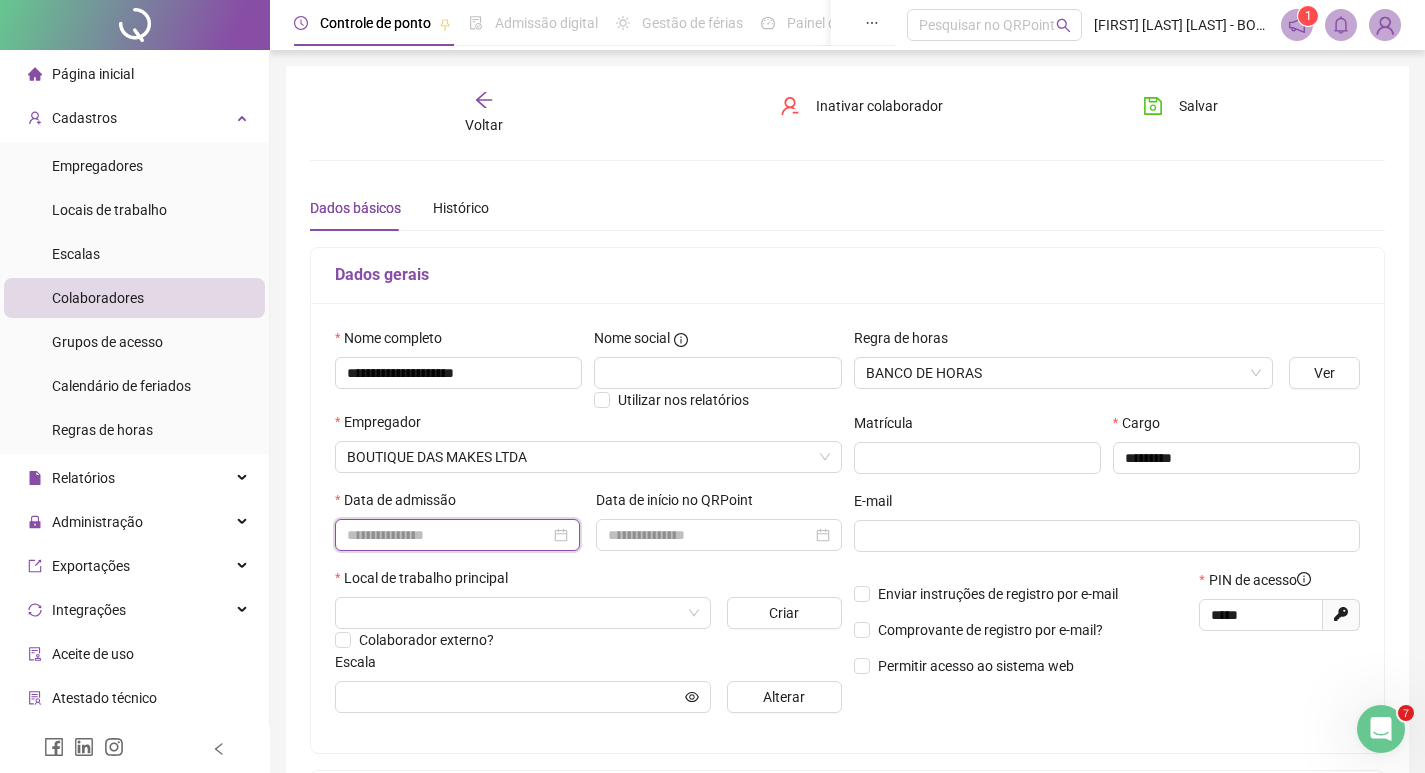 click at bounding box center (448, 535) 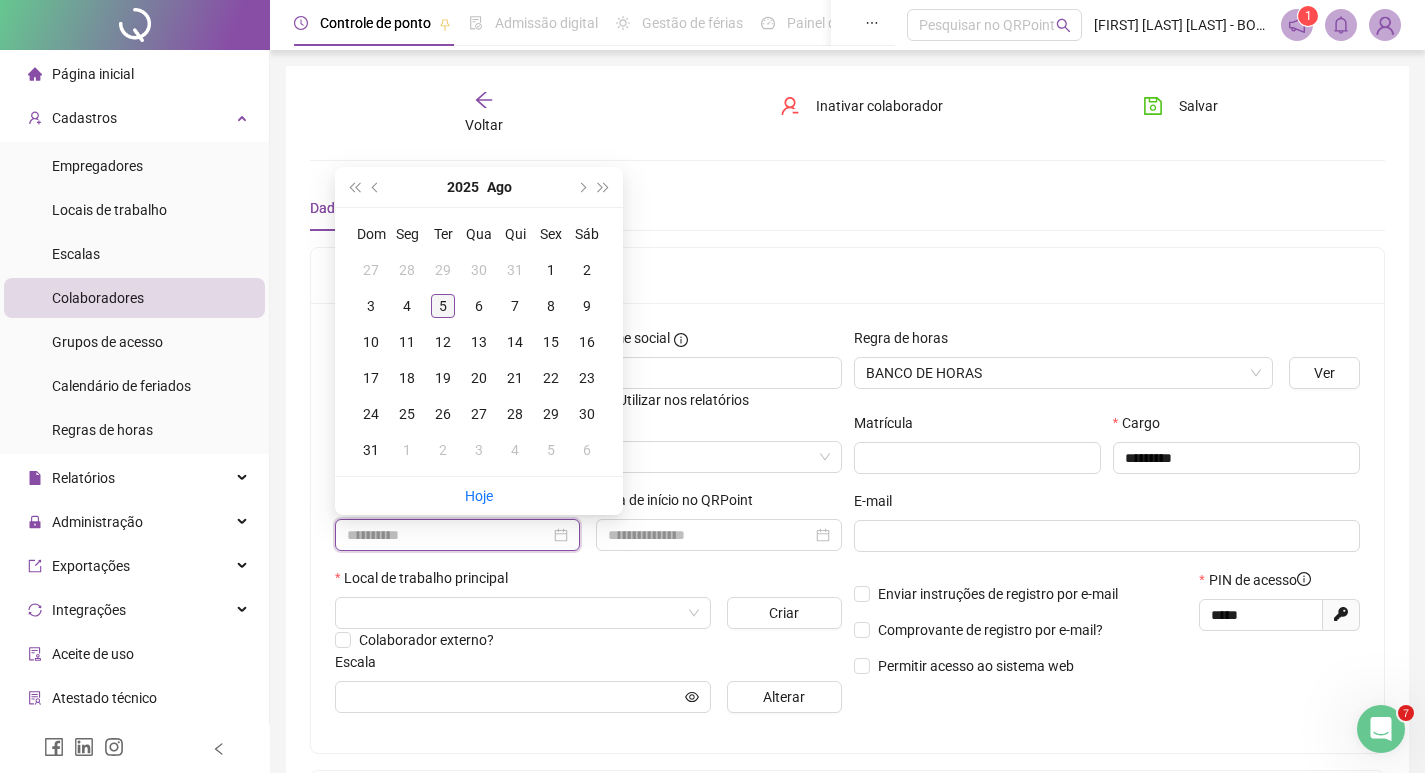 type on "**********" 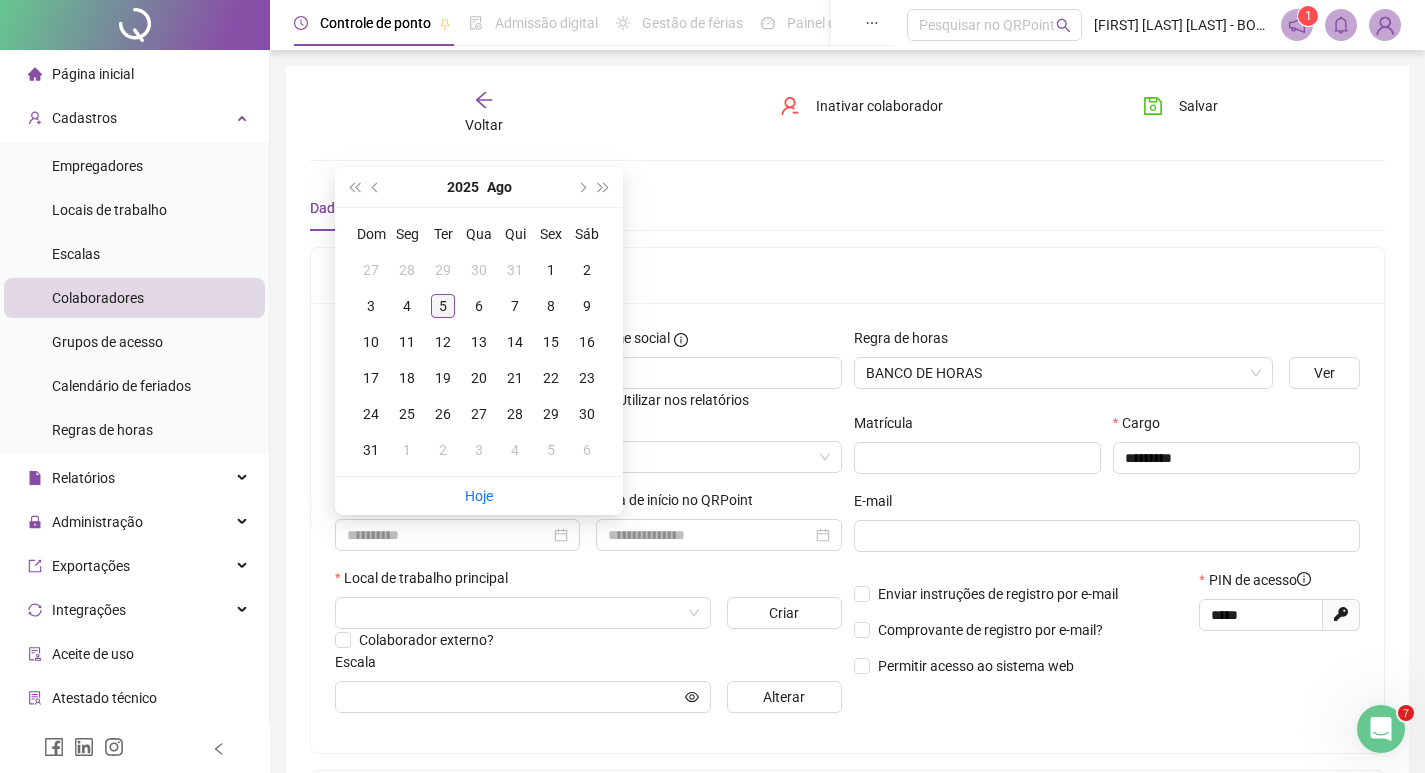 click on "5" at bounding box center [443, 306] 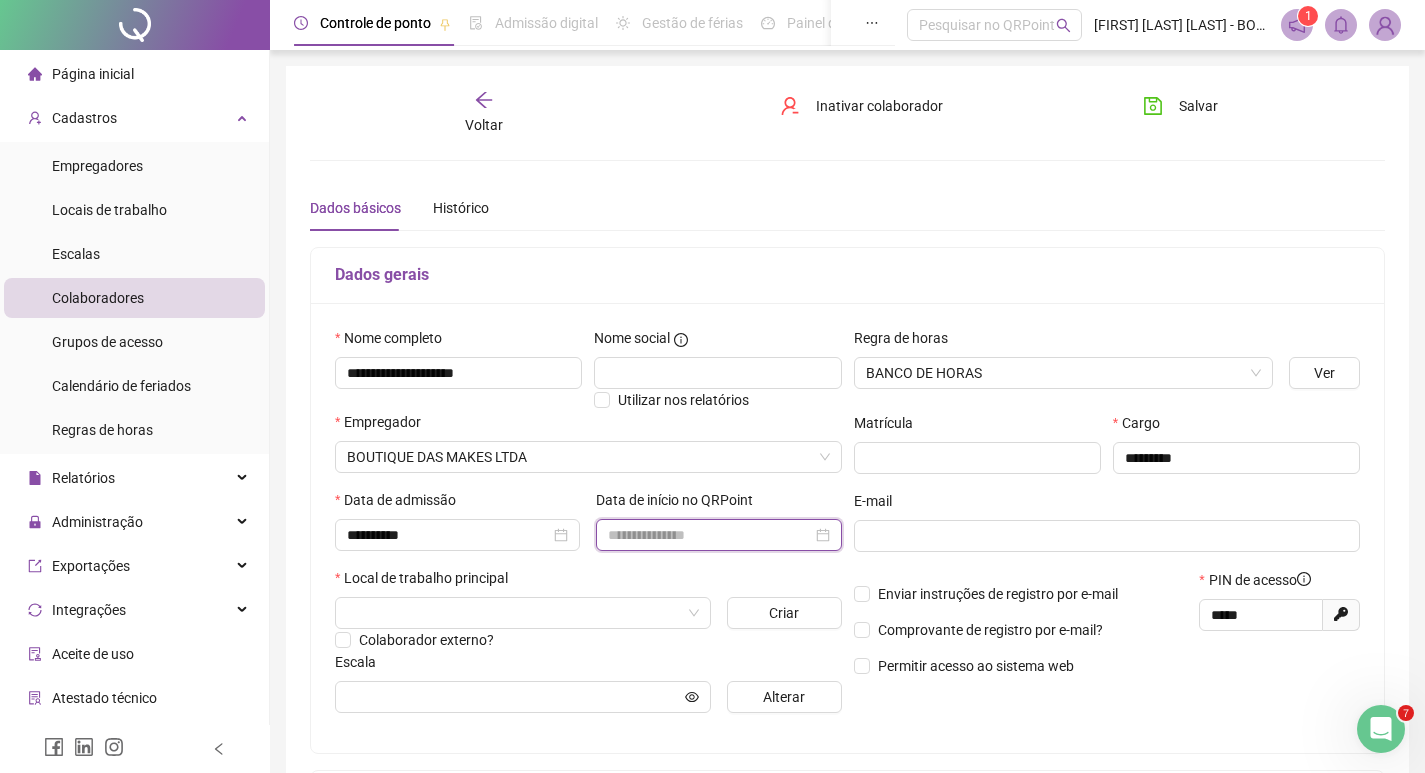 click at bounding box center (709, 535) 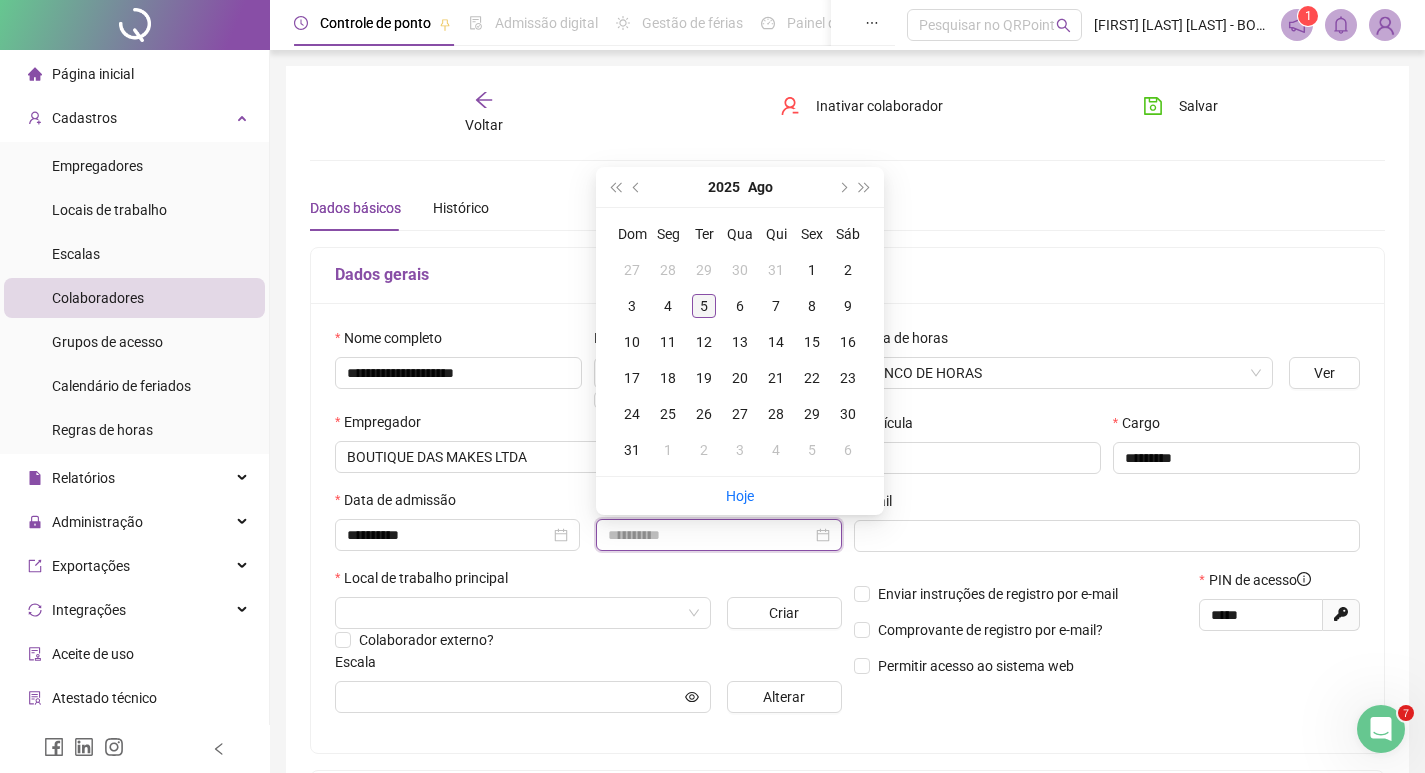 type on "**********" 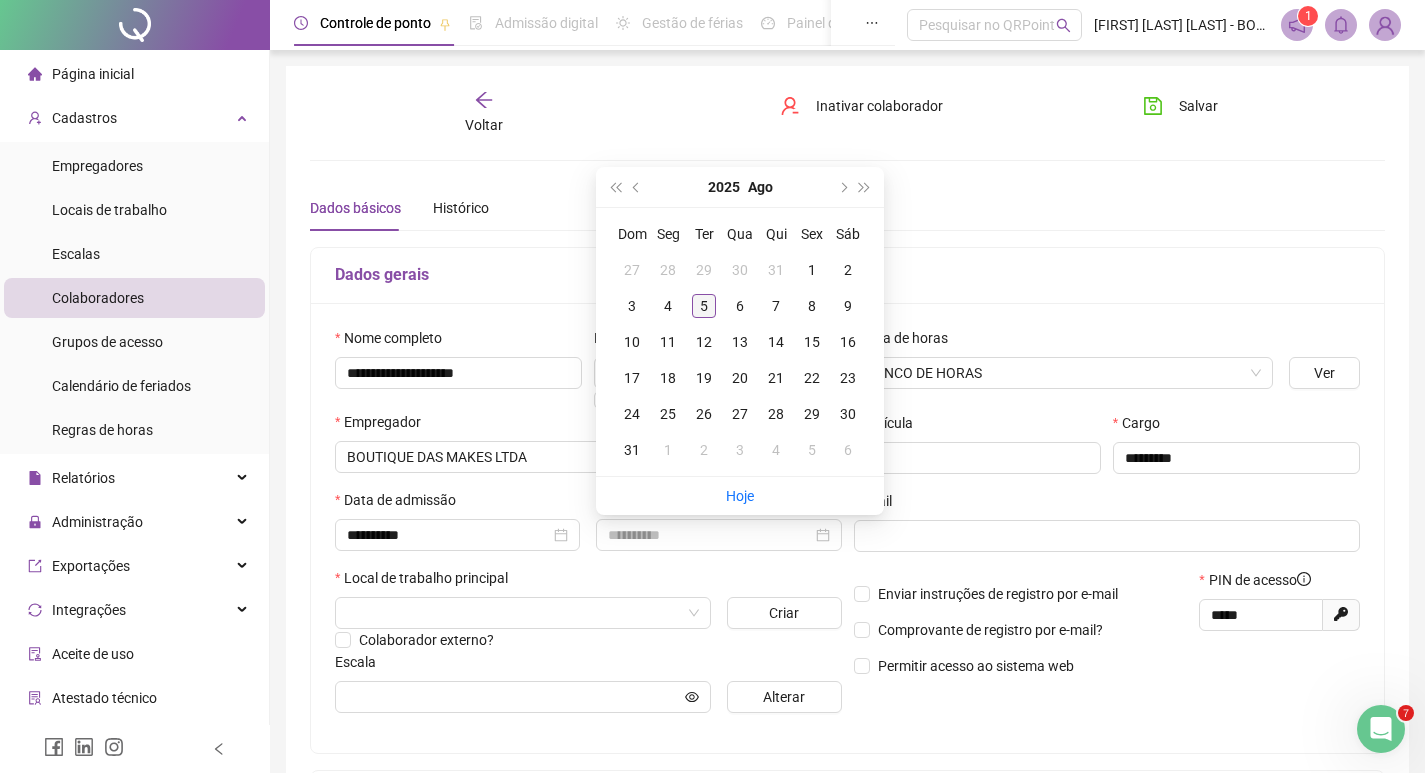 click on "5" at bounding box center (704, 306) 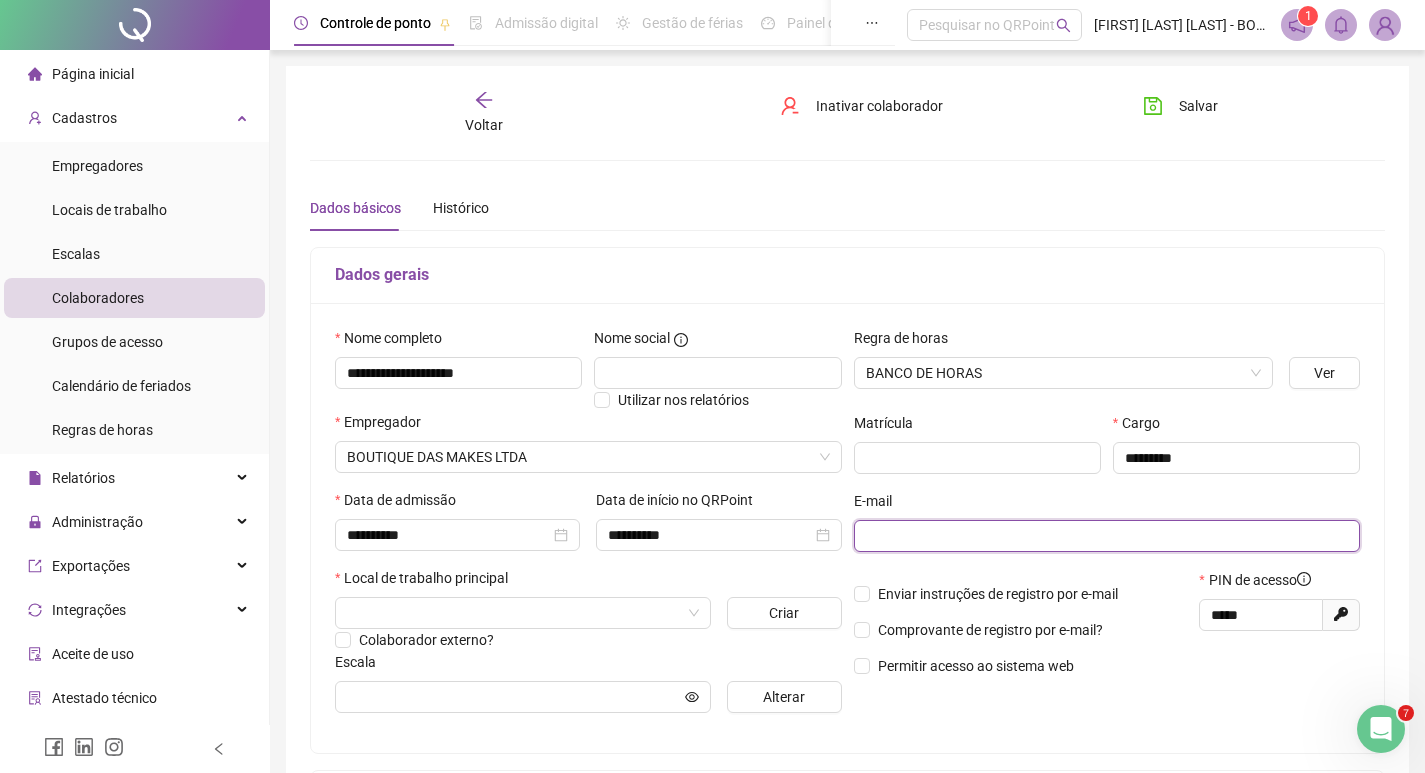 click at bounding box center (1105, 536) 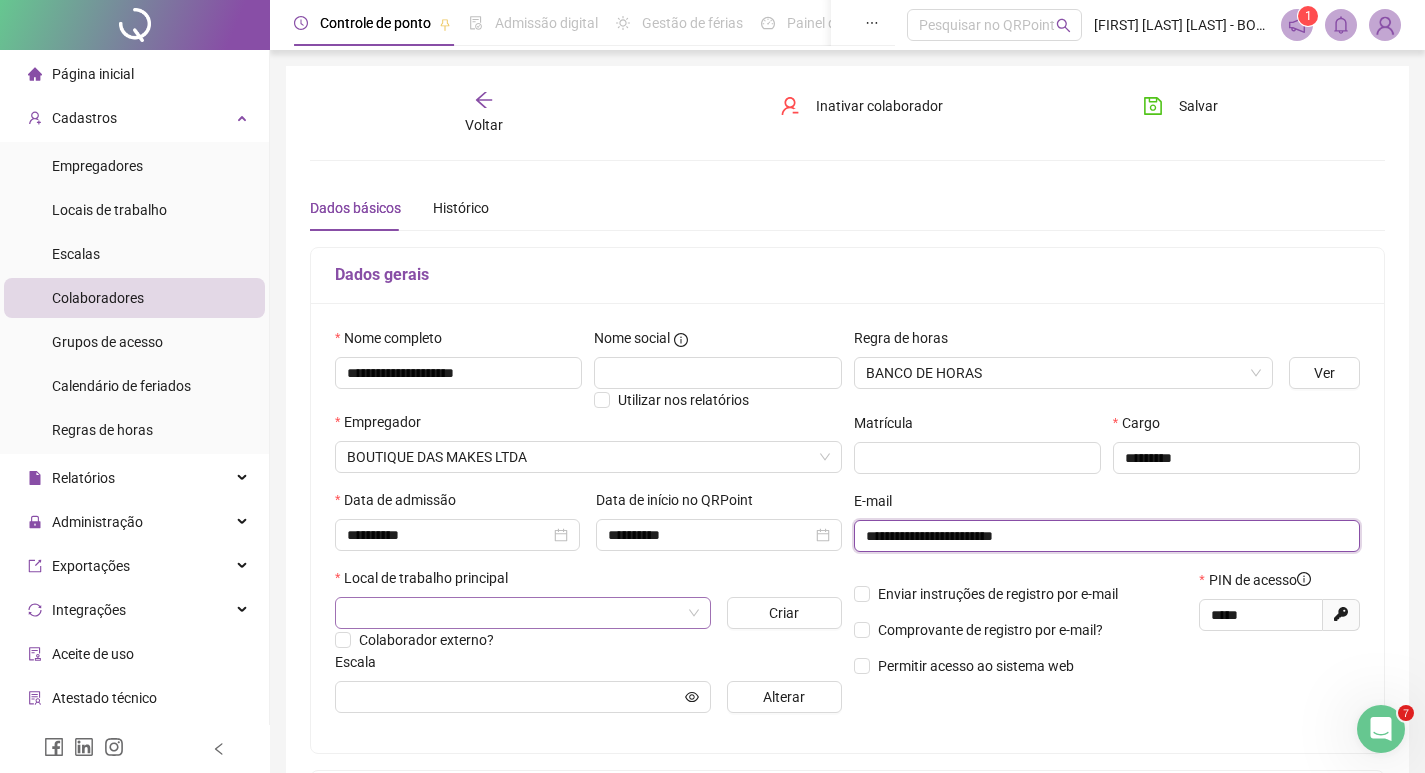 type on "**********" 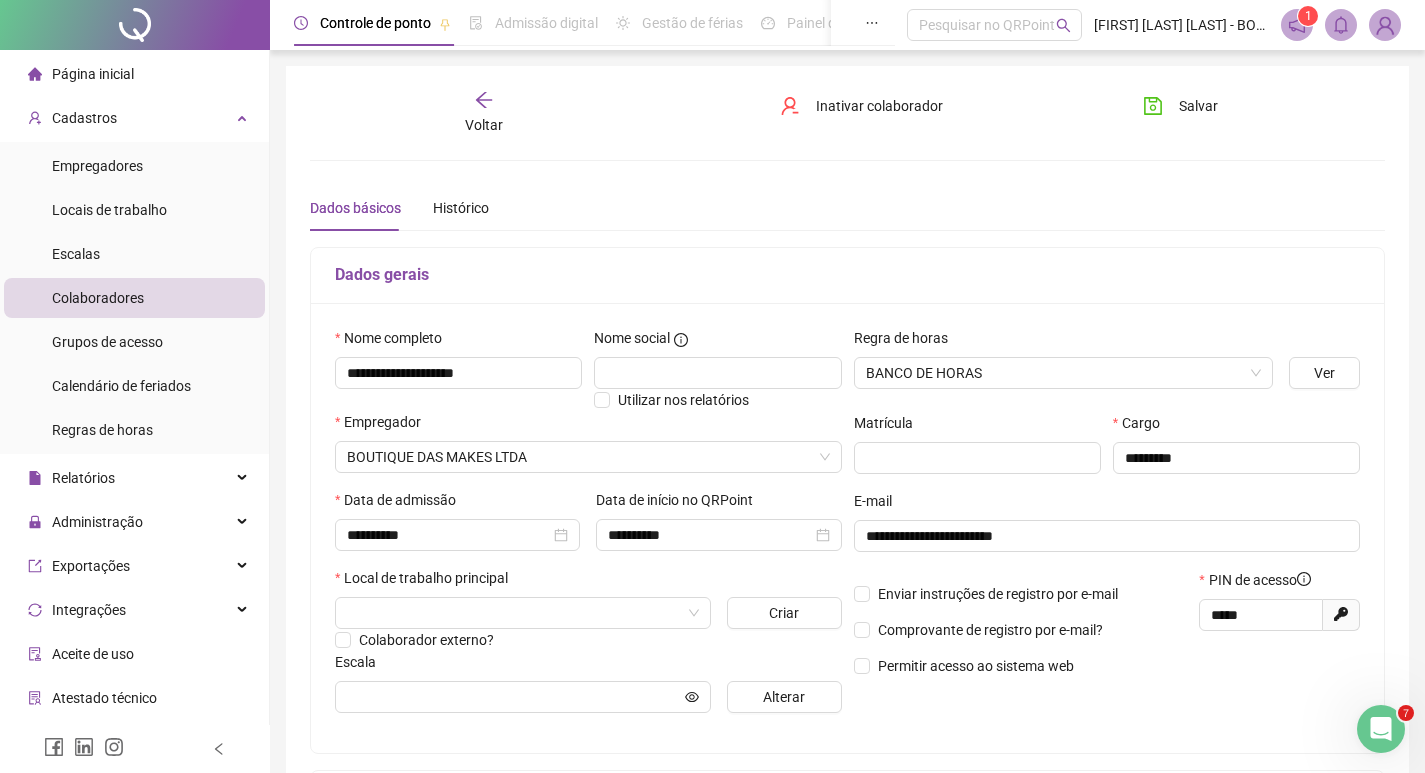 drag, startPoint x: 633, startPoint y: 609, endPoint x: 591, endPoint y: 635, distance: 49.396355 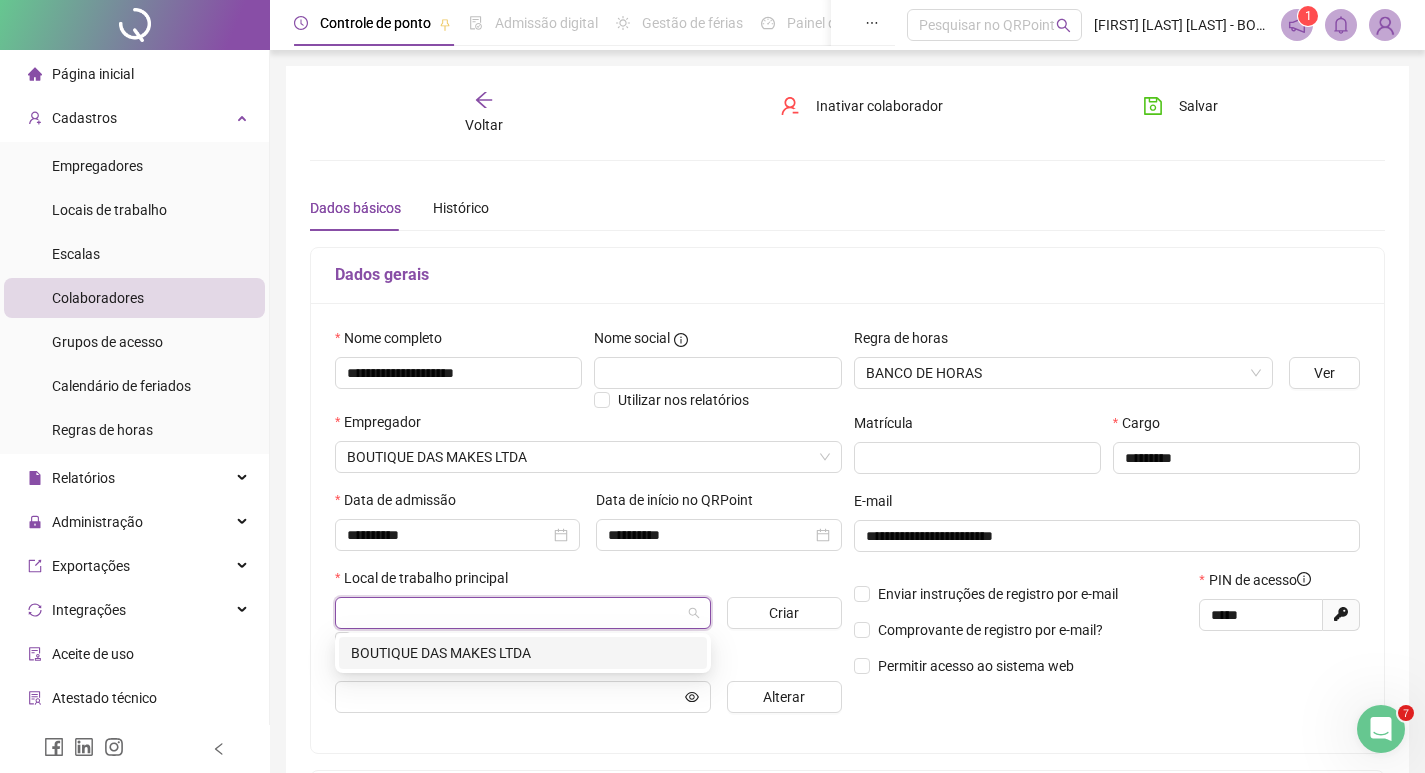 click on "BOUTIQUE DAS MAKES LTDA" at bounding box center (523, 653) 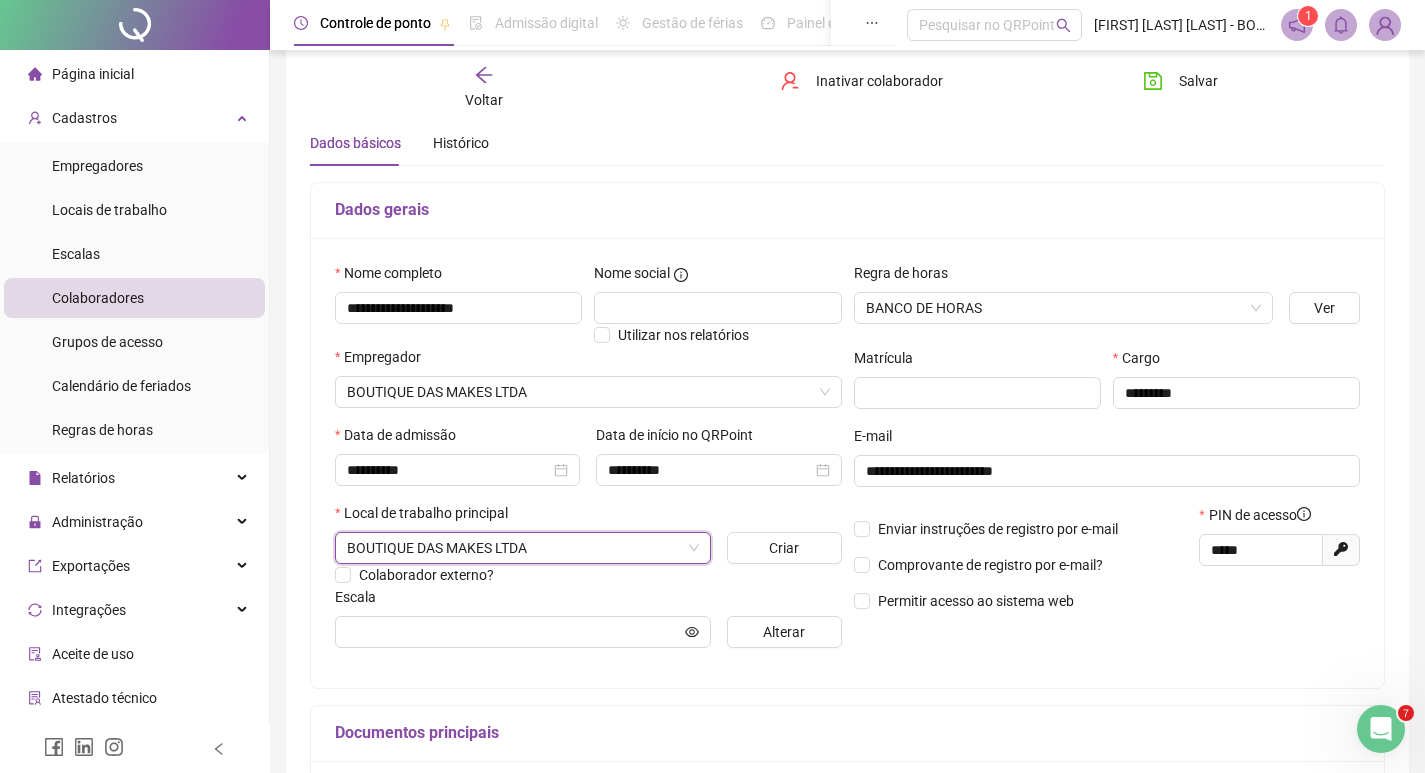 scroll, scrollTop: 100, scrollLeft: 0, axis: vertical 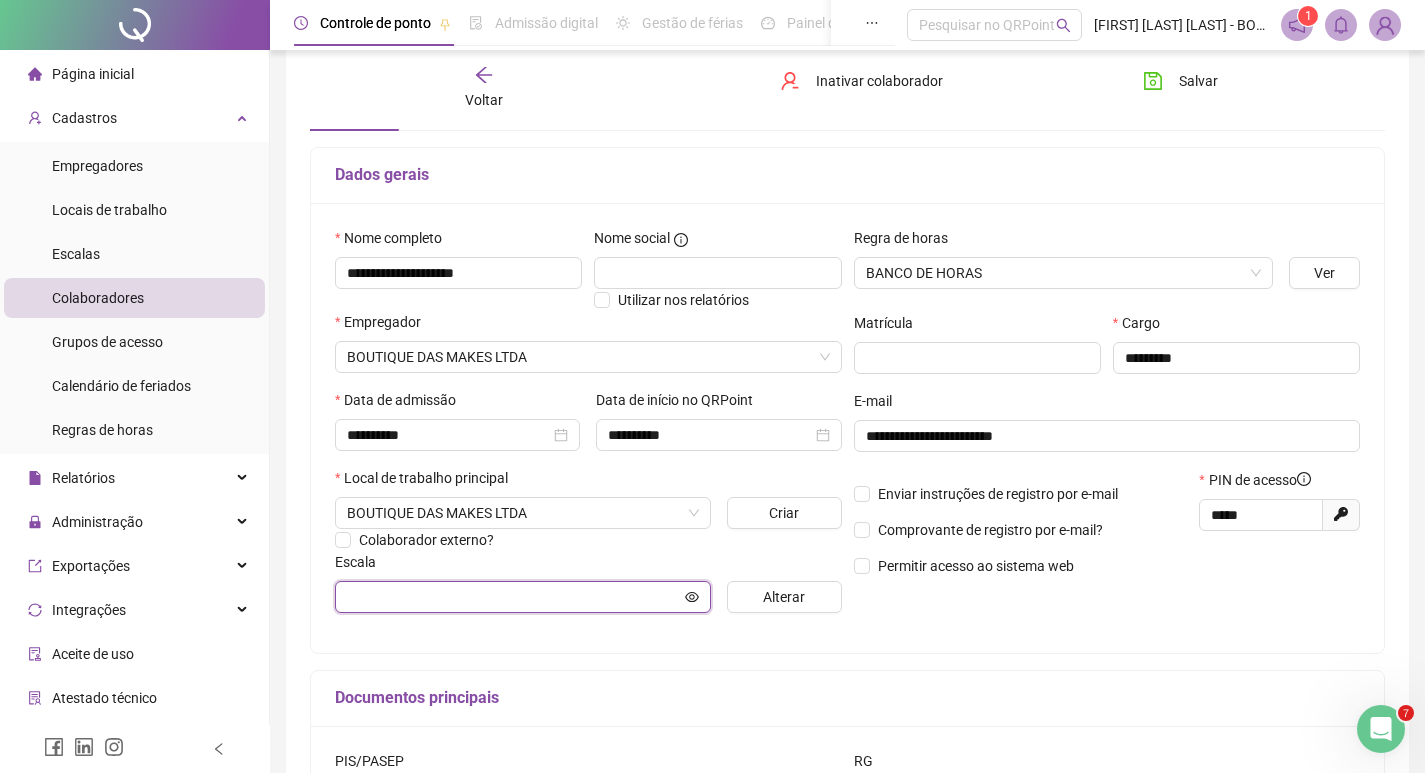 click at bounding box center [514, 597] 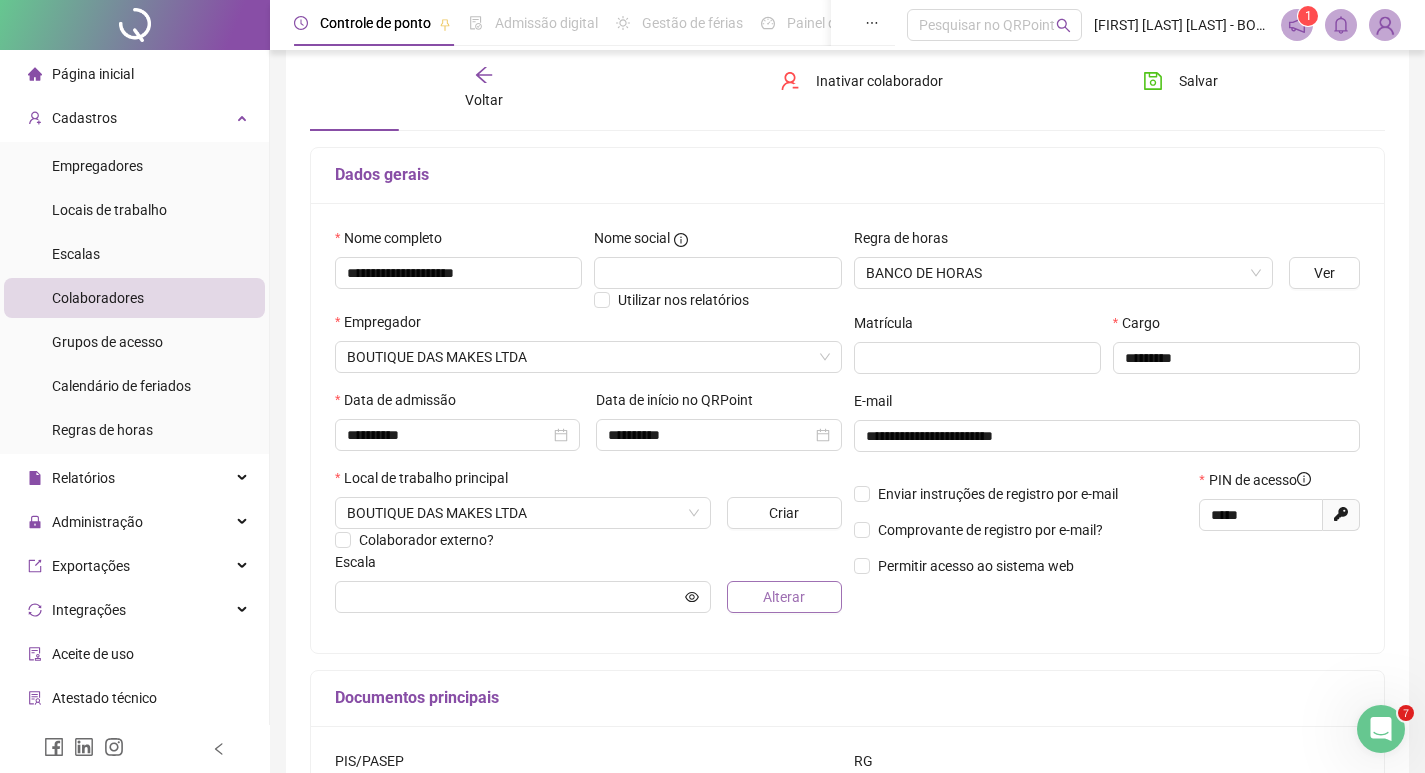 click on "Alterar" at bounding box center [784, 597] 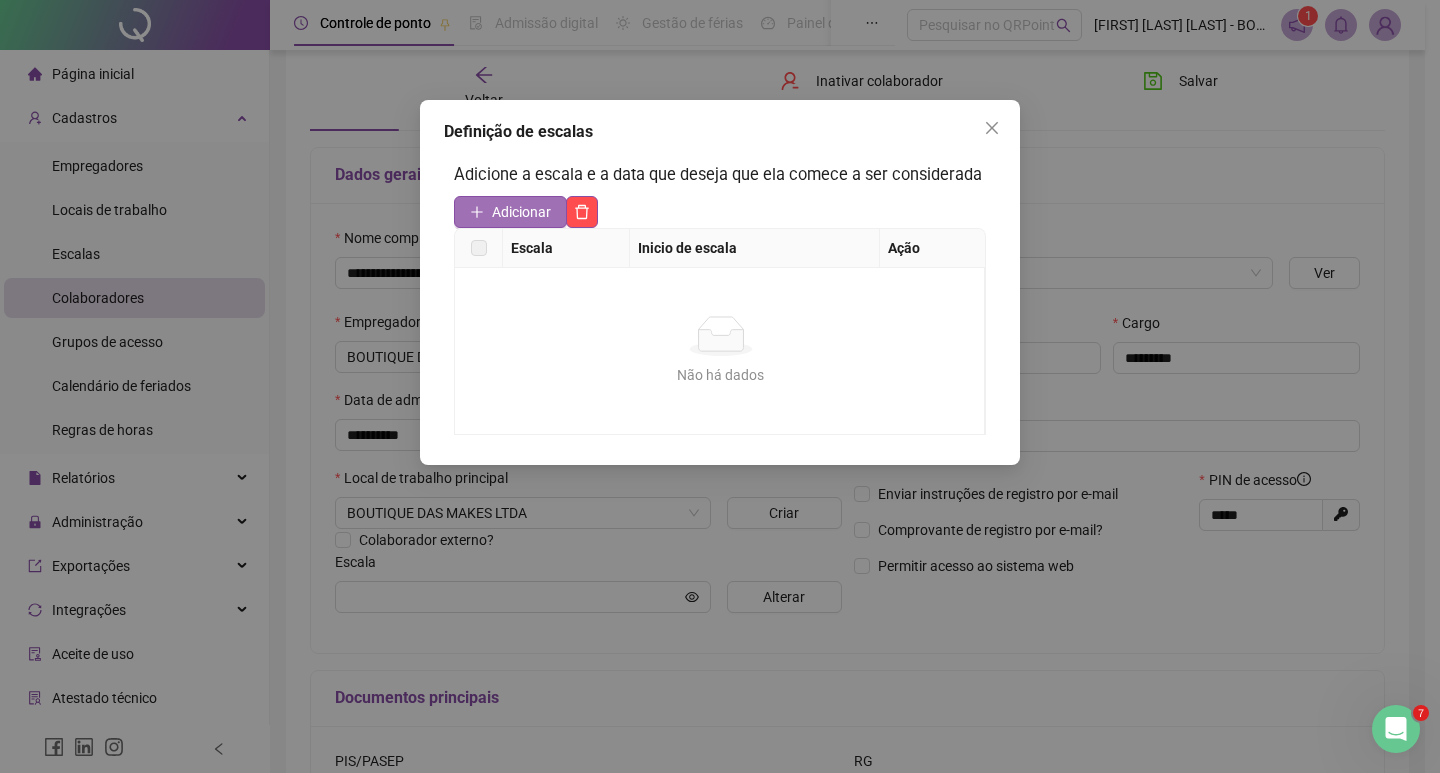 click on "Adicionar" at bounding box center [510, 212] 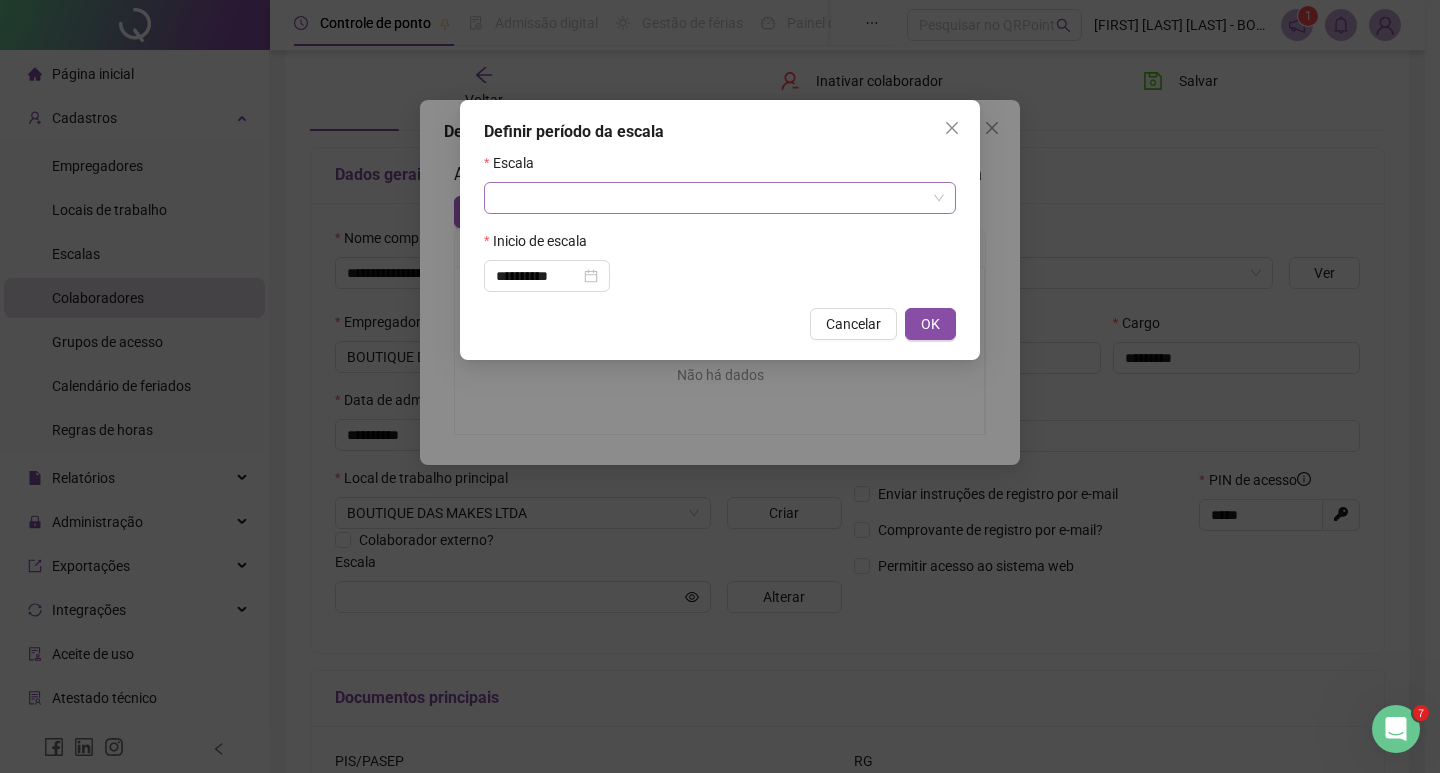 click at bounding box center (711, 198) 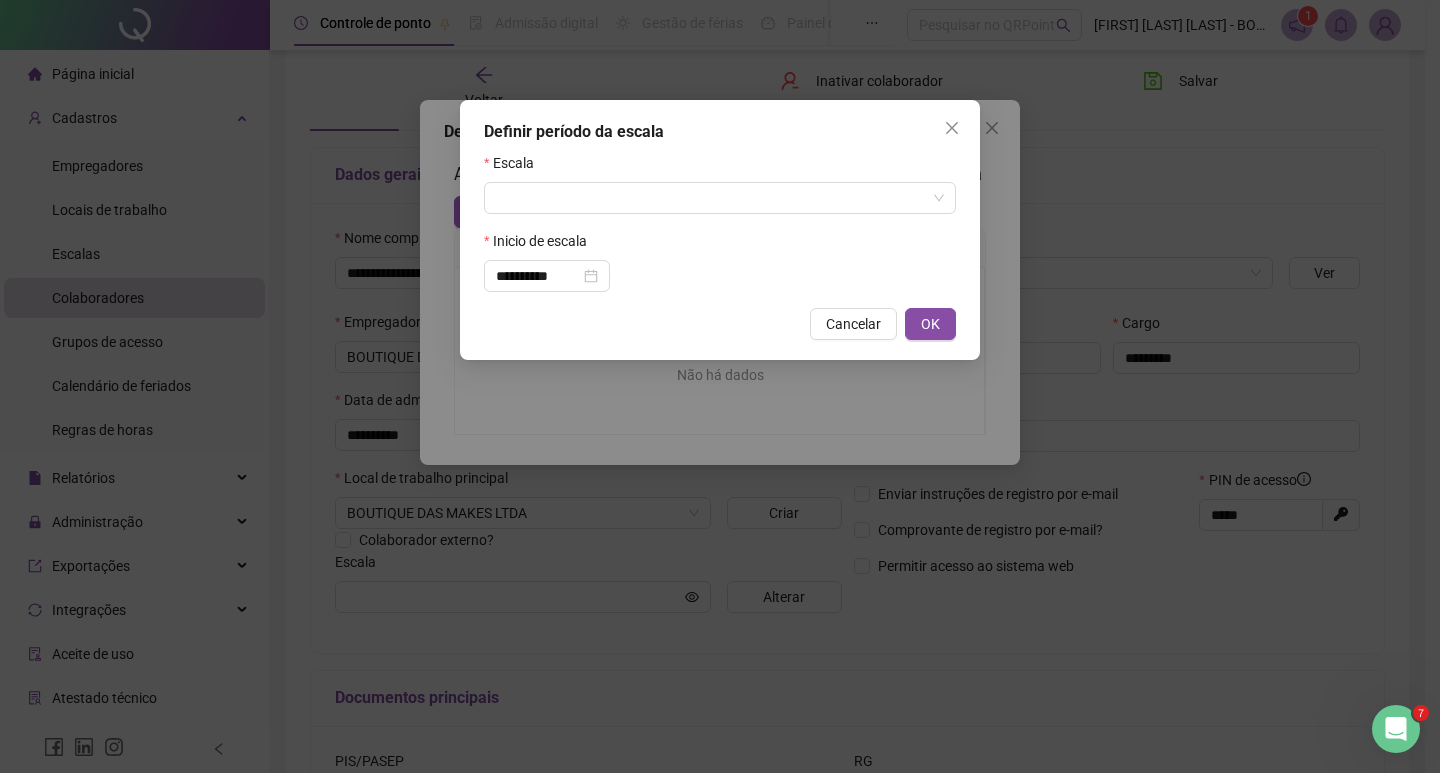 click on "**********" at bounding box center (720, 386) 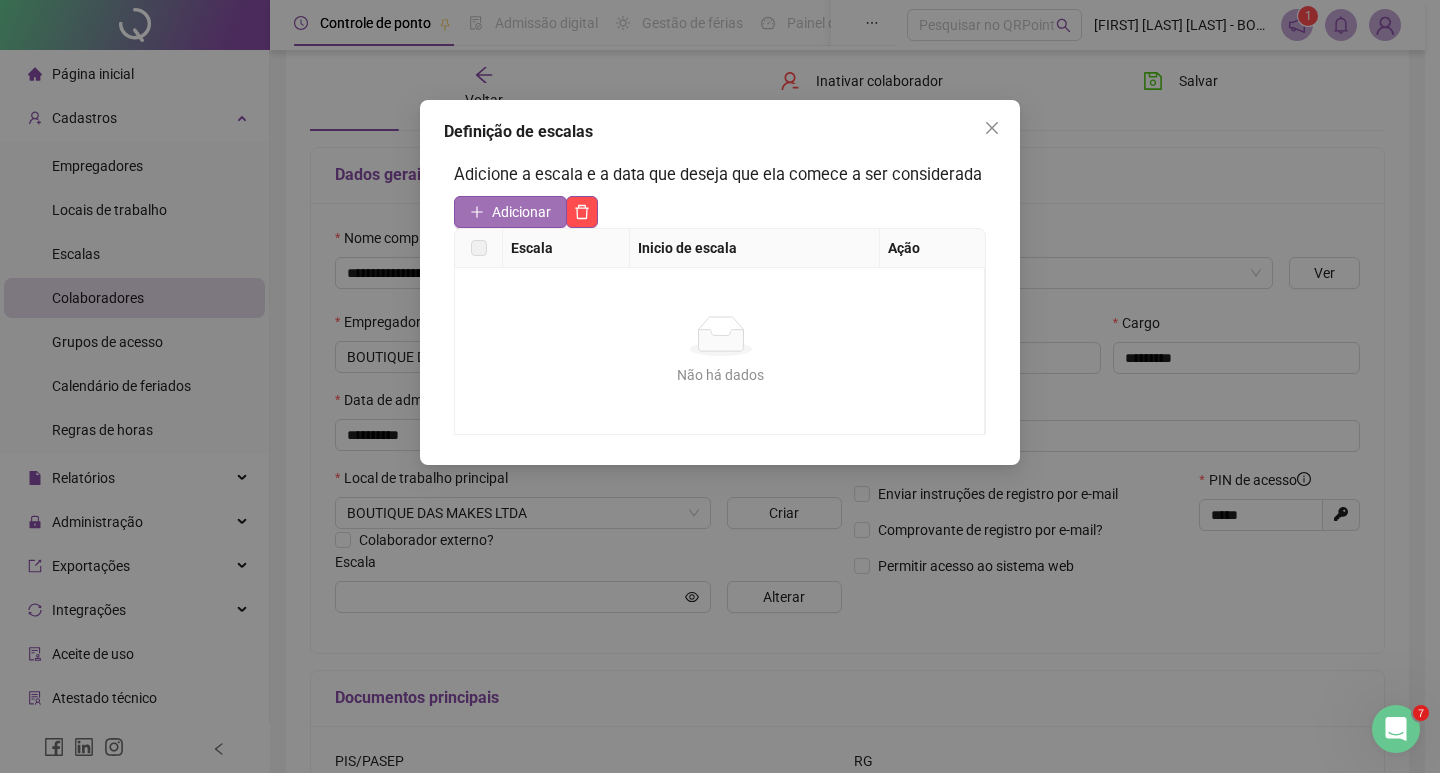 click on "Adicionar" at bounding box center (521, 212) 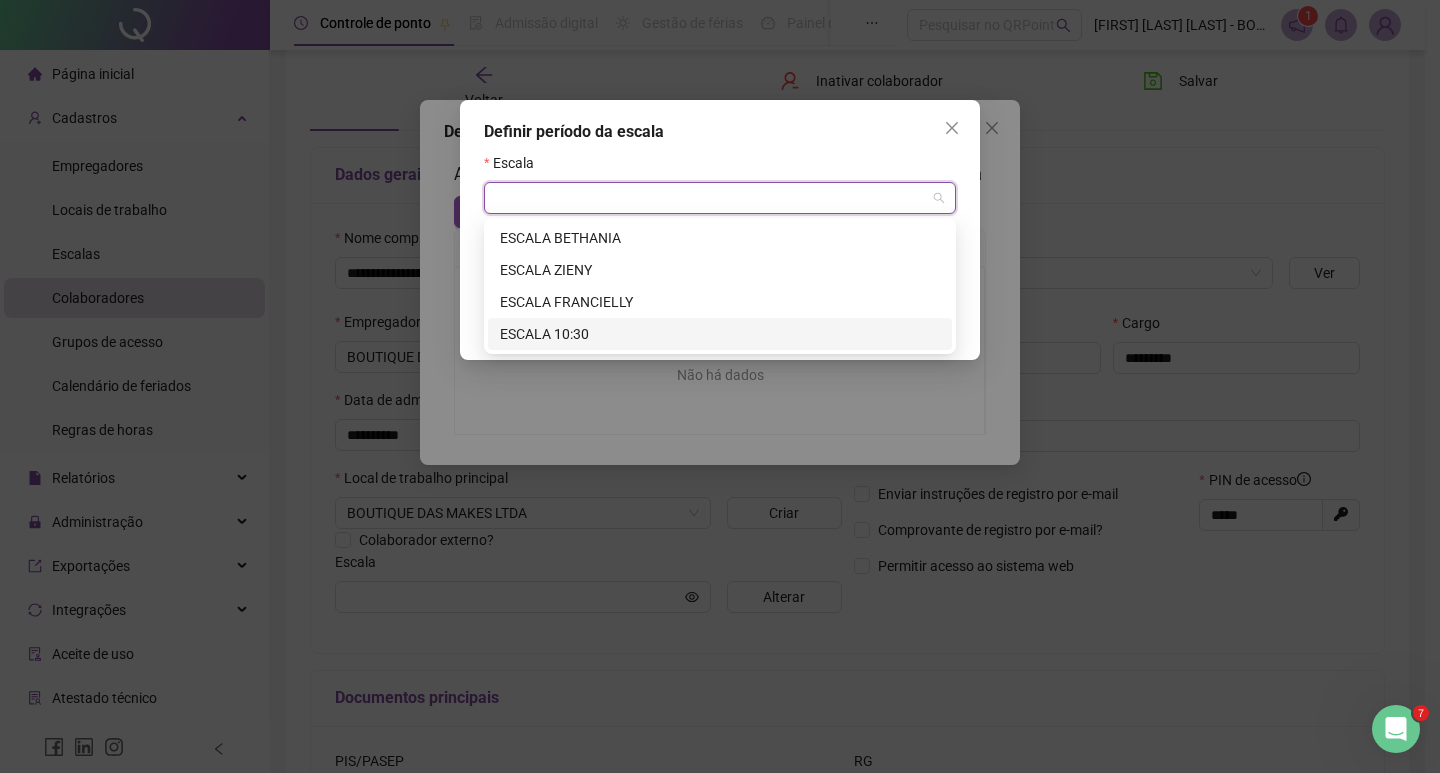 click at bounding box center (711, 198) 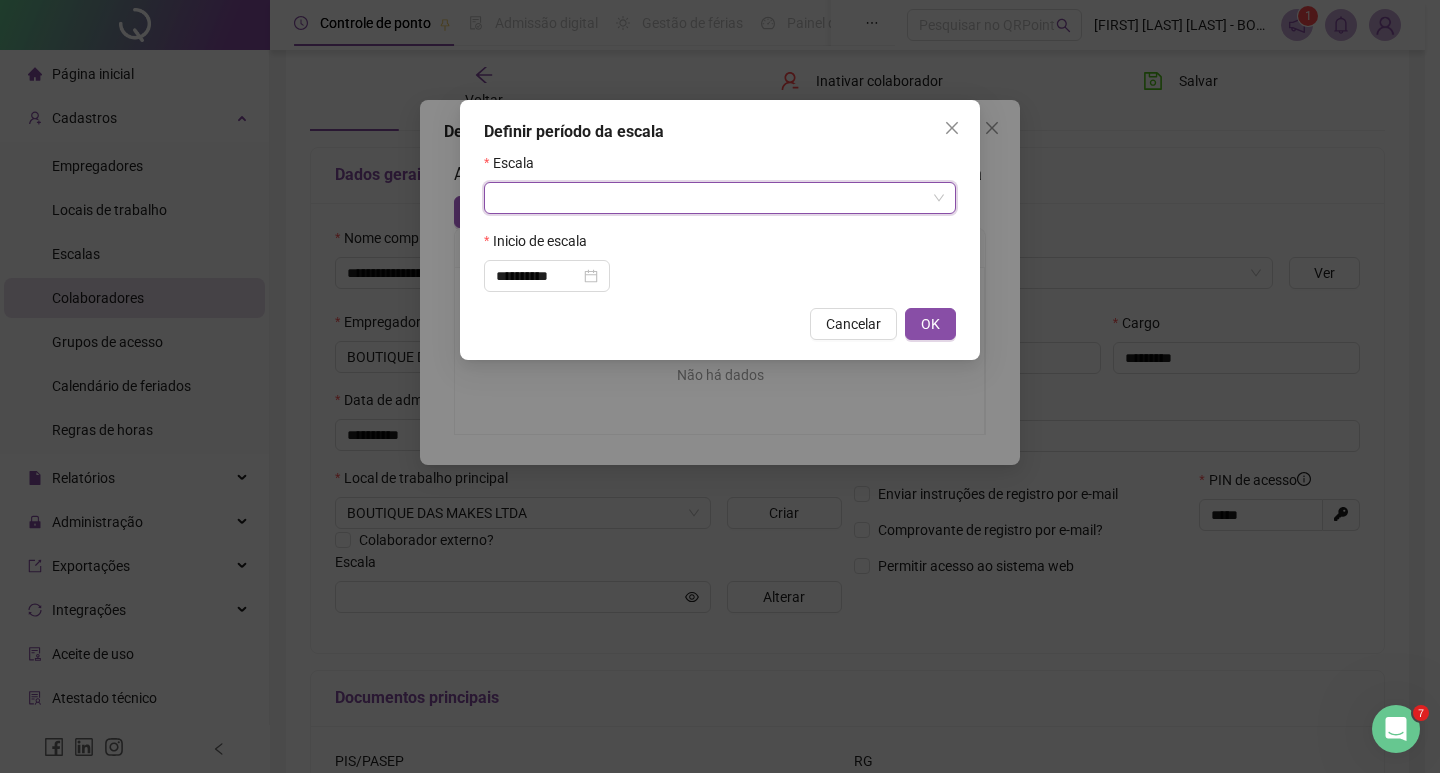 click at bounding box center [711, 198] 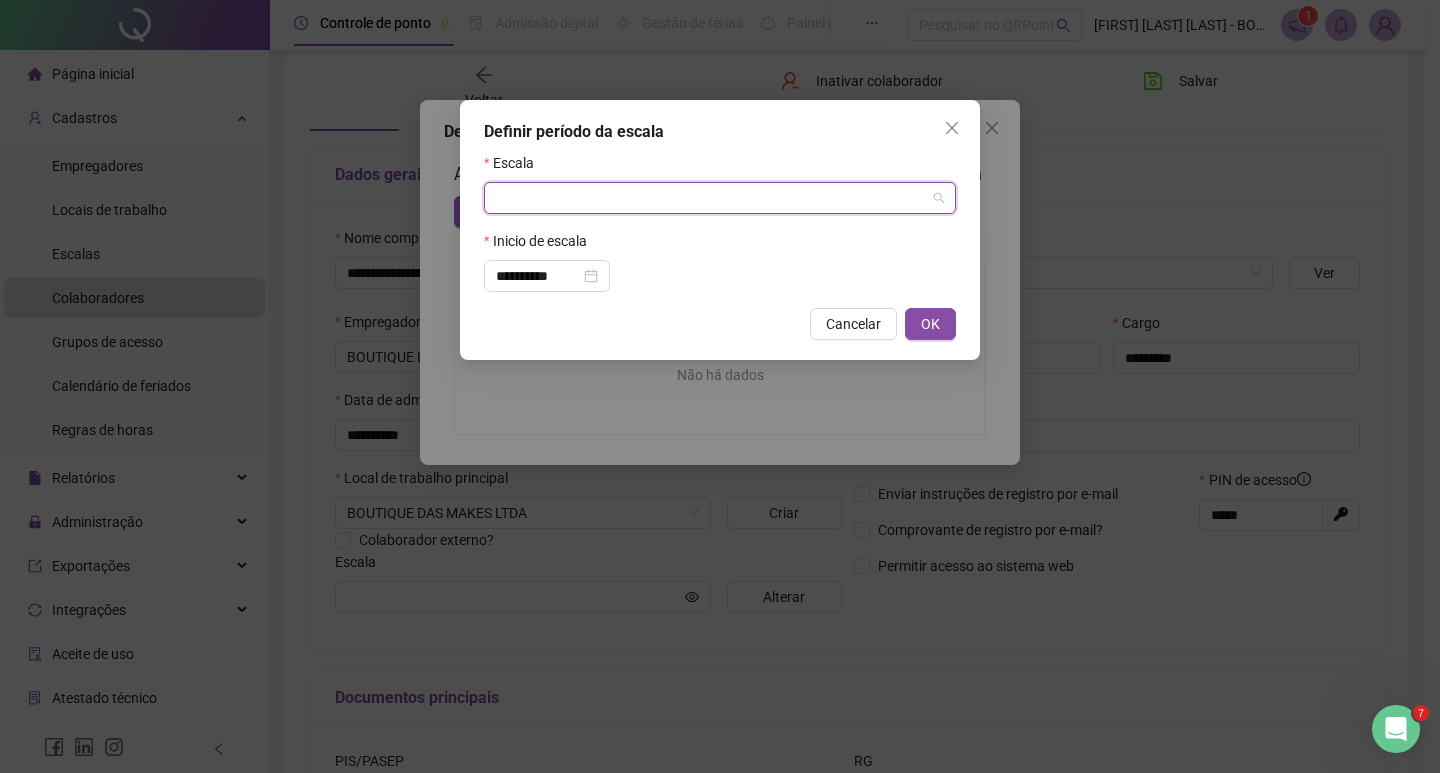 click at bounding box center (711, 198) 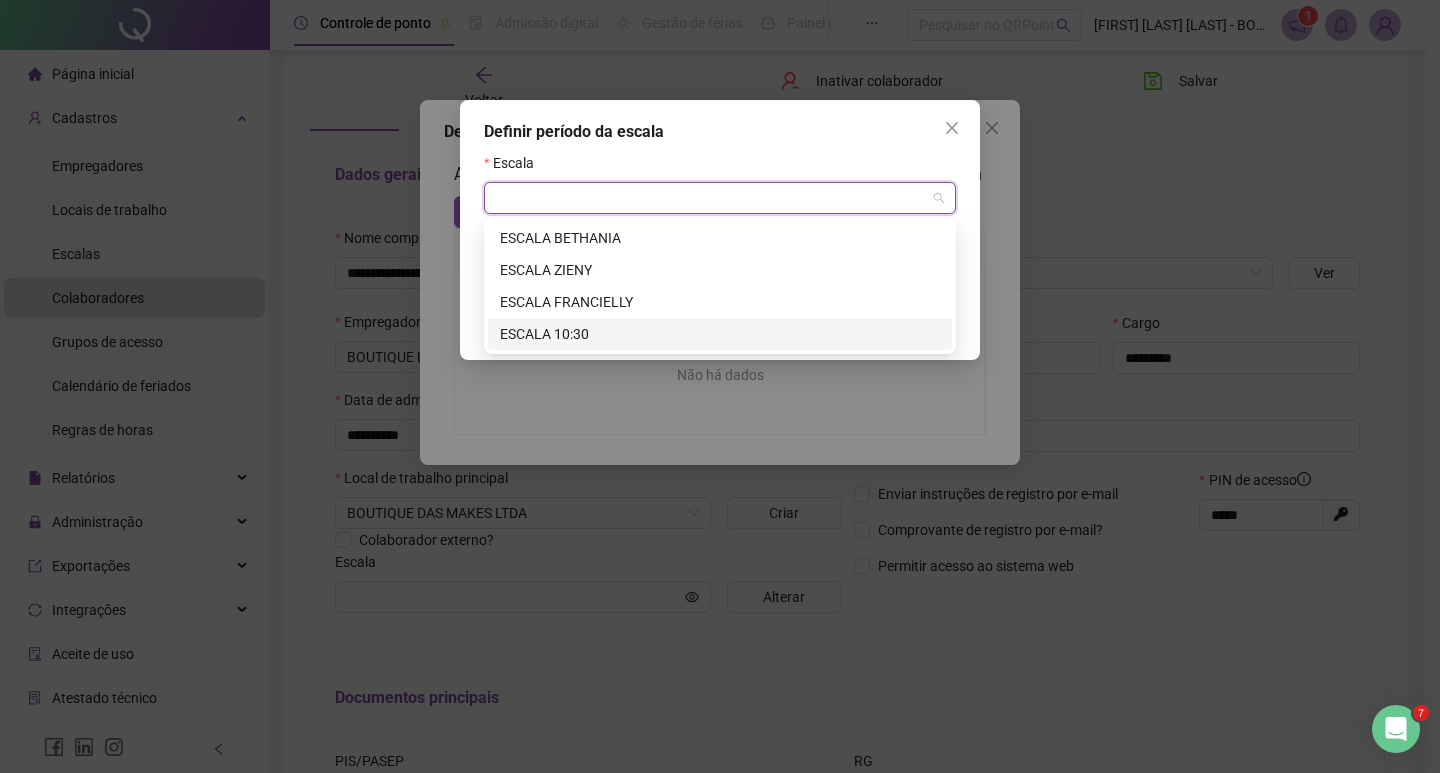 click on "ESCALA 10:30" at bounding box center (720, 334) 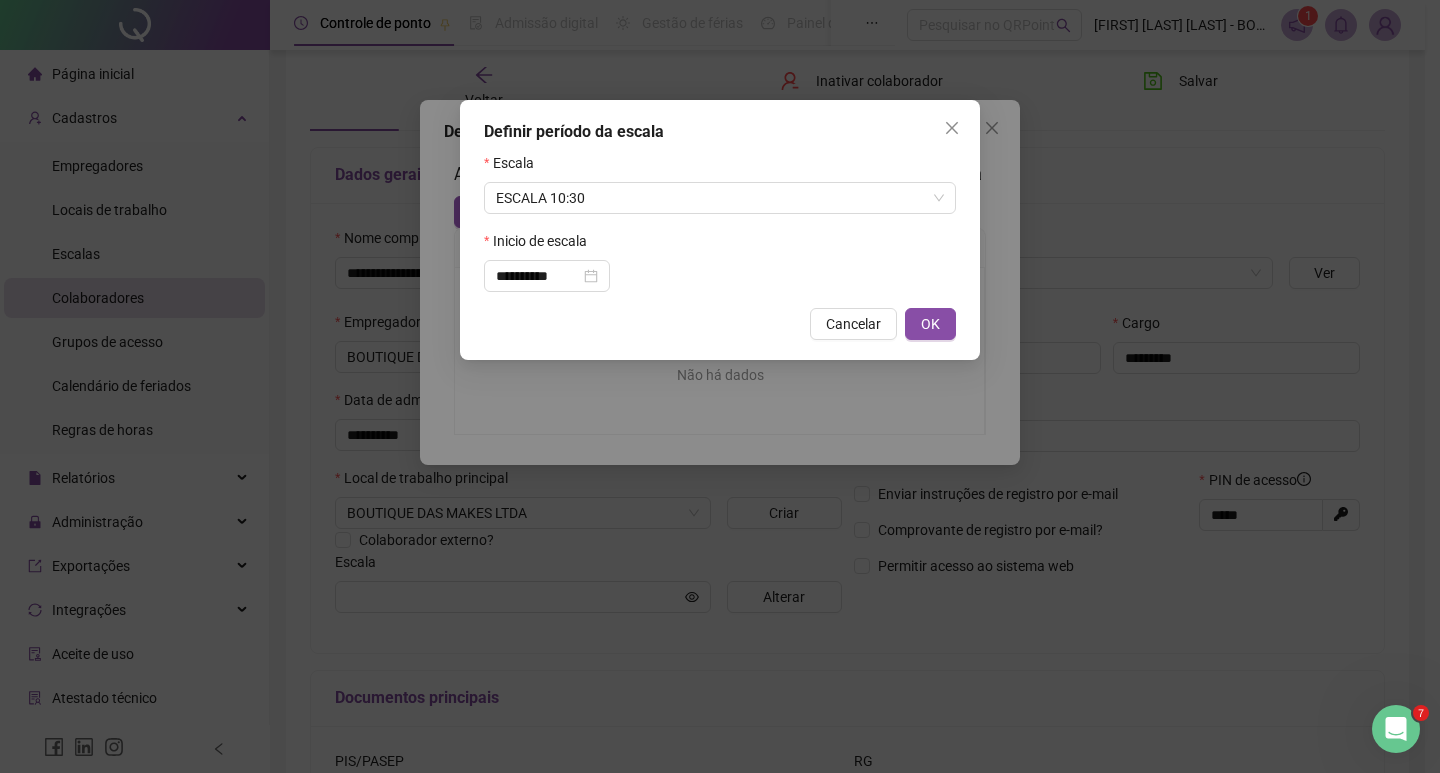 click on "**********" at bounding box center (720, 386) 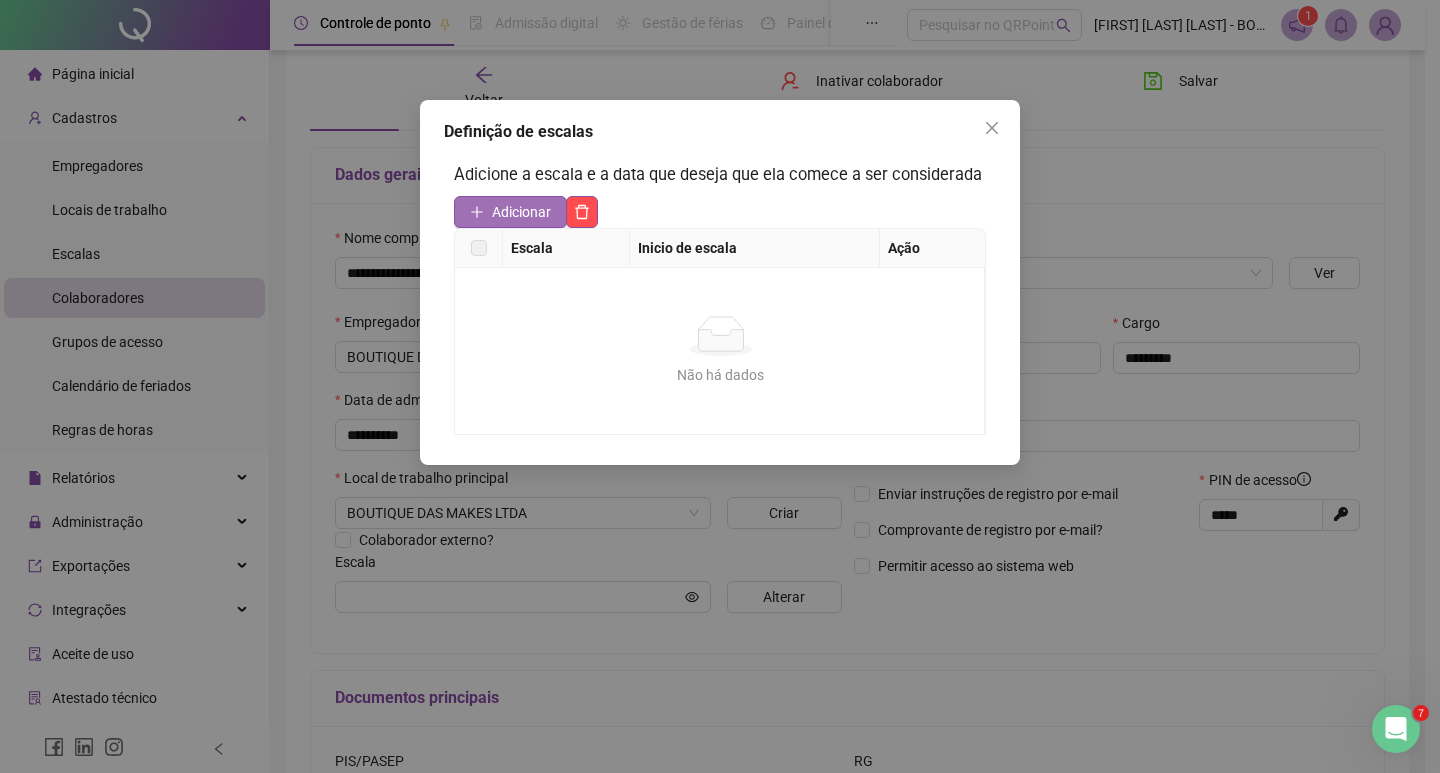click on "Adicionar" at bounding box center (521, 212) 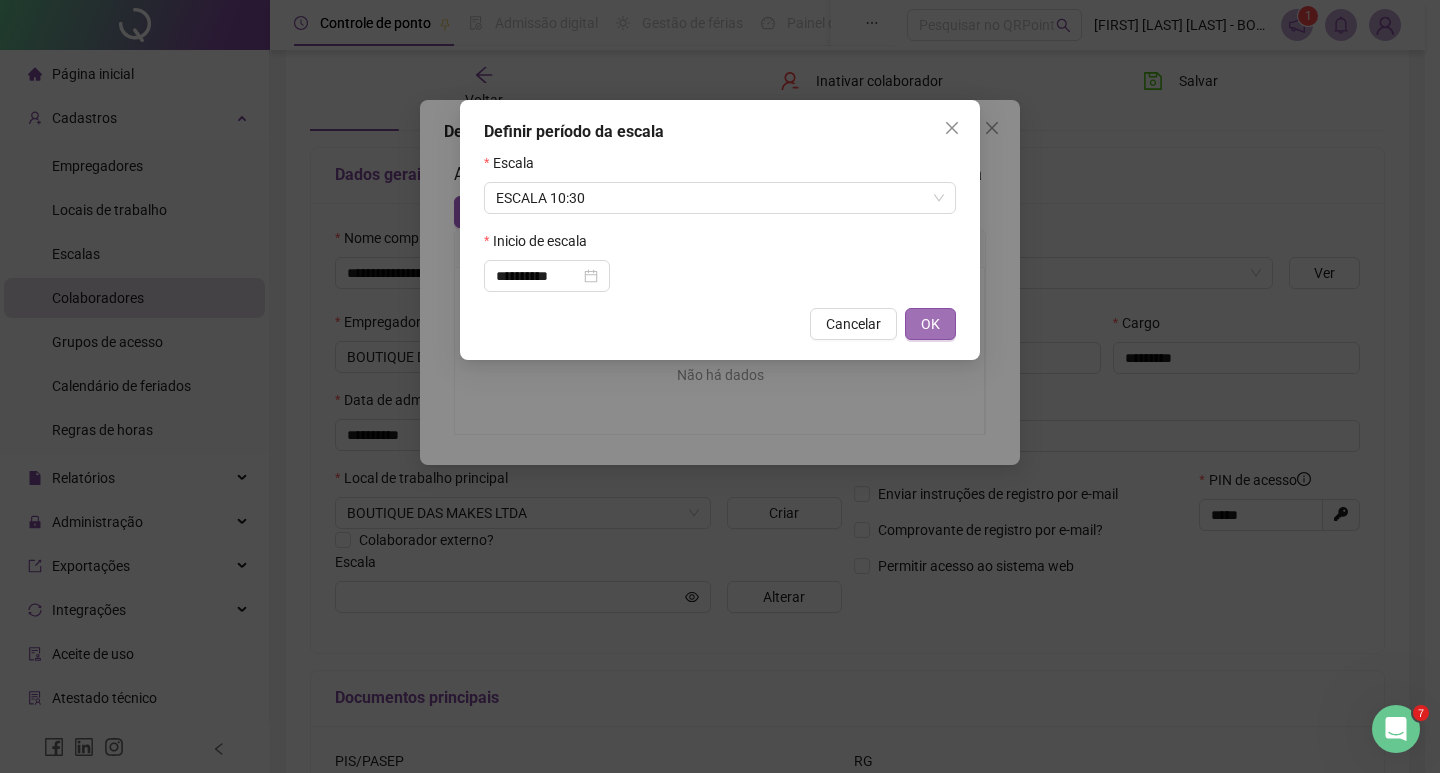 click on "OK" at bounding box center [930, 324] 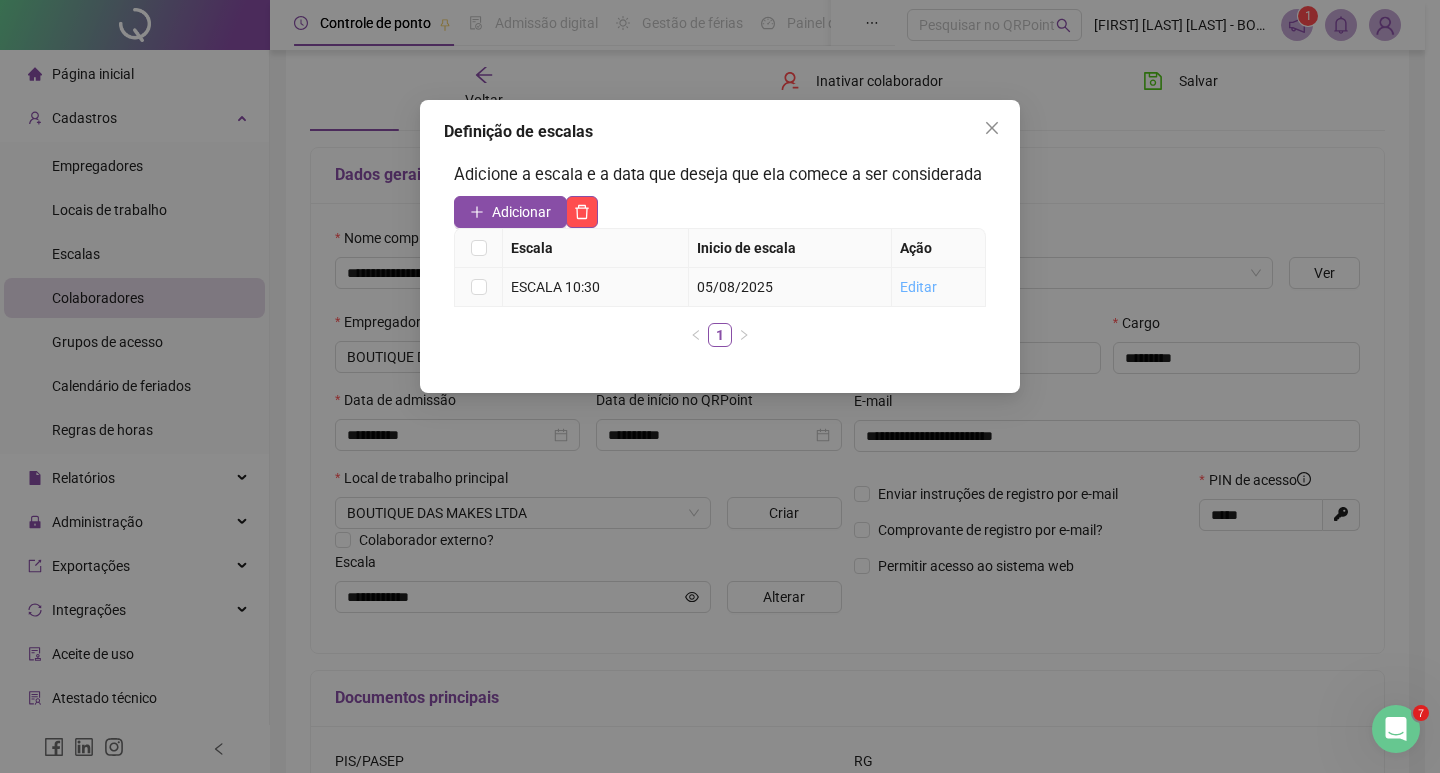 click on "Editar" at bounding box center (918, 287) 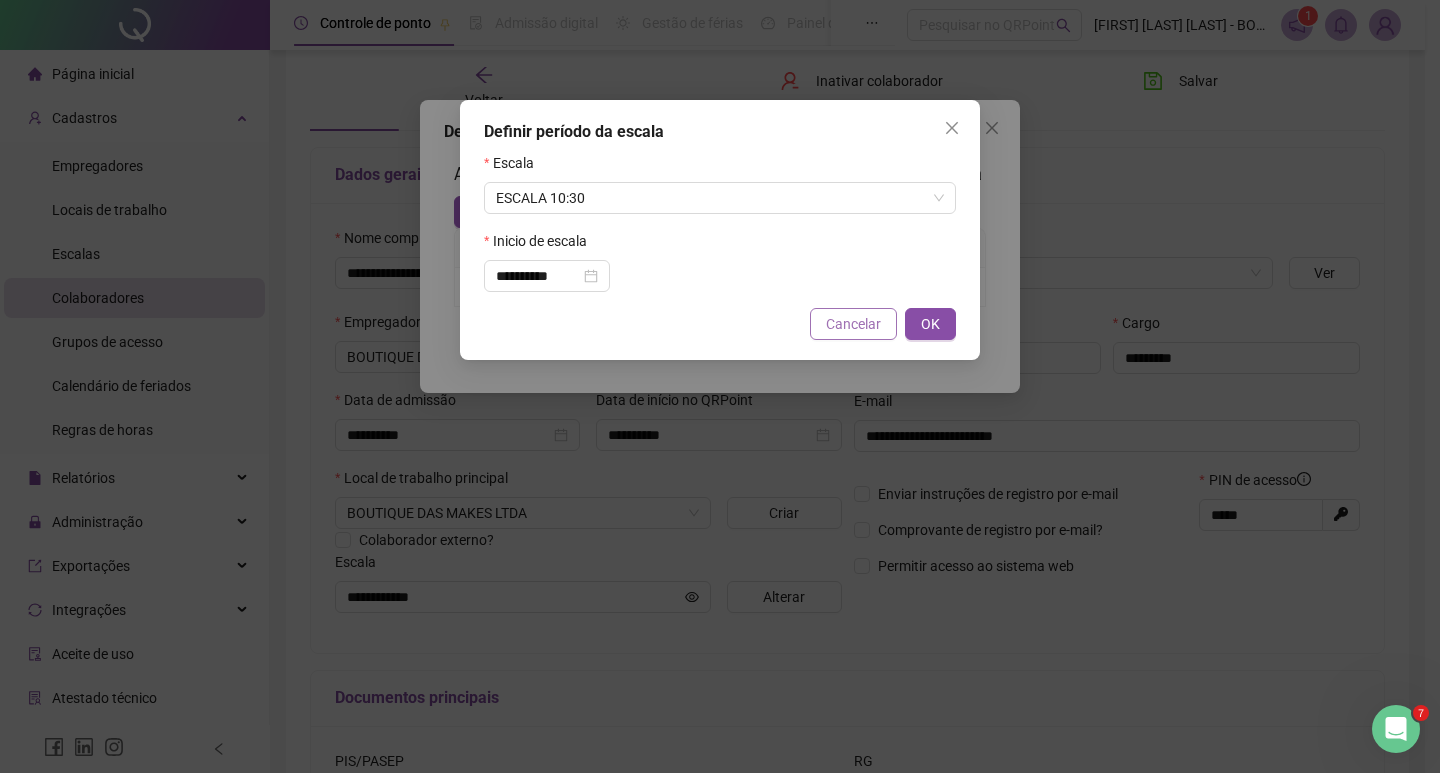 click on "Cancelar" at bounding box center (853, 324) 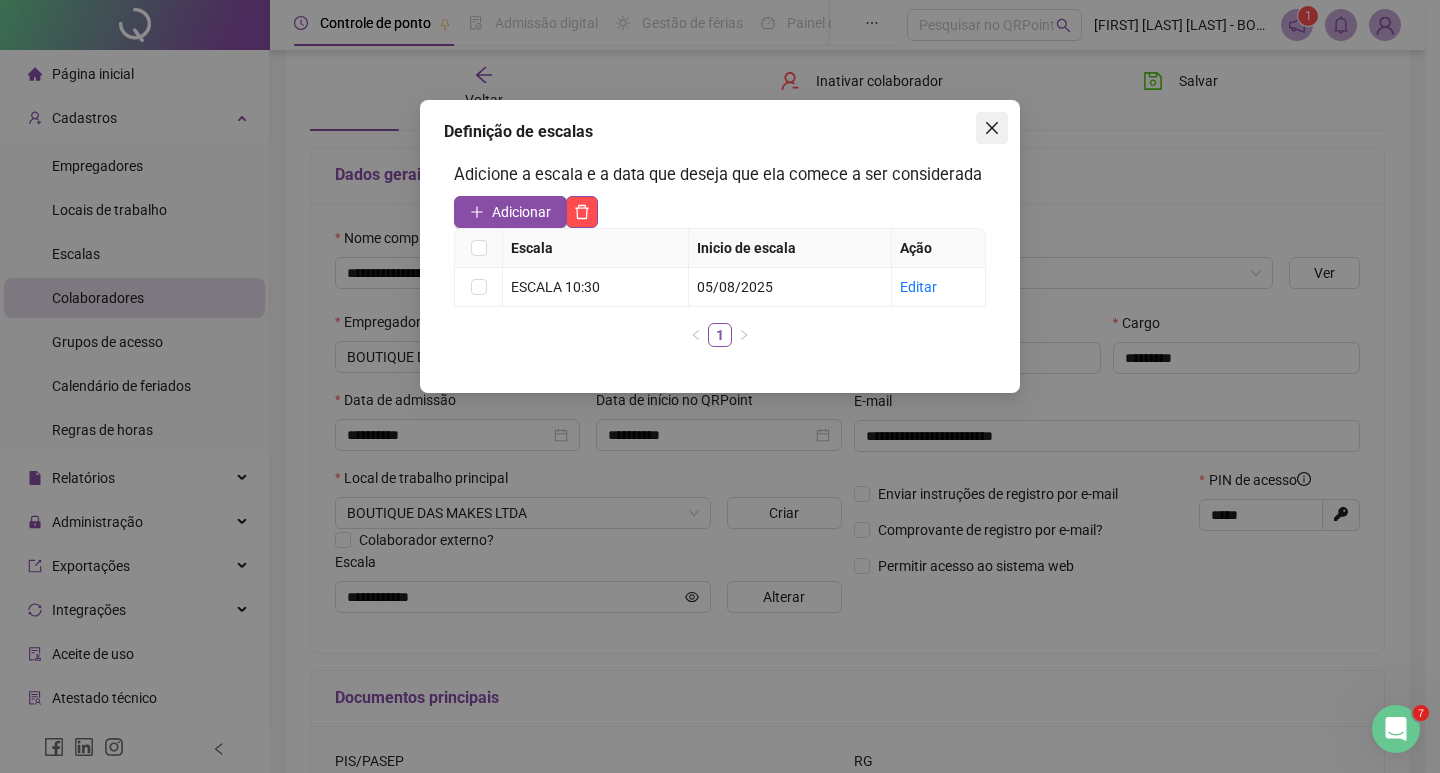 click at bounding box center [992, 128] 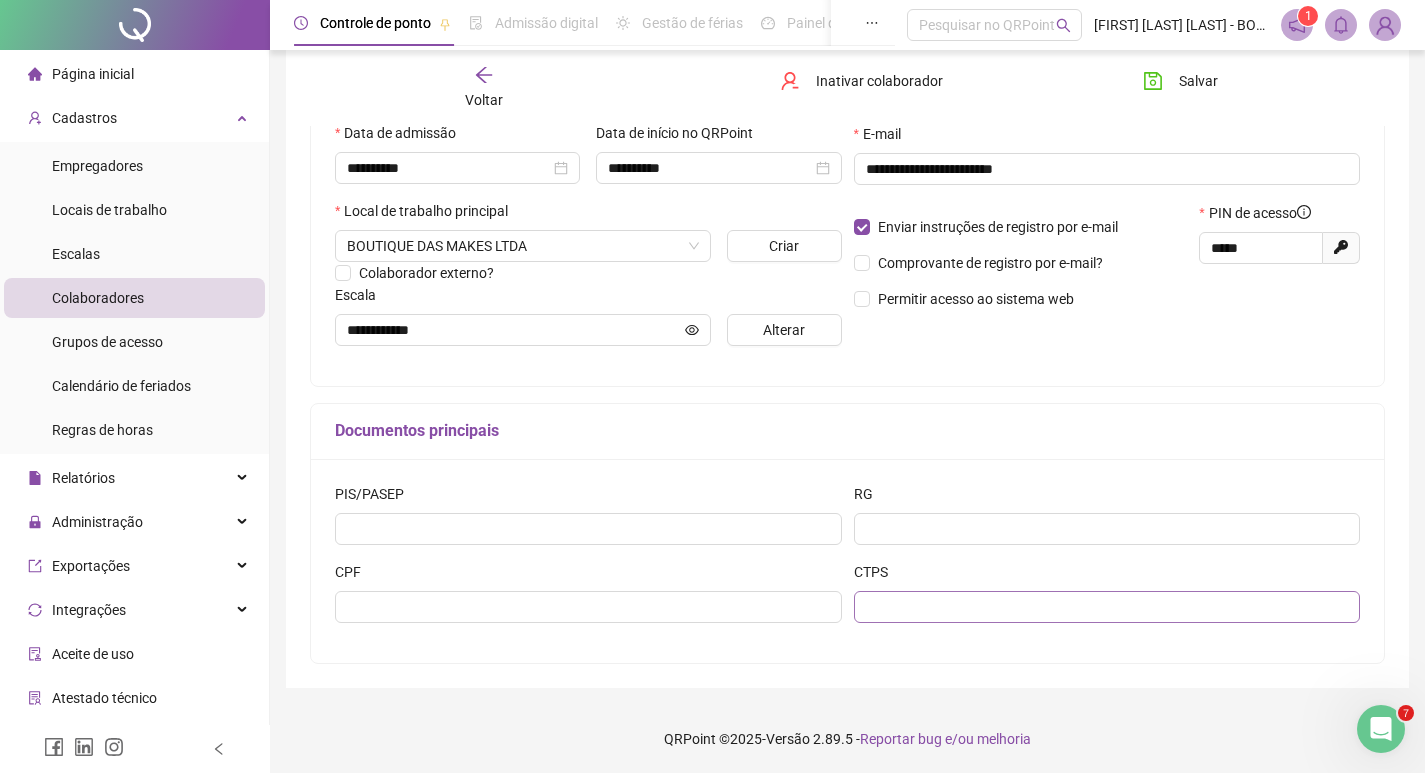 scroll, scrollTop: 368, scrollLeft: 0, axis: vertical 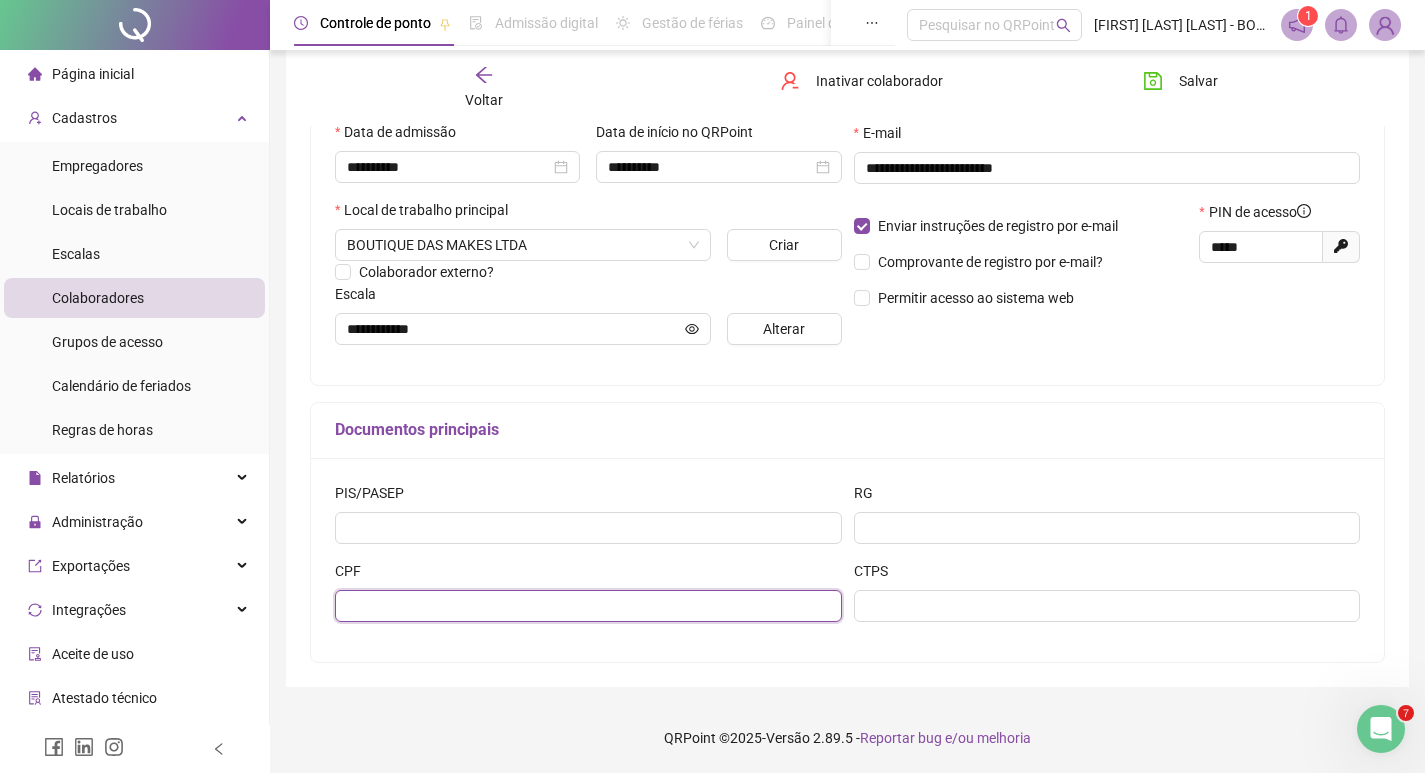 click at bounding box center [588, 606] 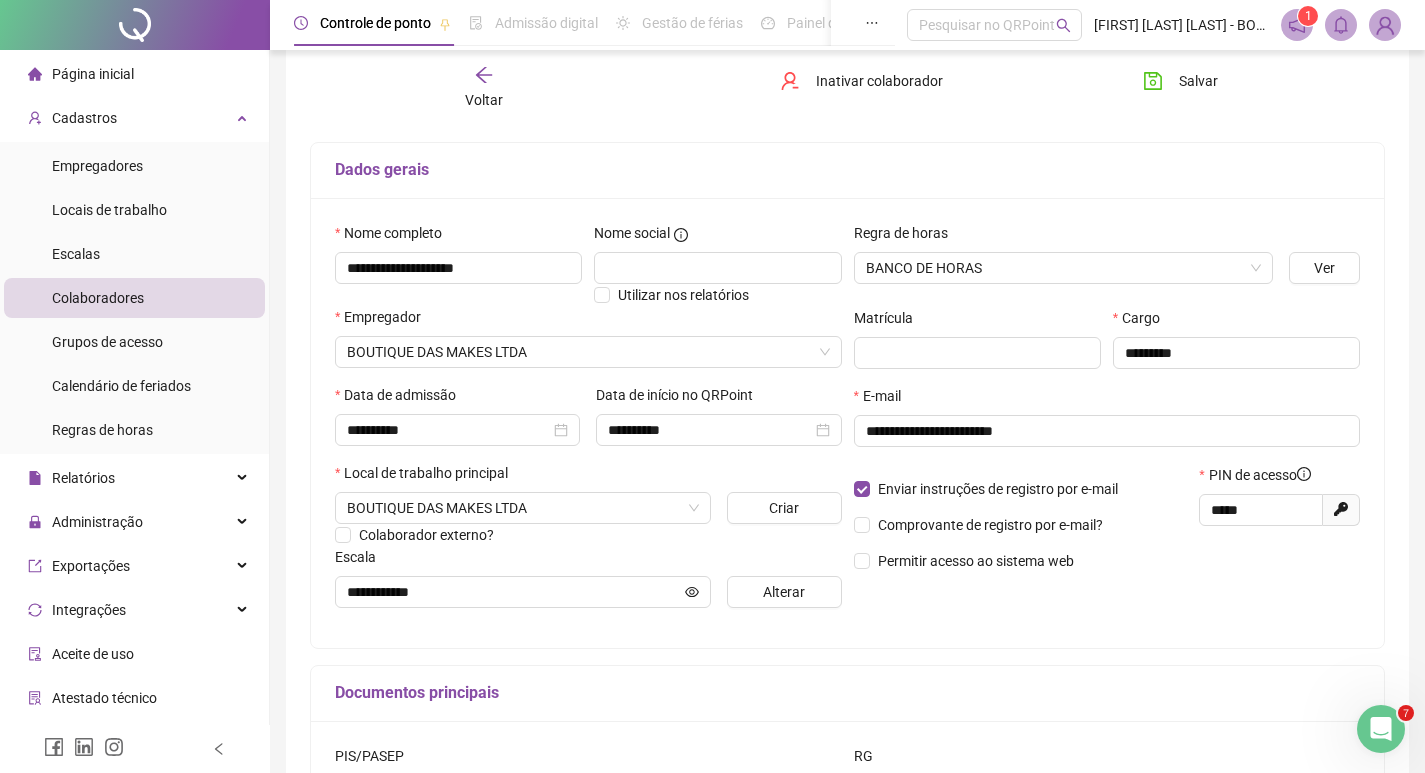 scroll, scrollTop: 68, scrollLeft: 0, axis: vertical 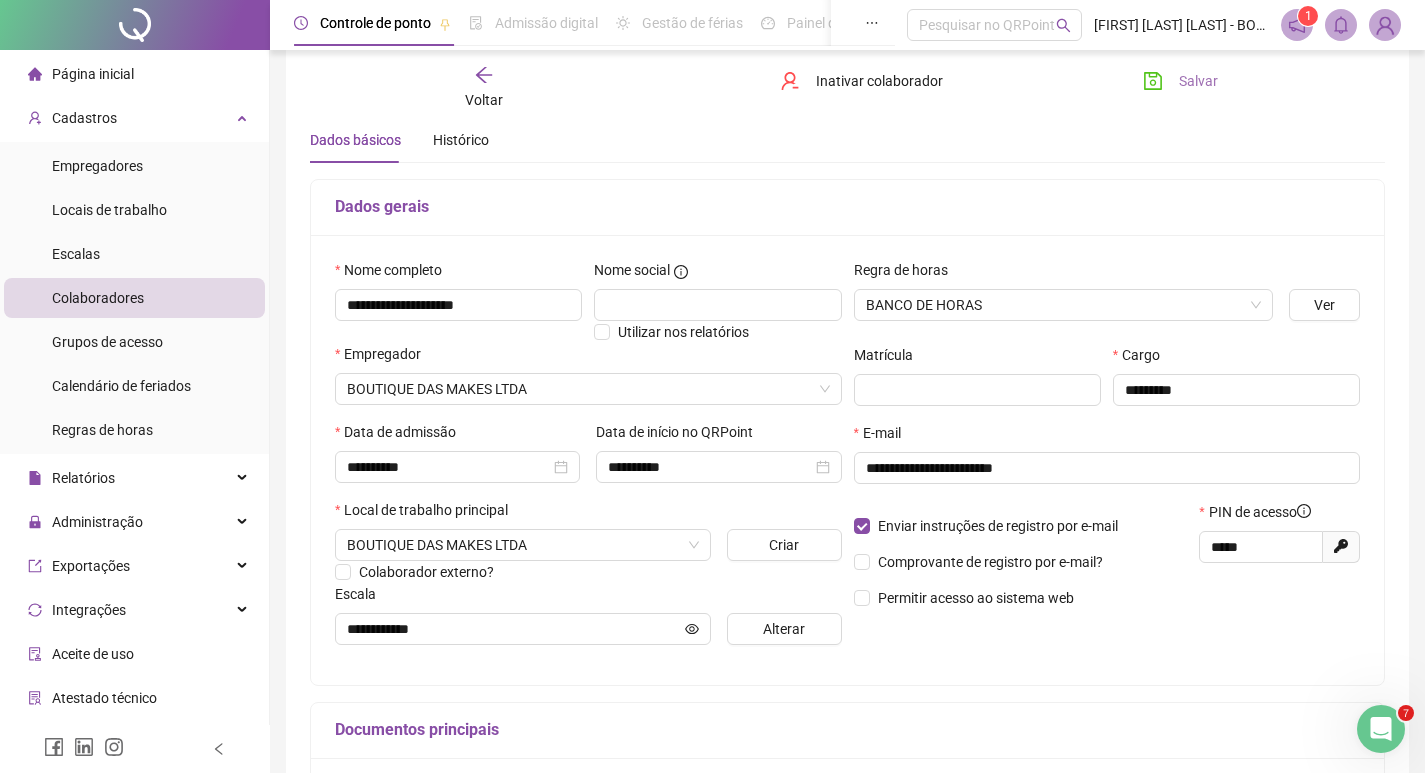 type on "**********" 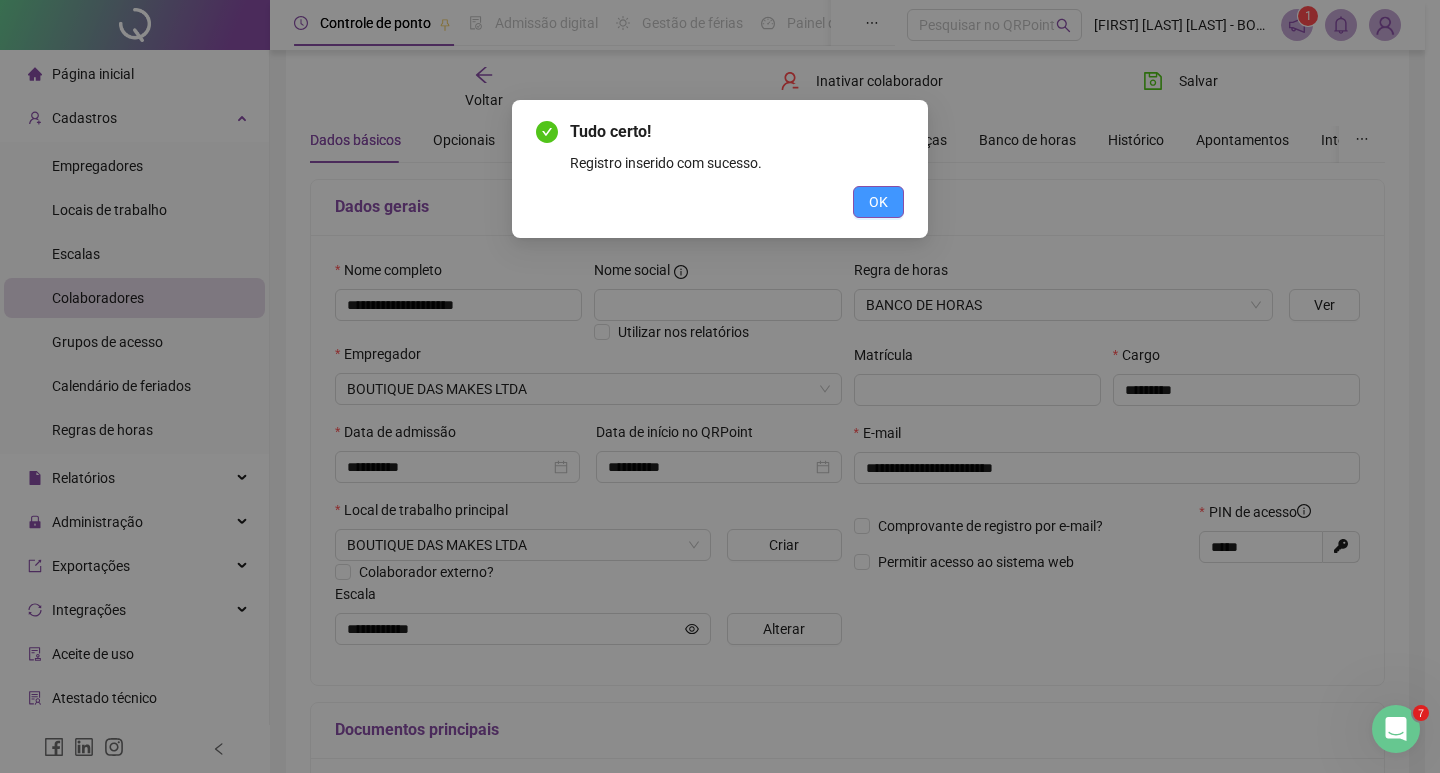 click on "OK" at bounding box center [878, 202] 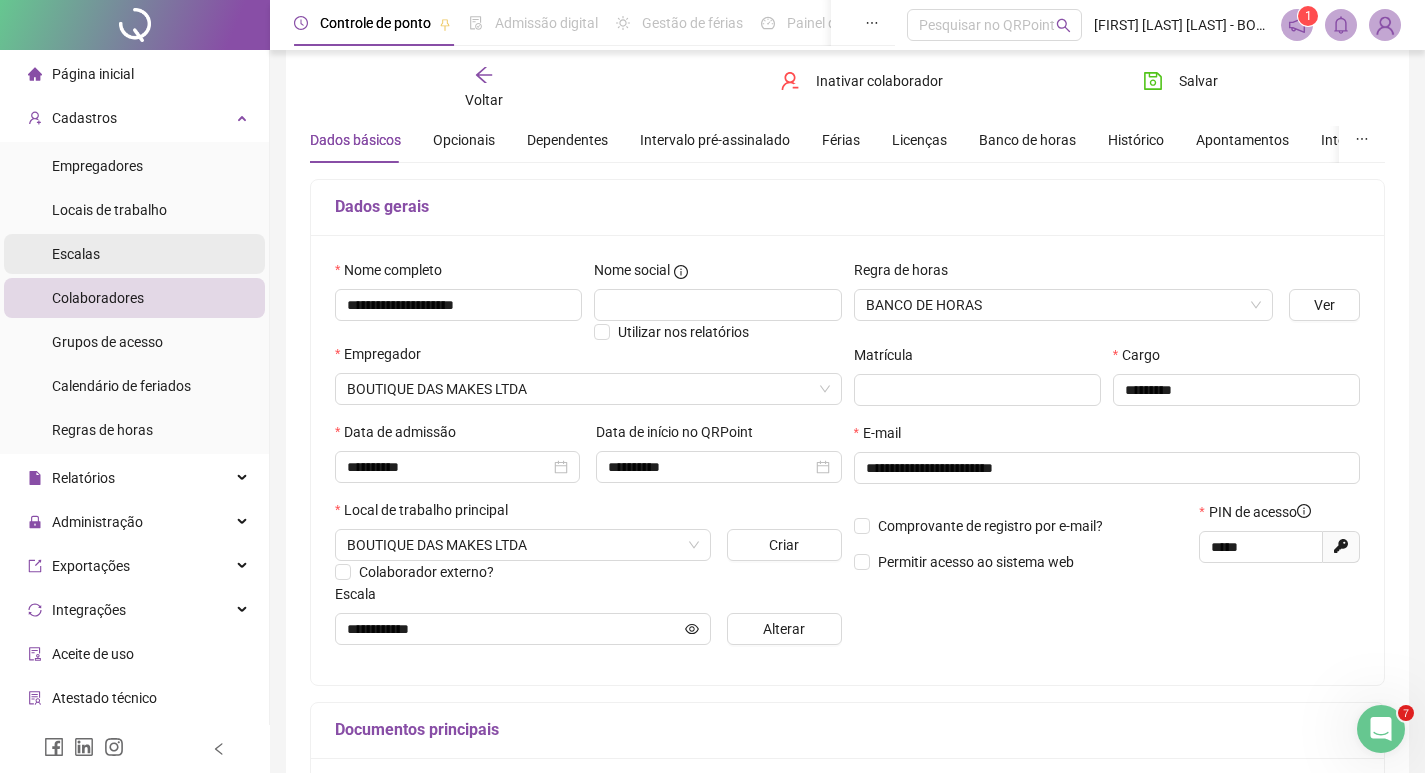click on "Escalas" at bounding box center [134, 254] 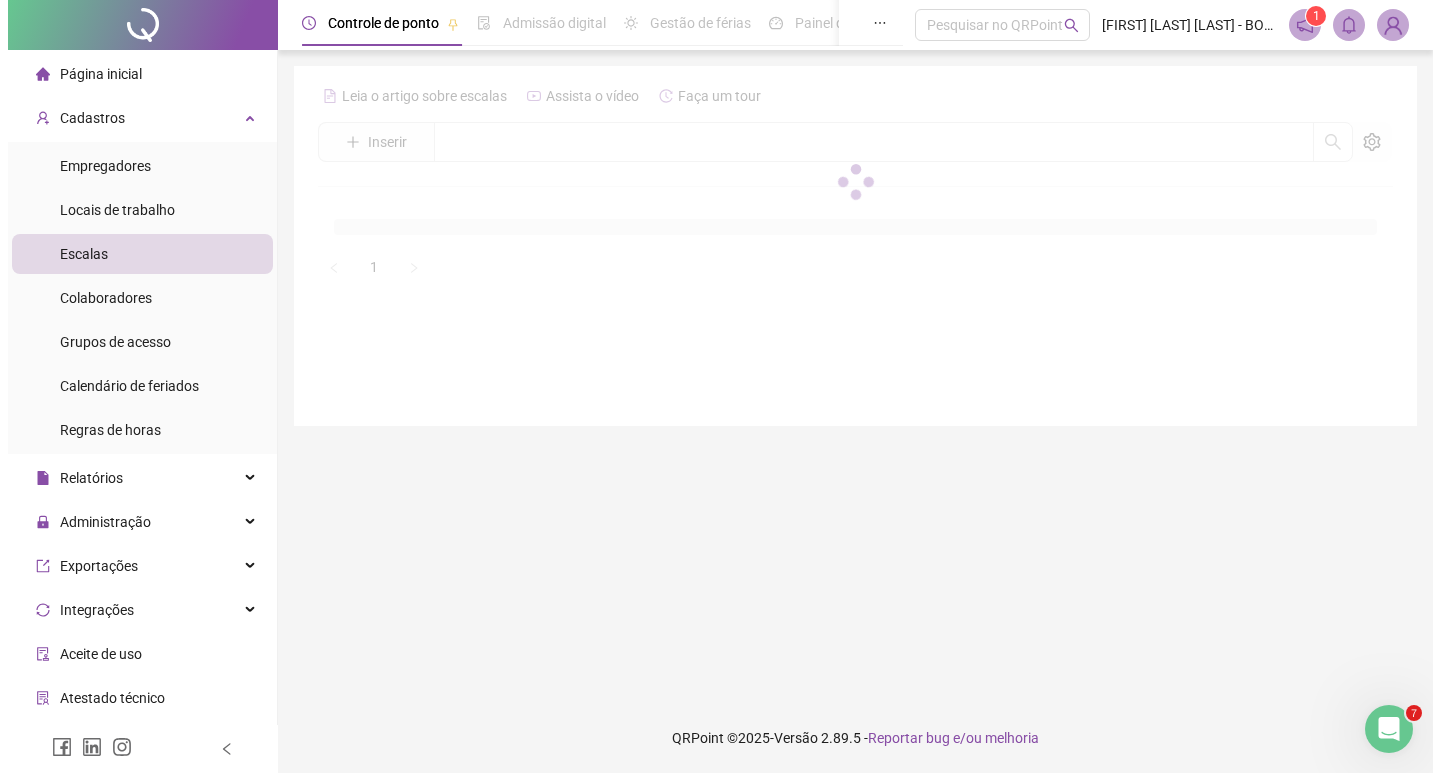 scroll, scrollTop: 0, scrollLeft: 0, axis: both 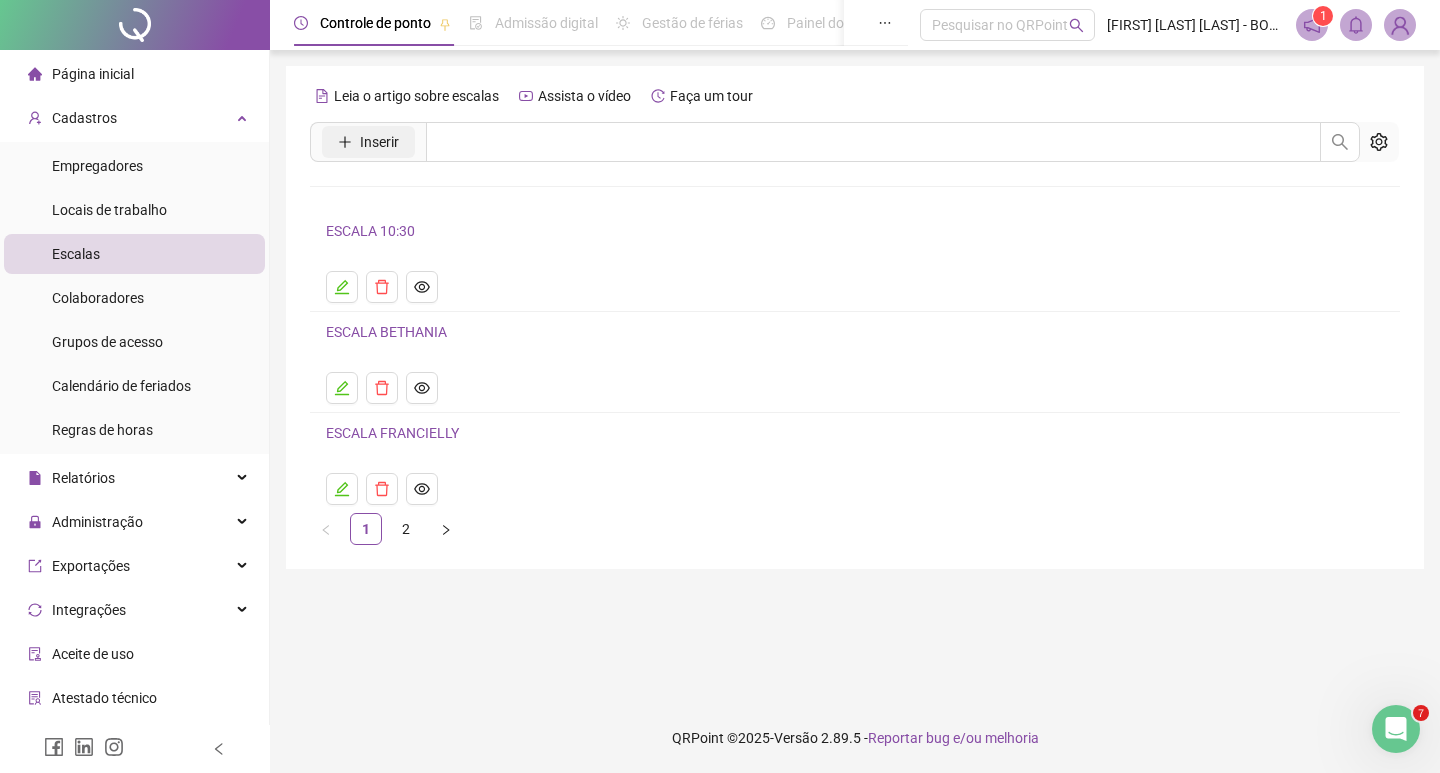 click on "Inserir" at bounding box center (368, 142) 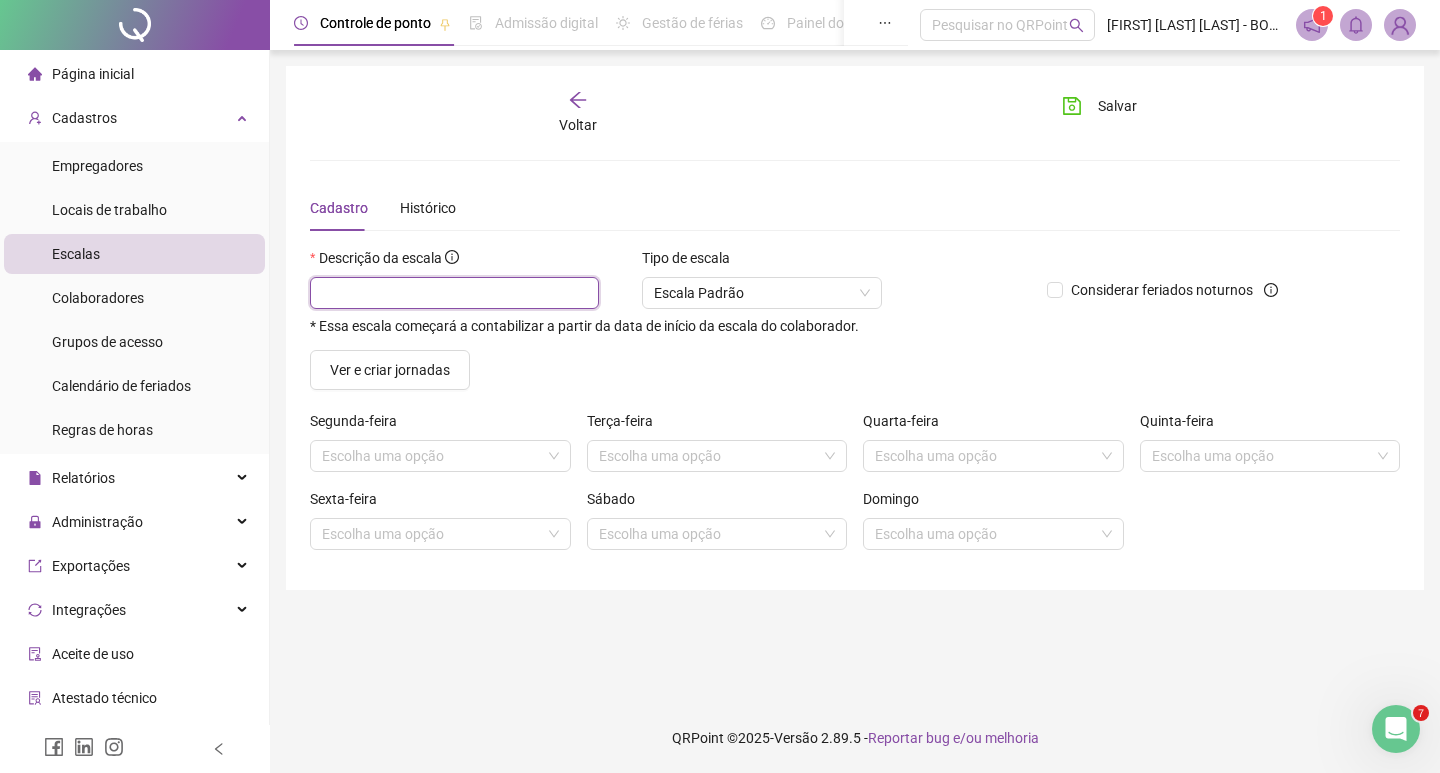 click at bounding box center [454, 293] 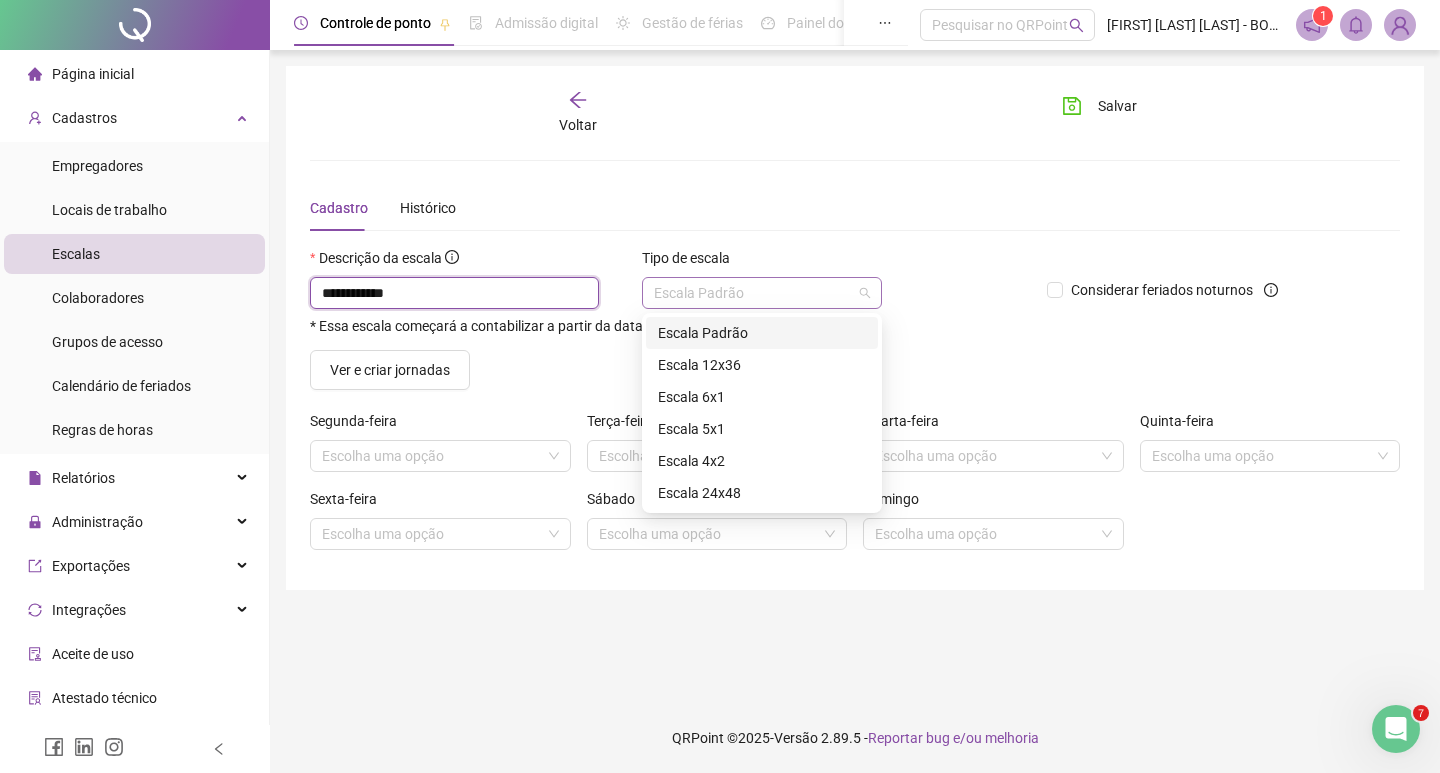 click on "Escala Padrão" at bounding box center [762, 293] 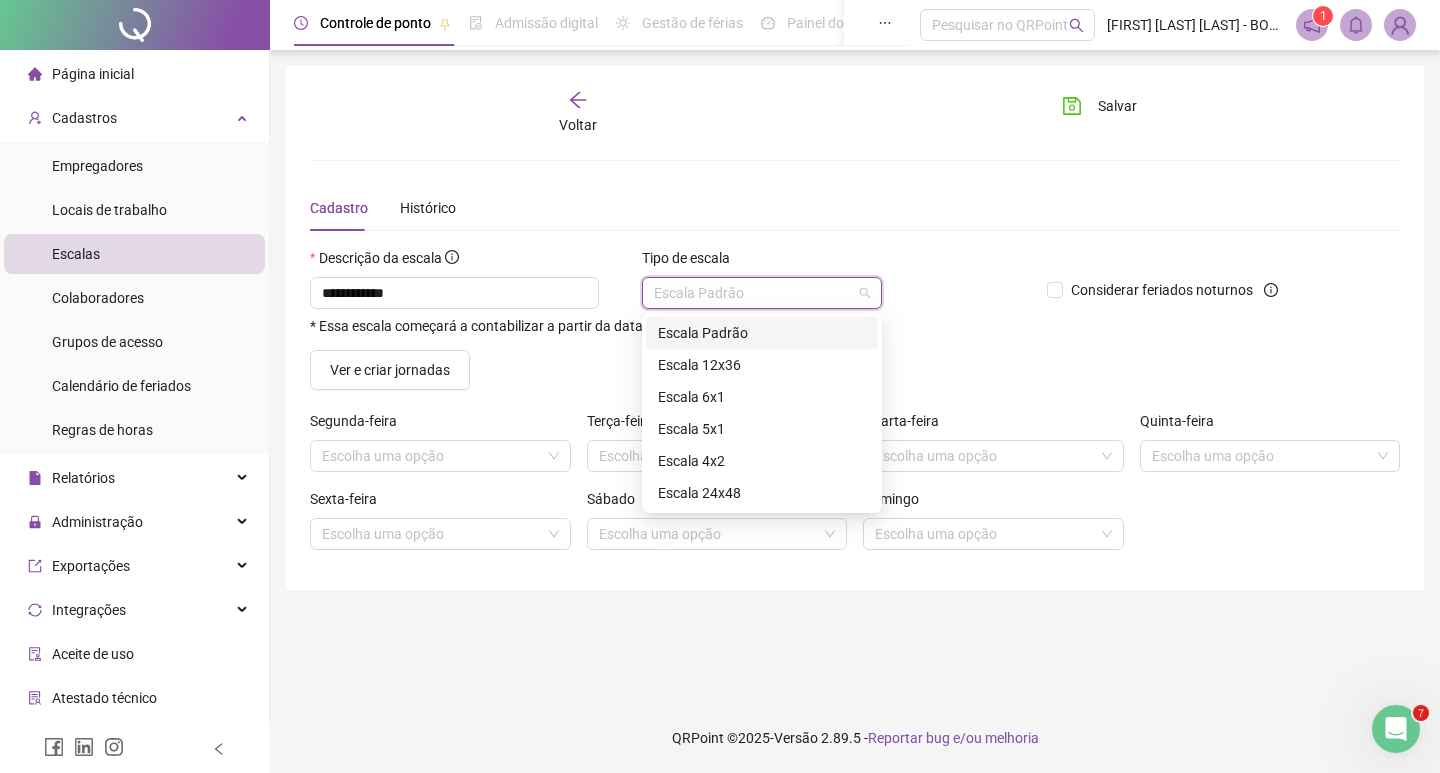 click on "Escala Padrão" at bounding box center (762, 333) 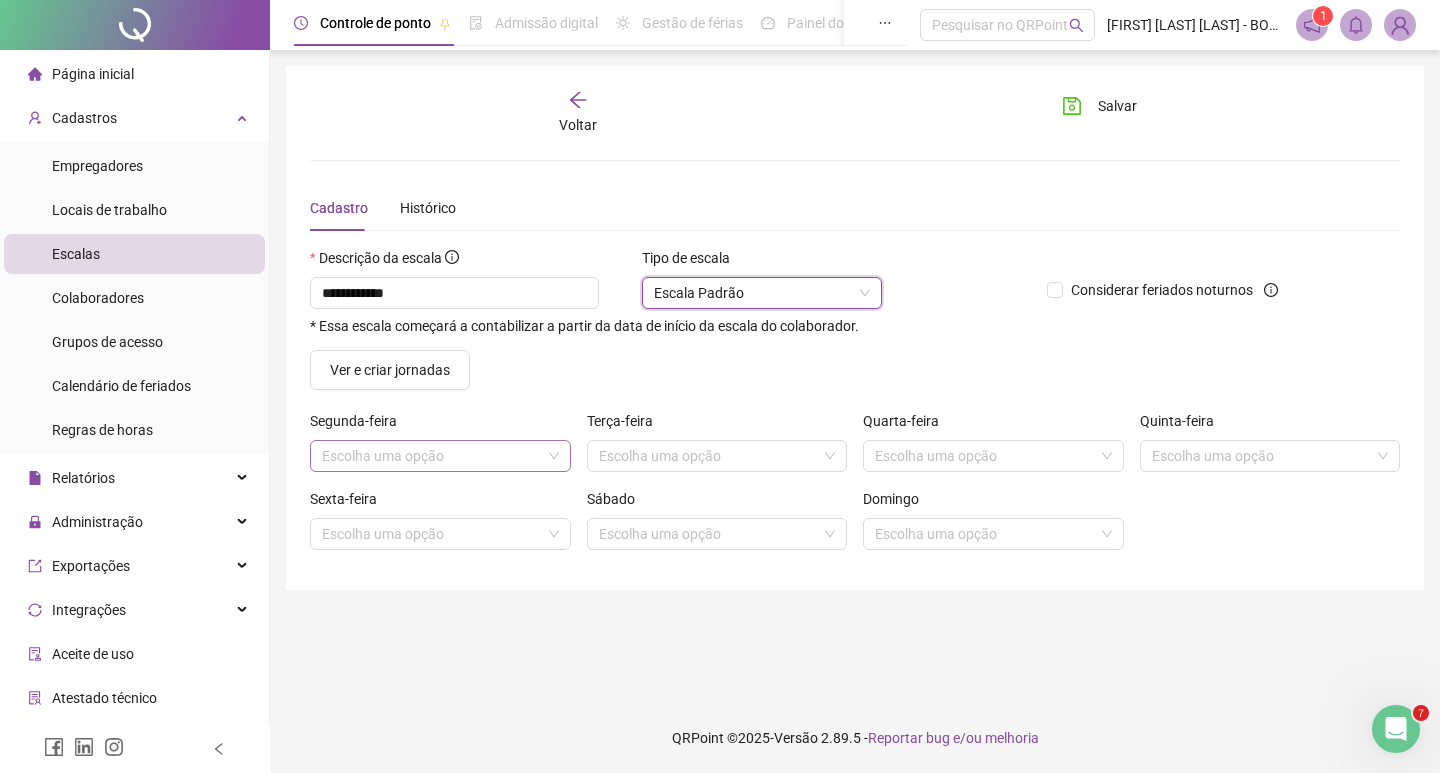 click at bounding box center (431, 456) 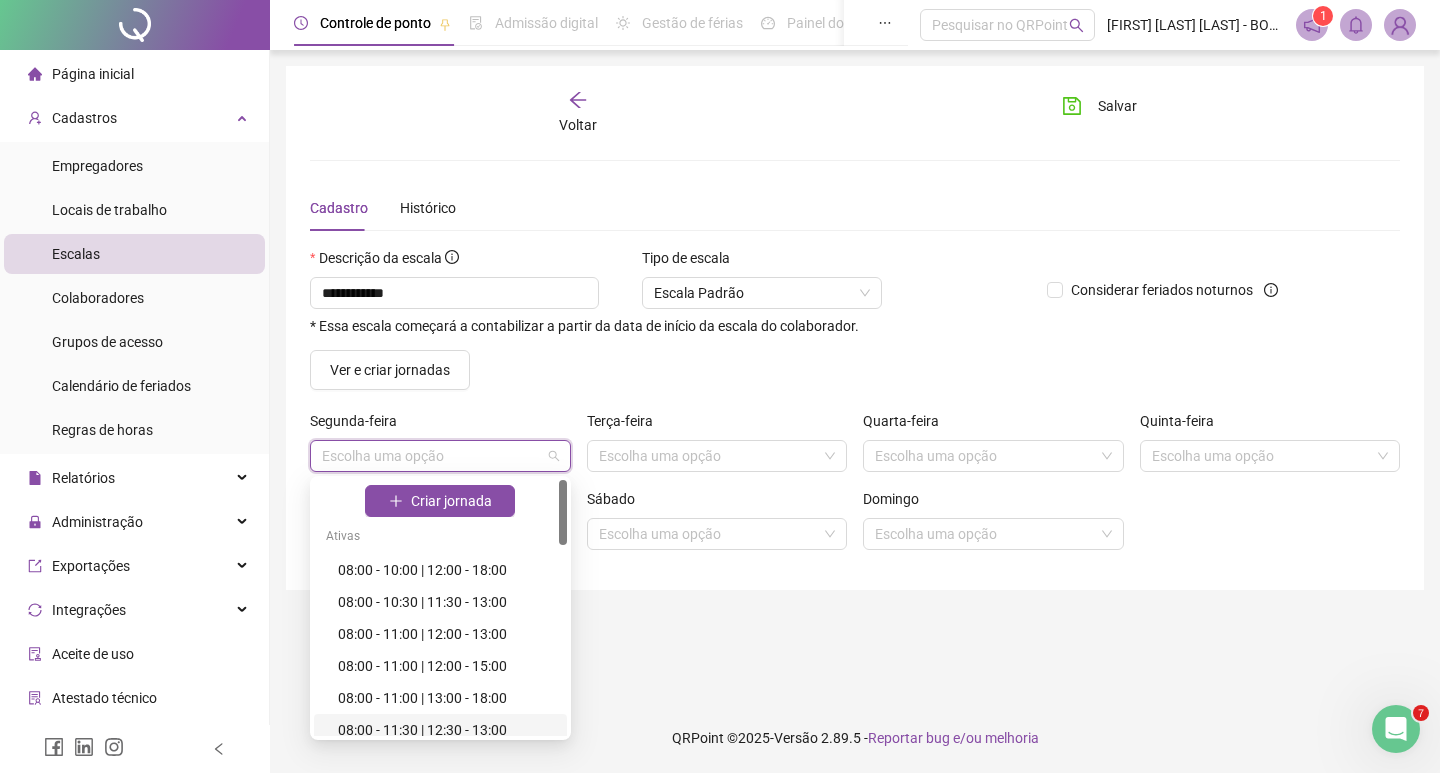 scroll, scrollTop: 100, scrollLeft: 0, axis: vertical 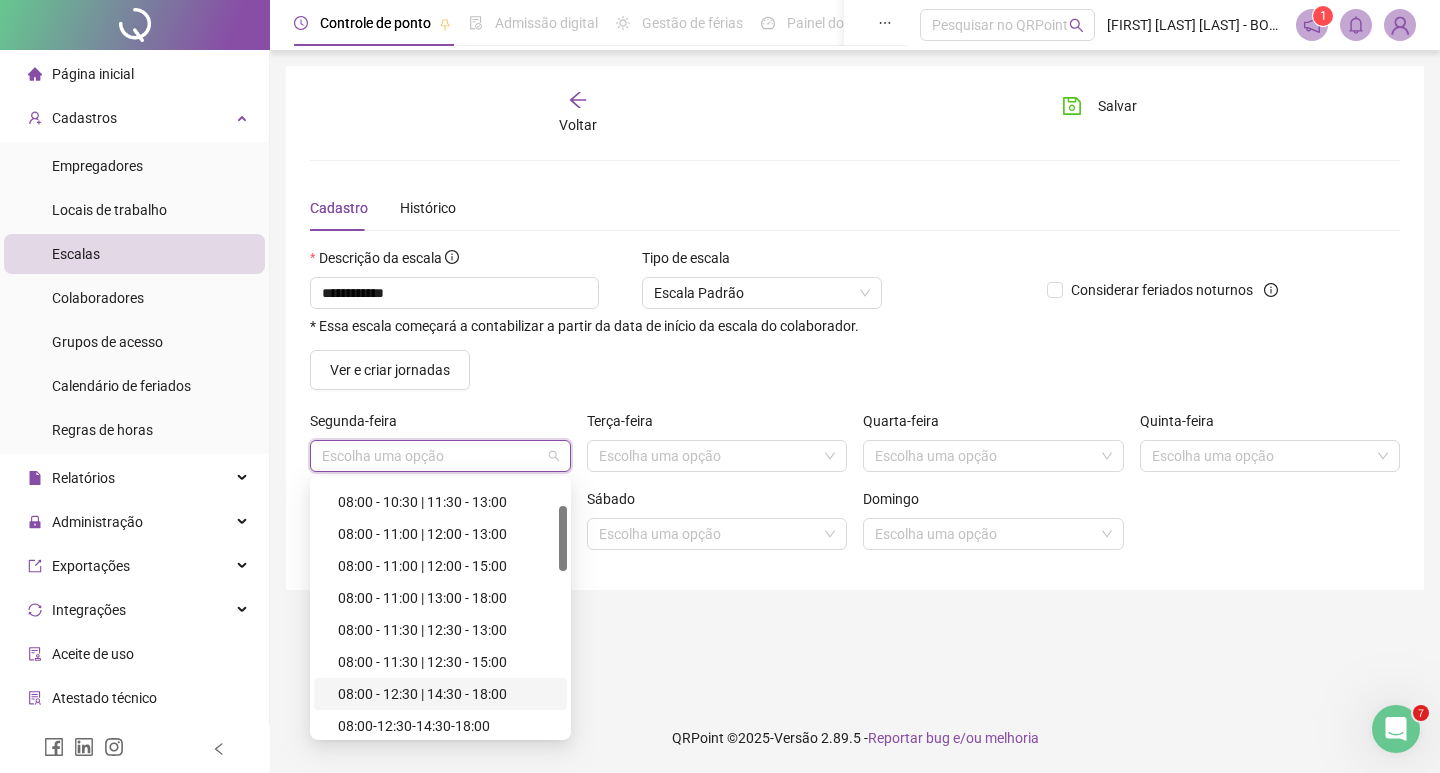 click on "08:00 - 12:30 | 14:30 - 18:00" at bounding box center (446, 694) 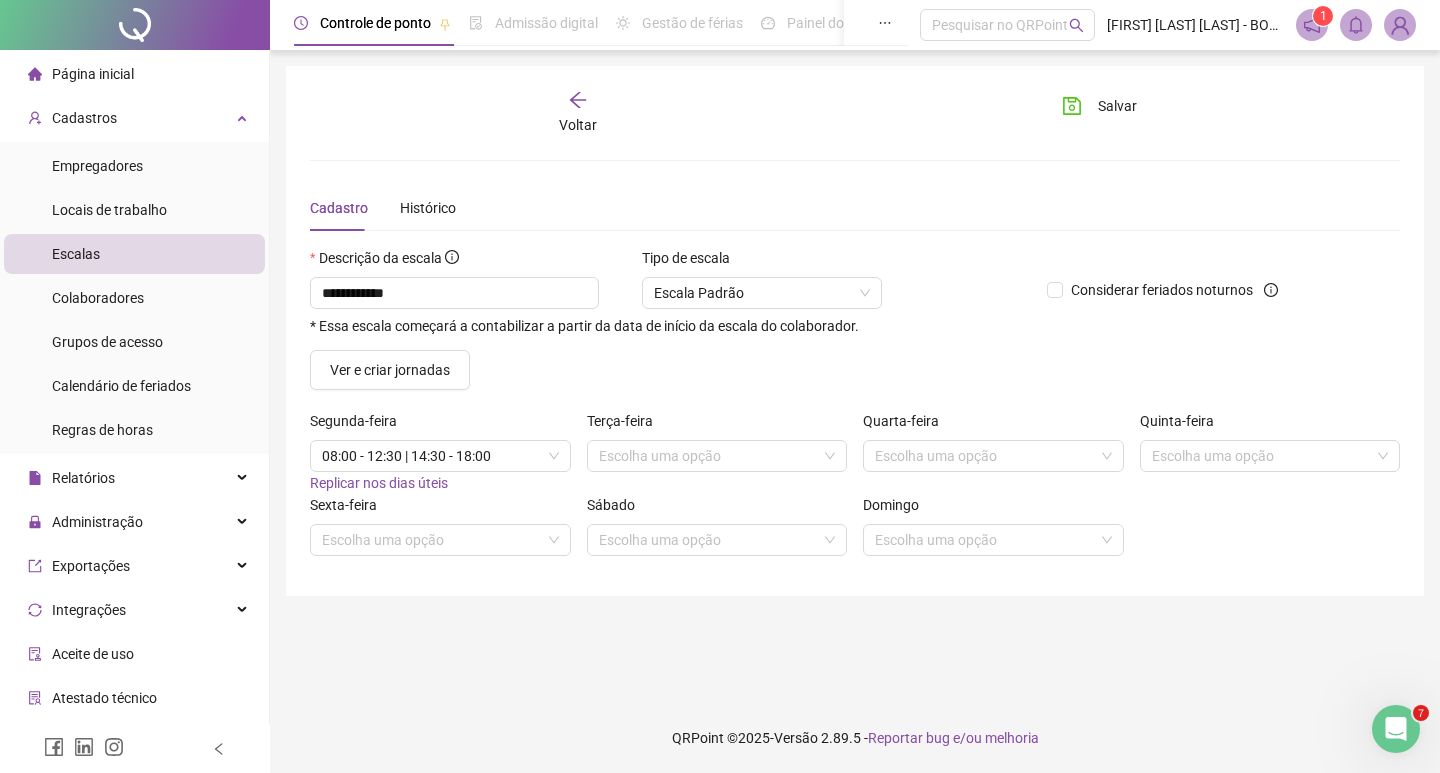 click on "Replicar nos dias úteis" at bounding box center [379, 483] 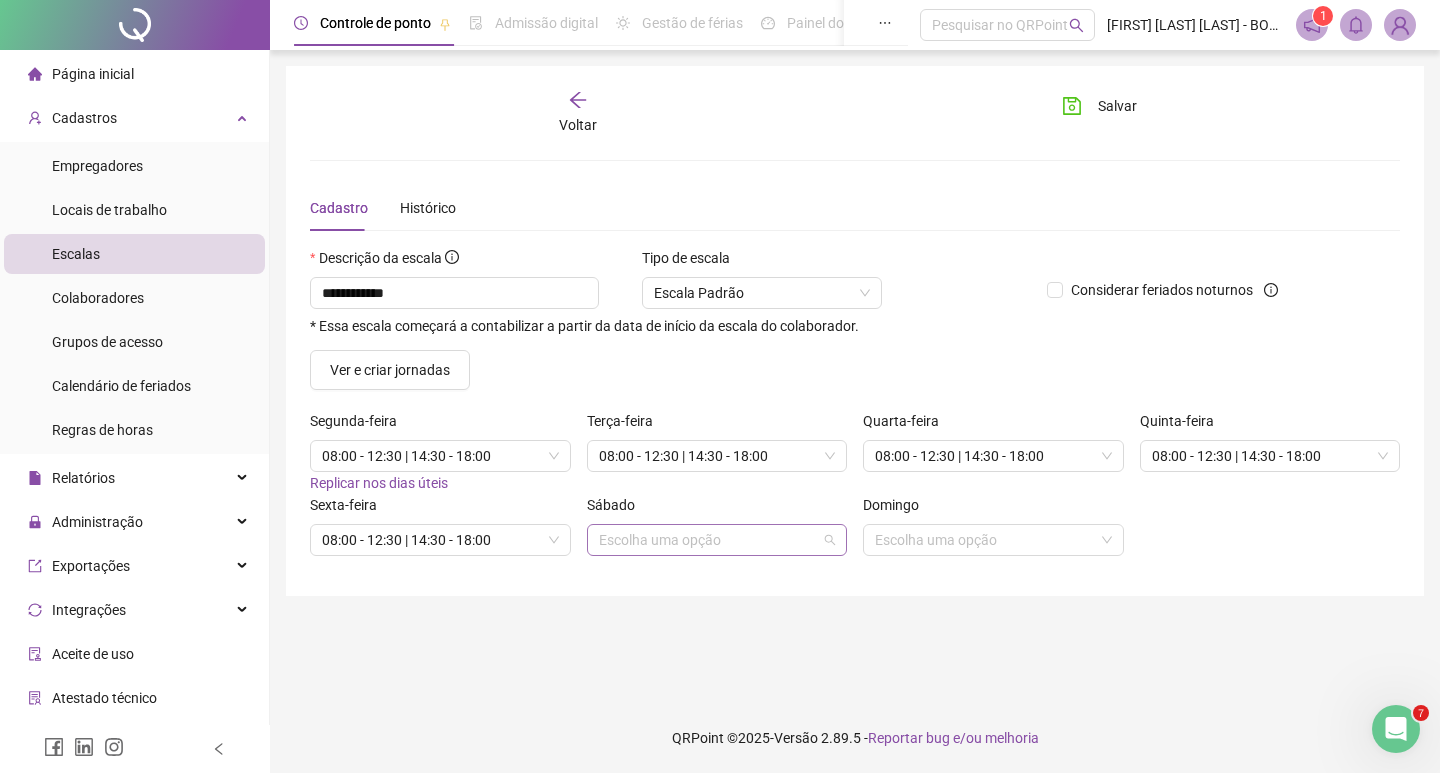click at bounding box center (708, 540) 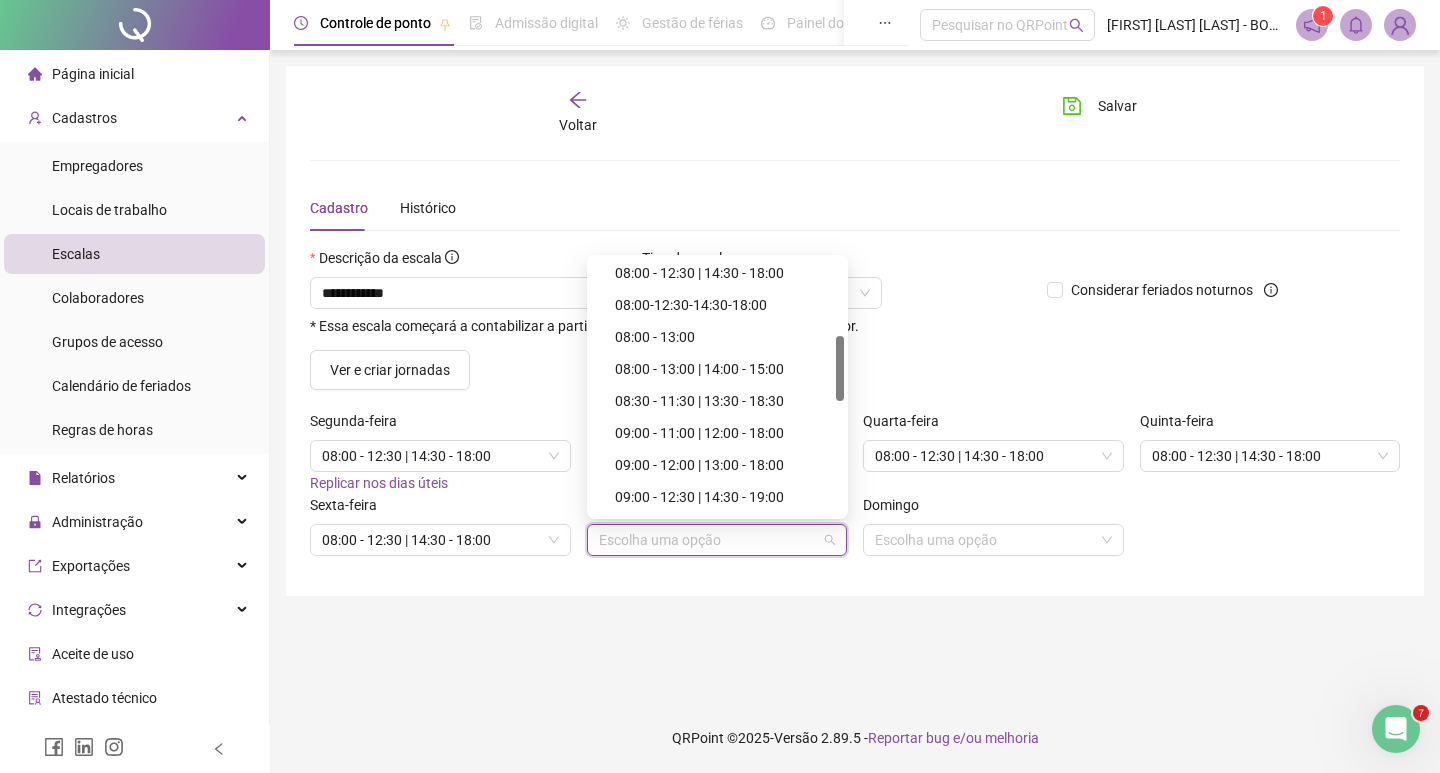 scroll, scrollTop: 400, scrollLeft: 0, axis: vertical 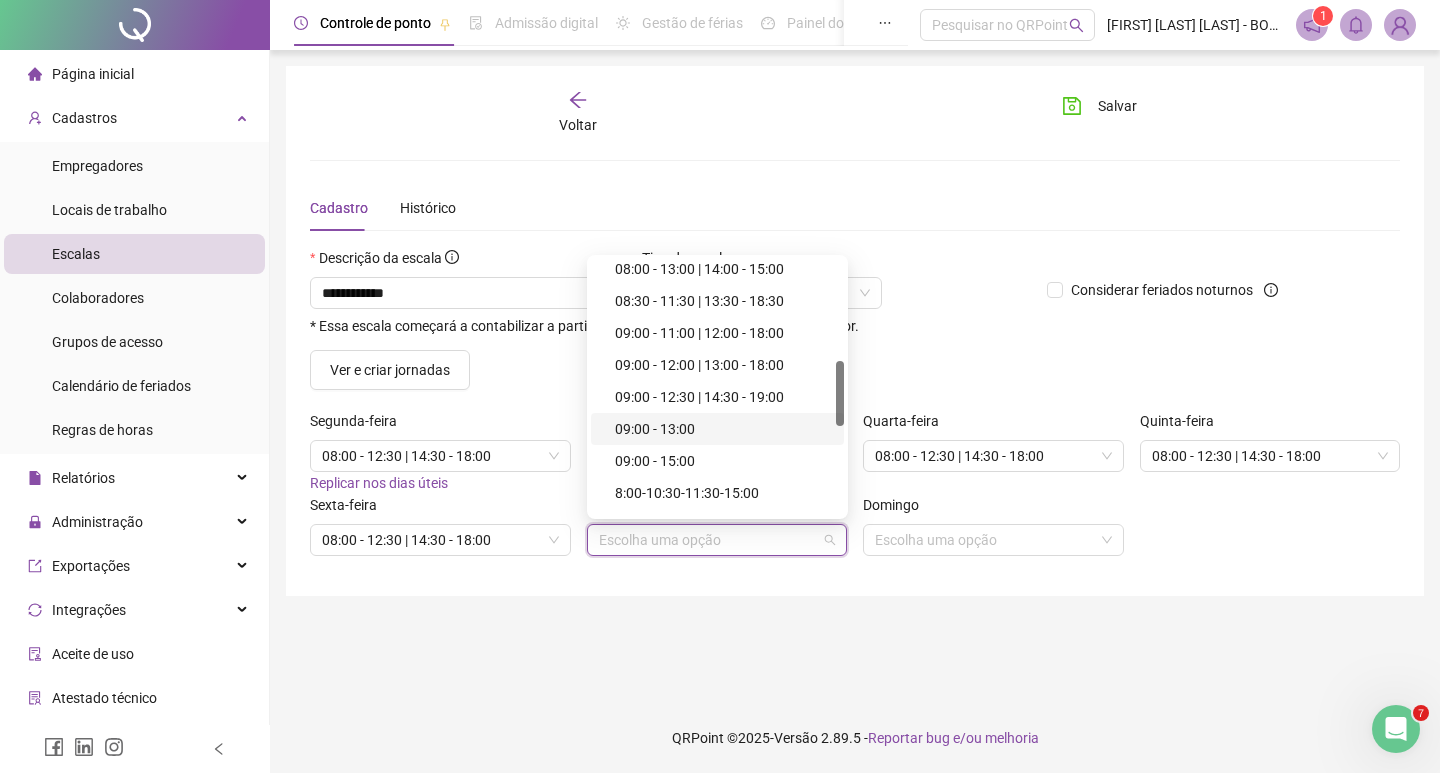click on "09:00 - 13:00" at bounding box center [723, 429] 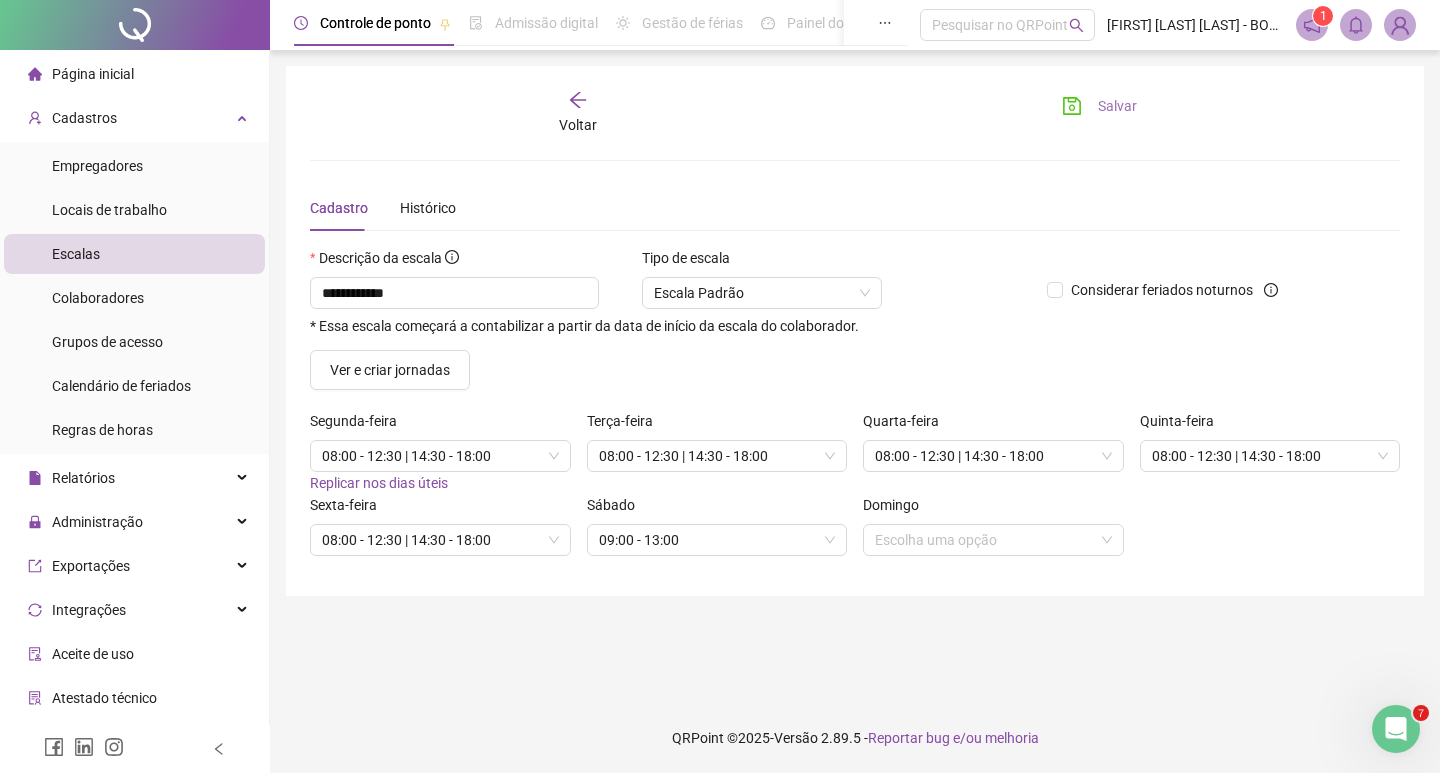 click 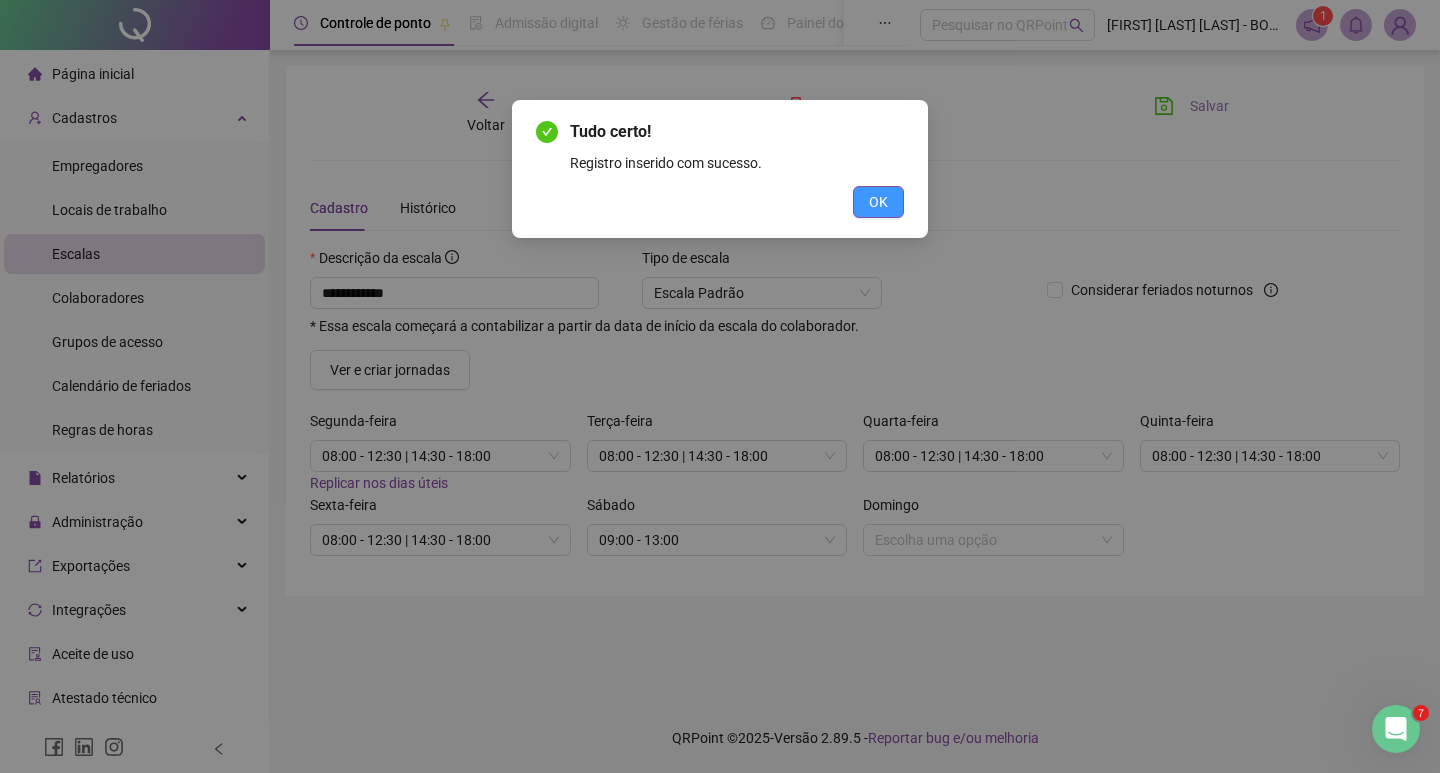 click on "OK" at bounding box center (878, 202) 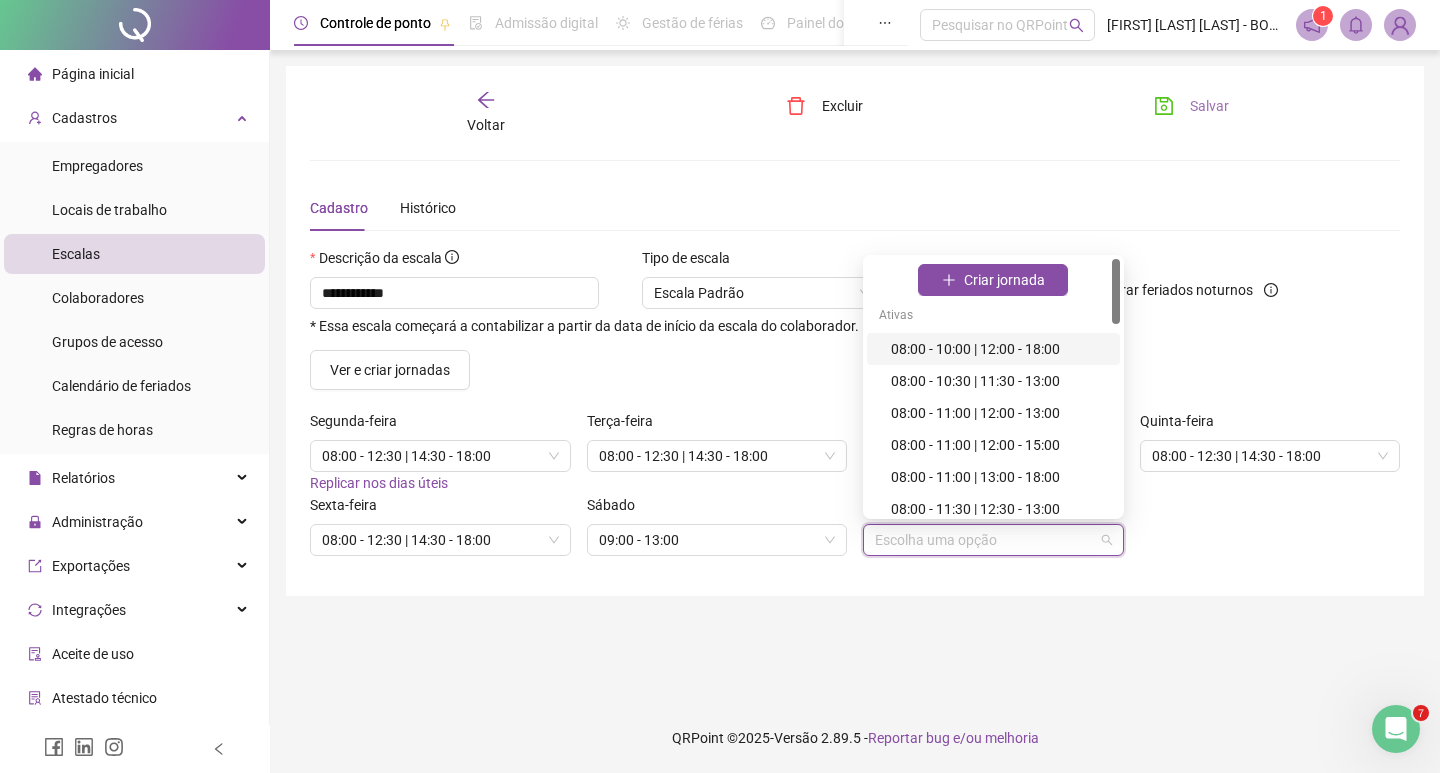click at bounding box center (984, 540) 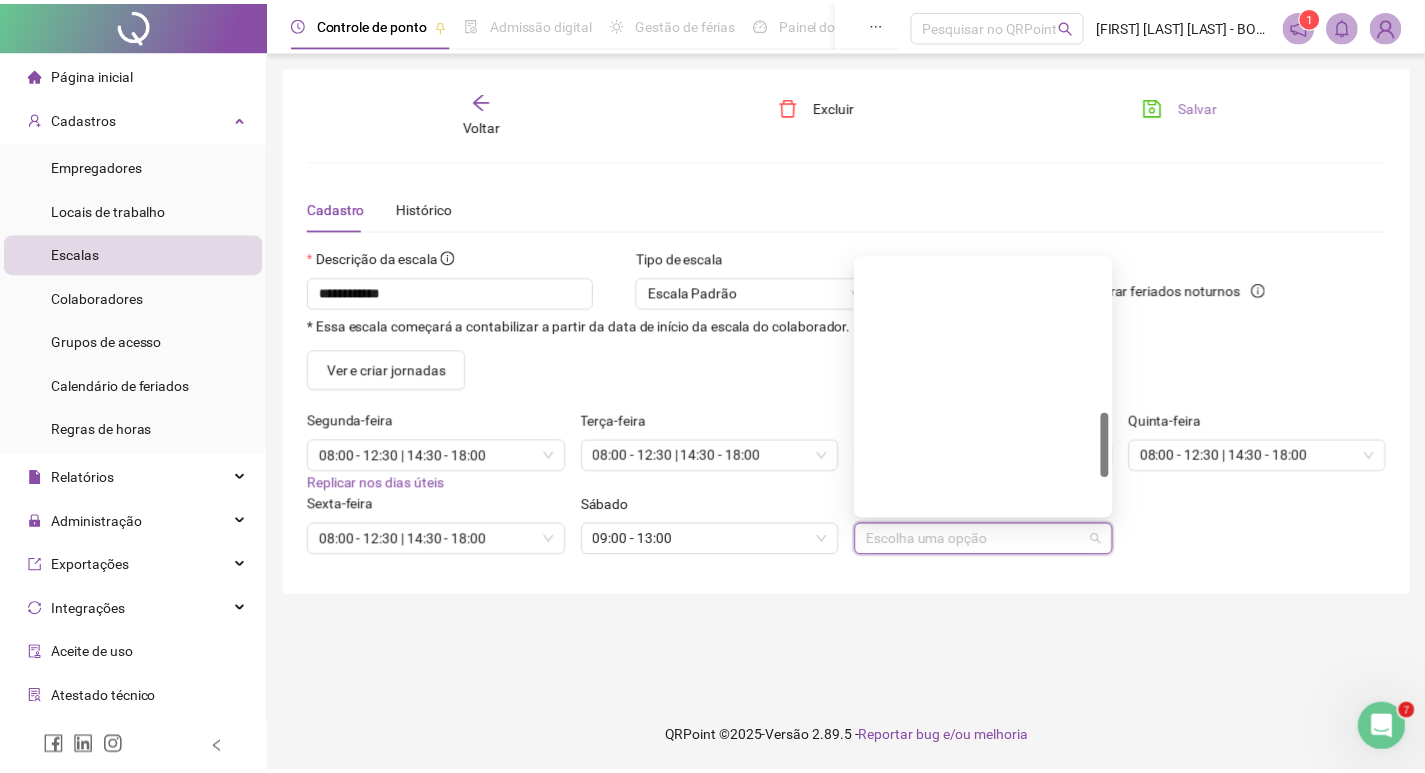 scroll, scrollTop: 746, scrollLeft: 0, axis: vertical 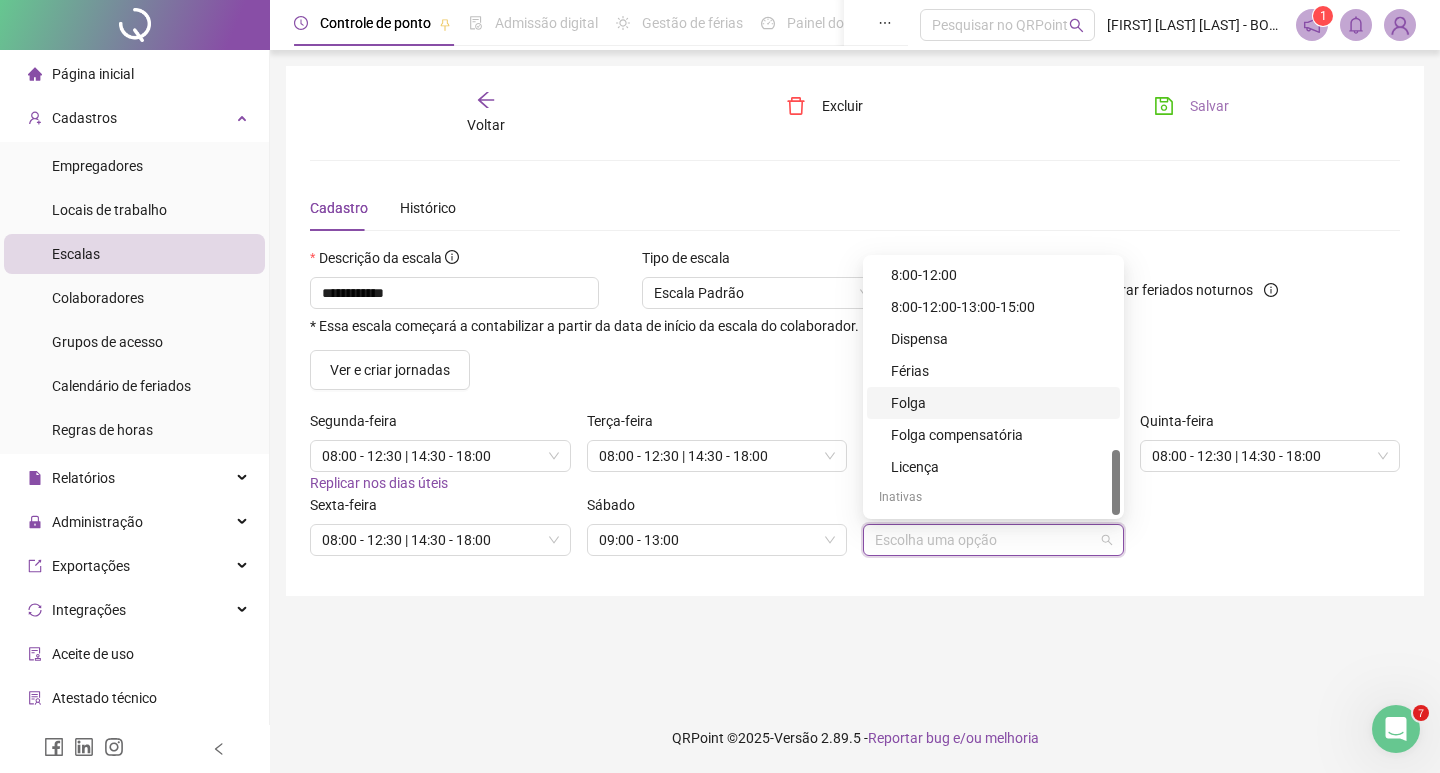 click on "Folga" at bounding box center [999, 403] 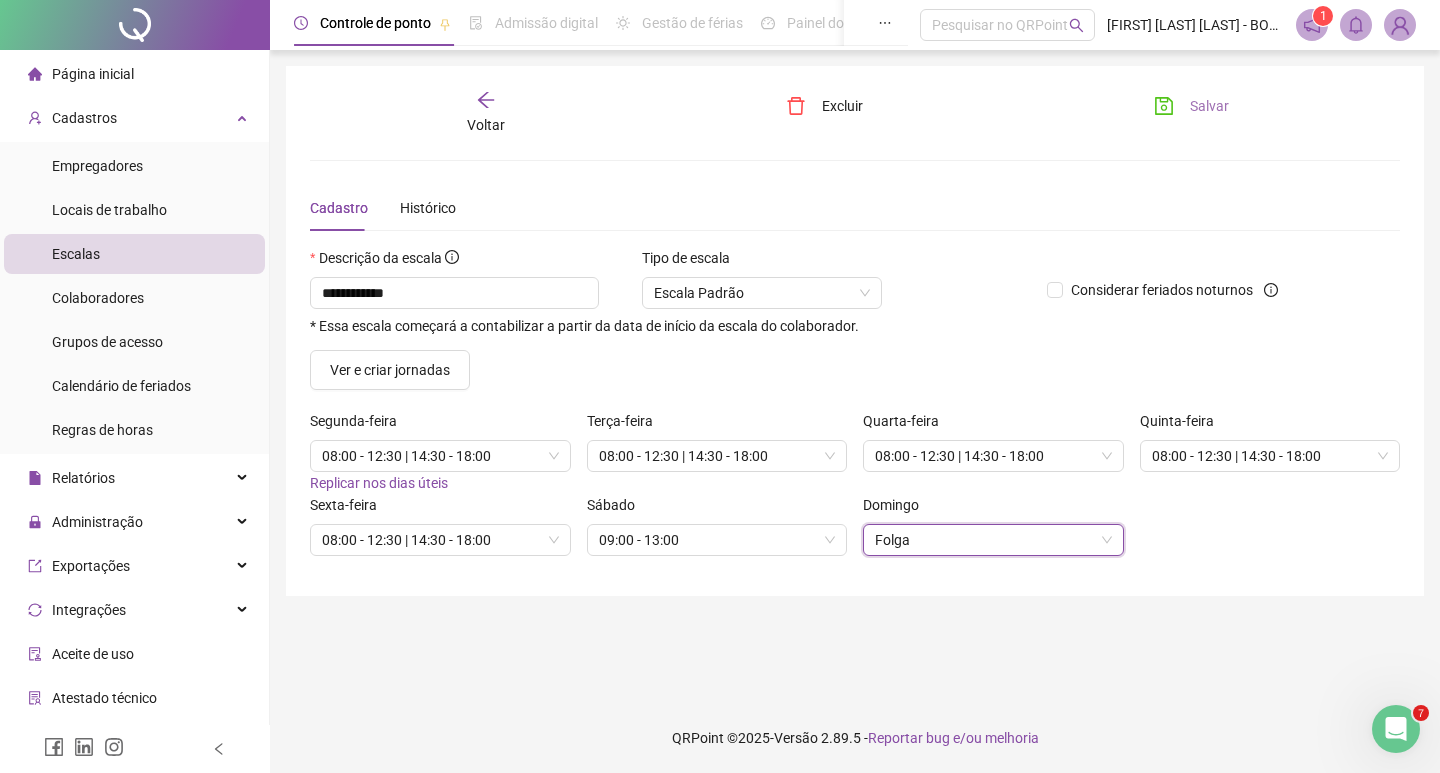 click on "Salvar" at bounding box center (1191, 106) 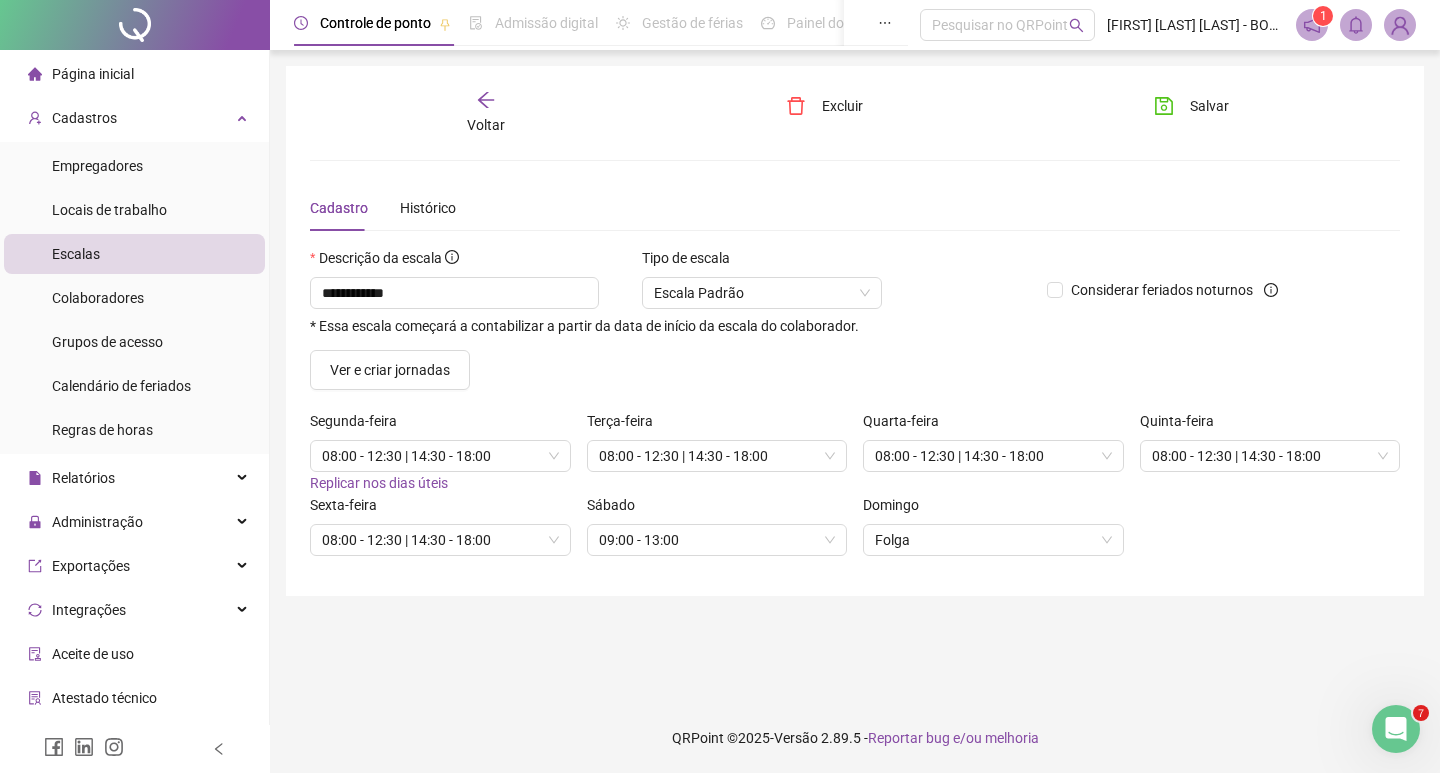click 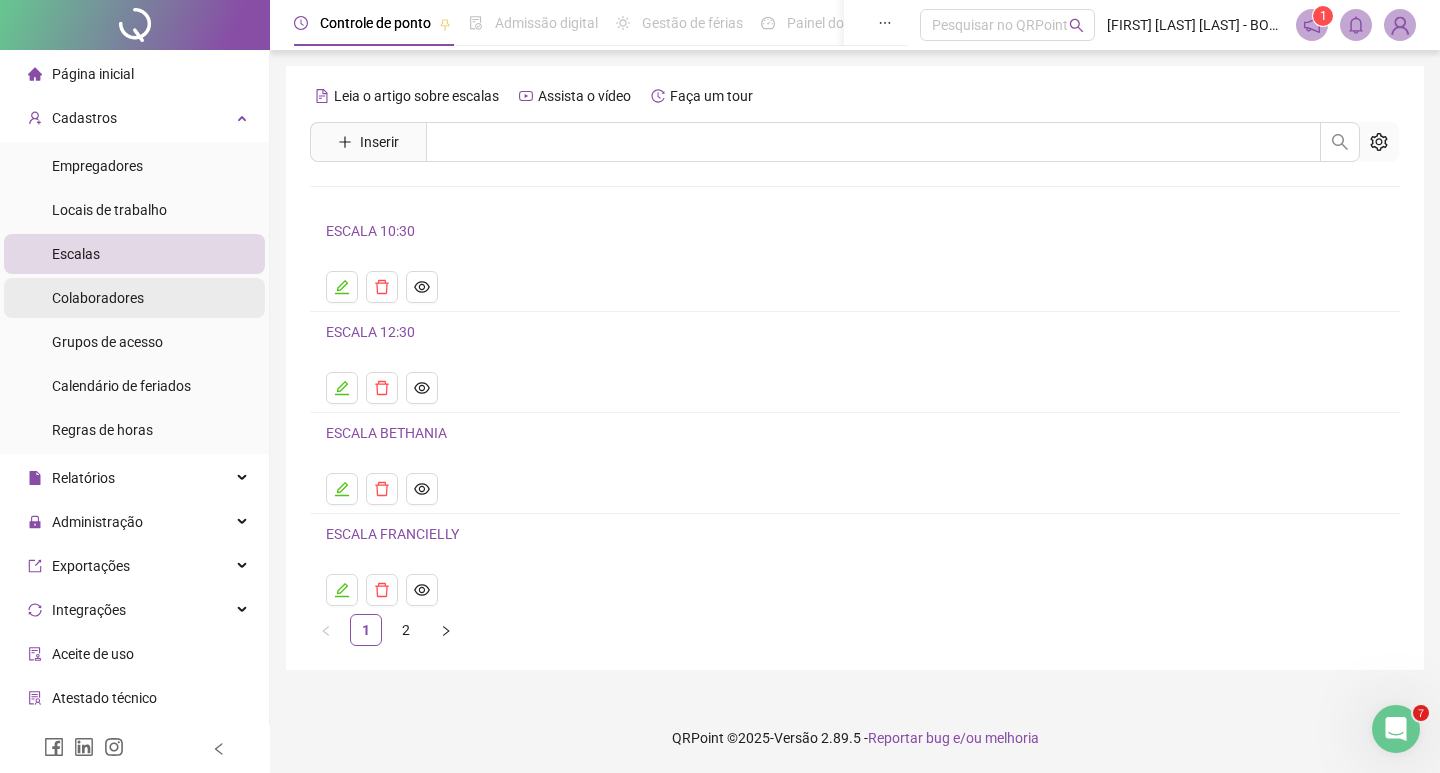 click on "Colaboradores" at bounding box center [98, 298] 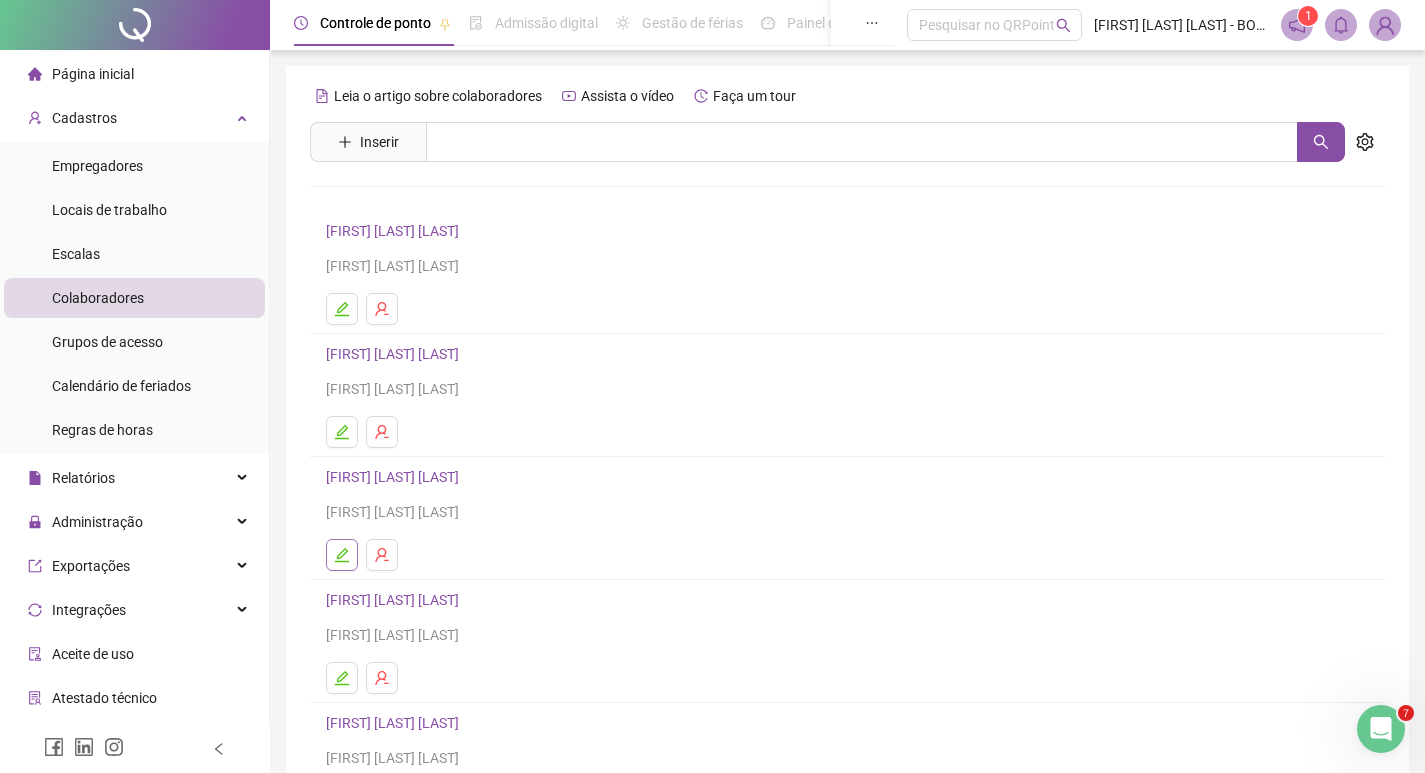 click 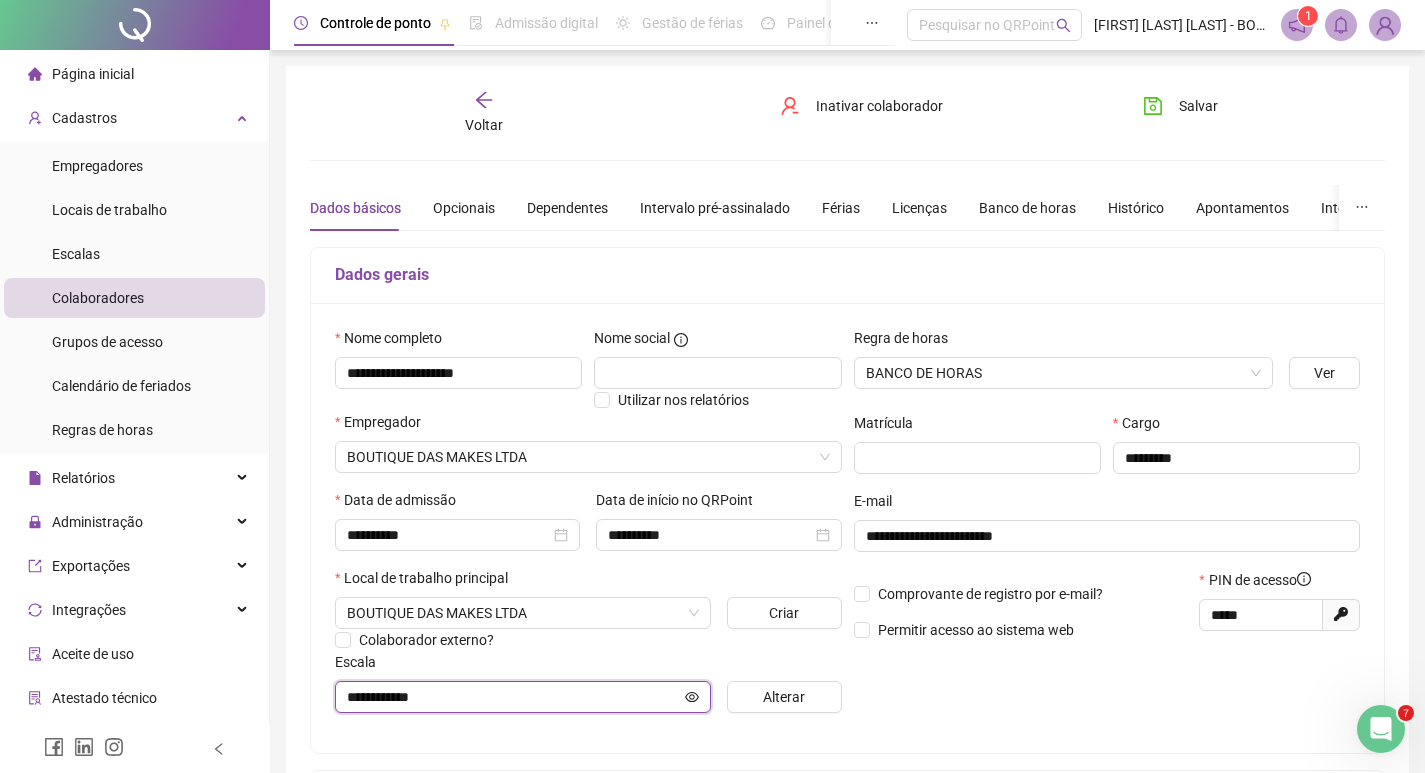 click on "**********" at bounding box center (514, 697) 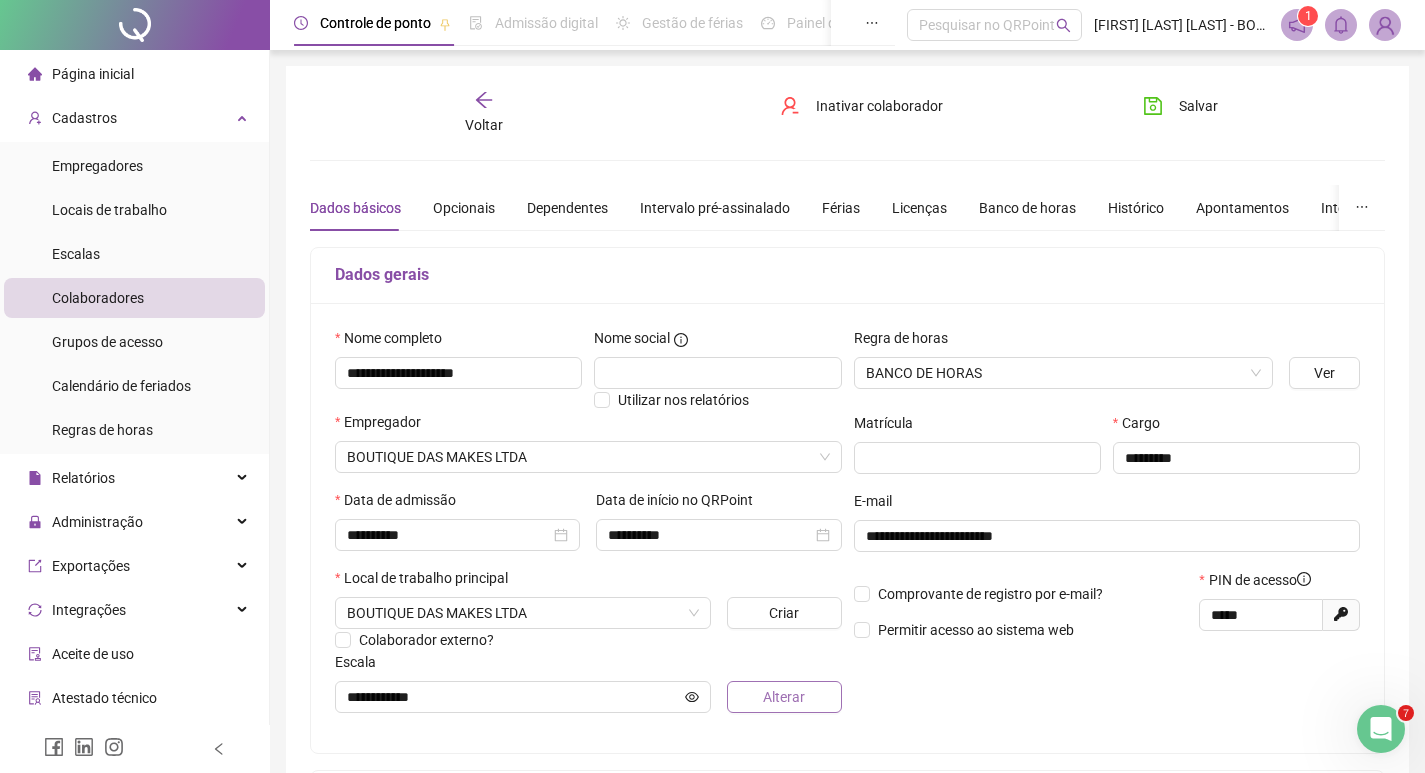 click on "Alterar" at bounding box center [784, 697] 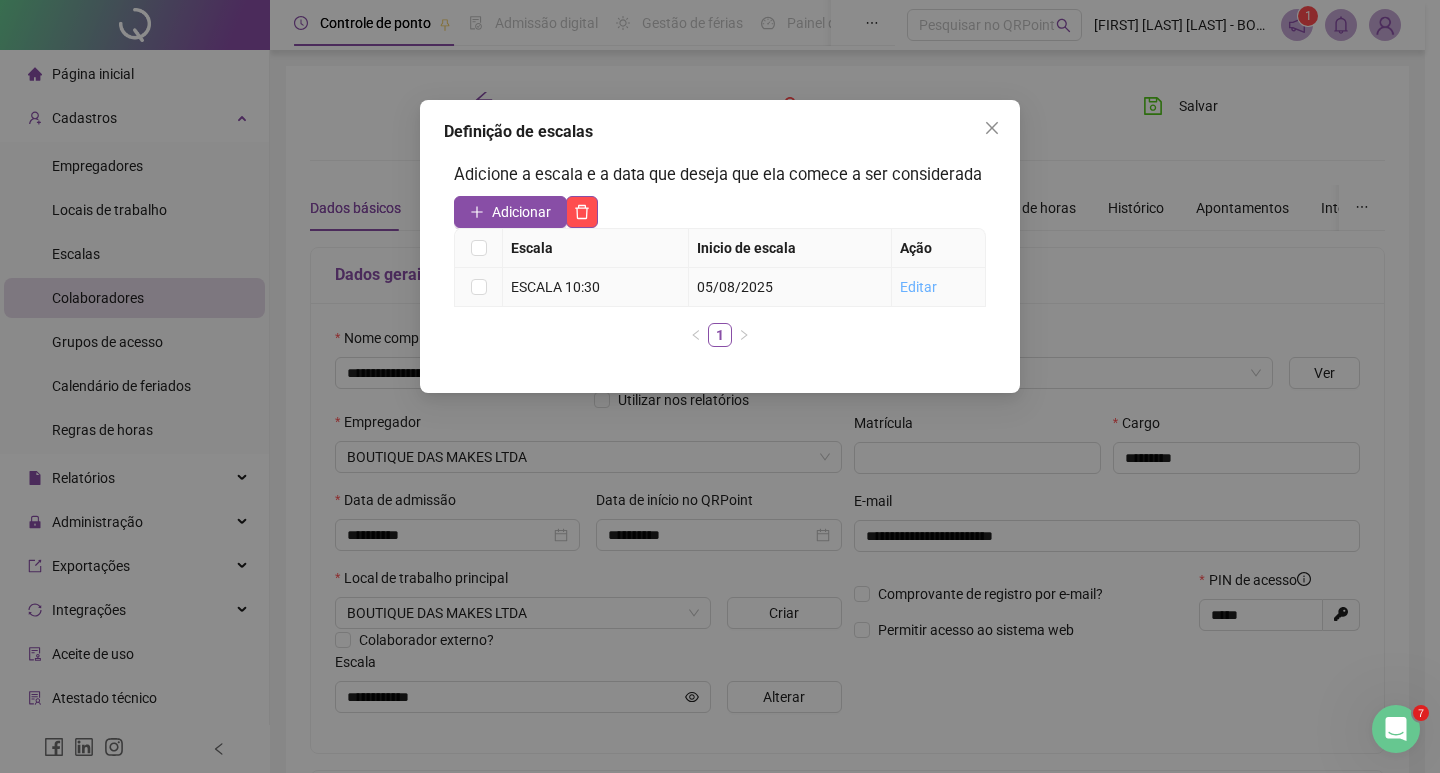 click on "Editar" at bounding box center (918, 287) 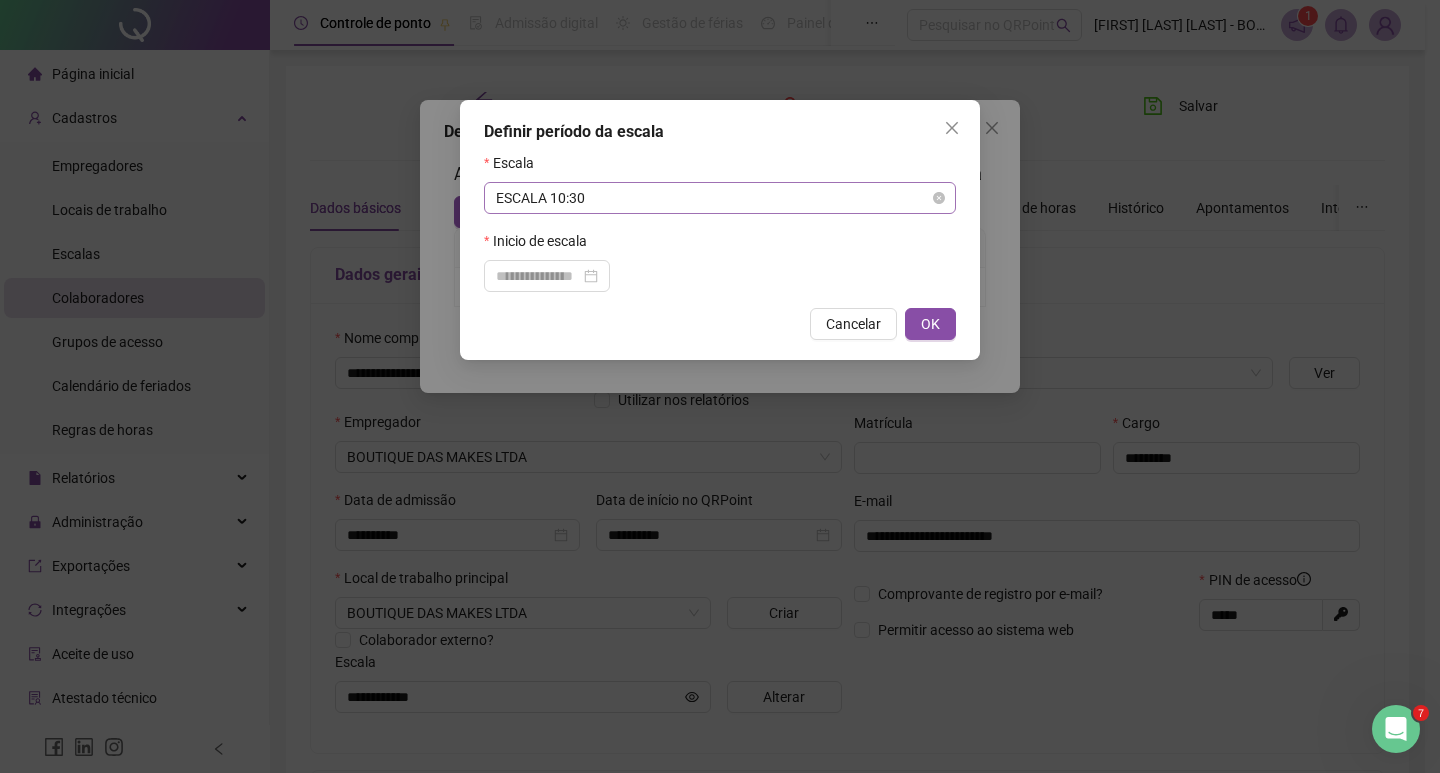 click on "ESCALA 10:30" at bounding box center (720, 198) 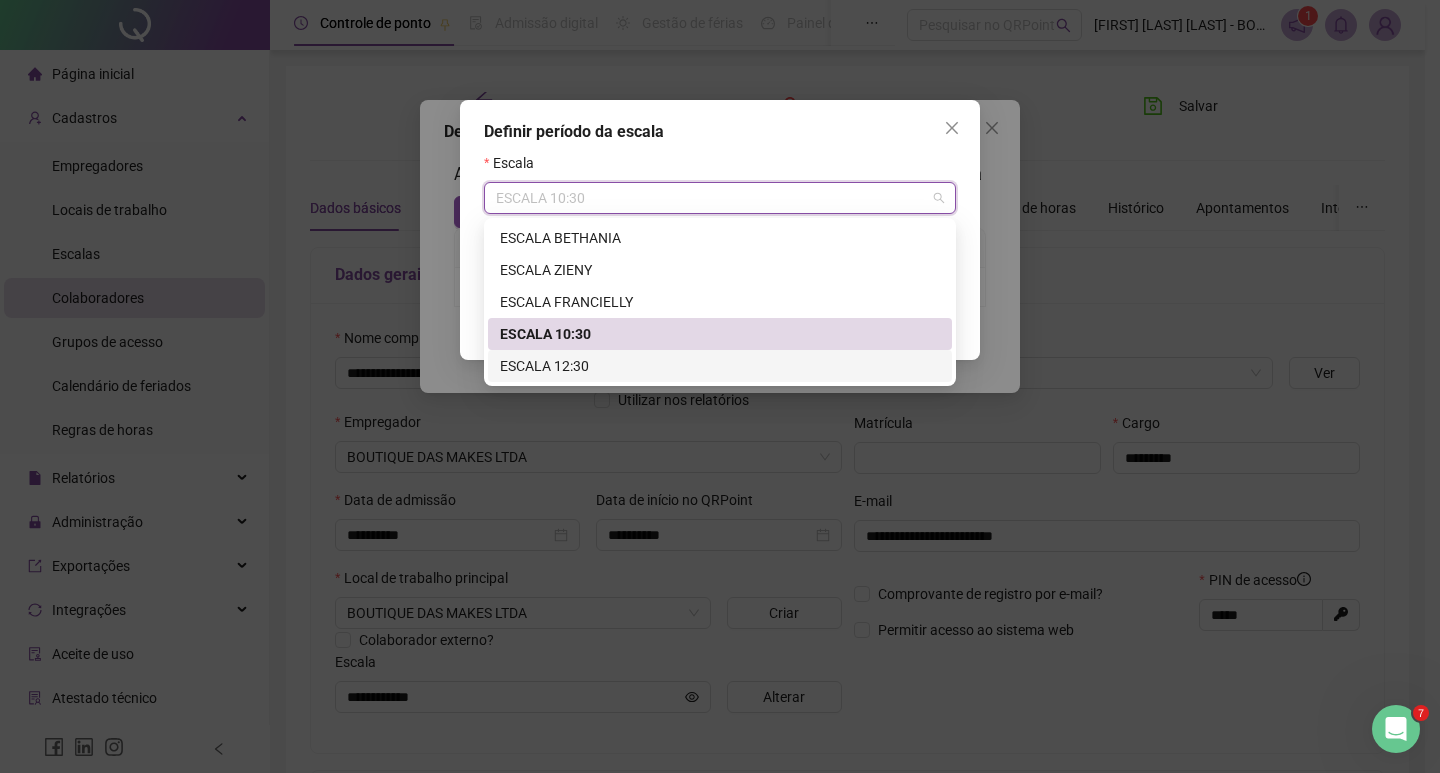 click on "ESCALA 12:30" at bounding box center [720, 366] 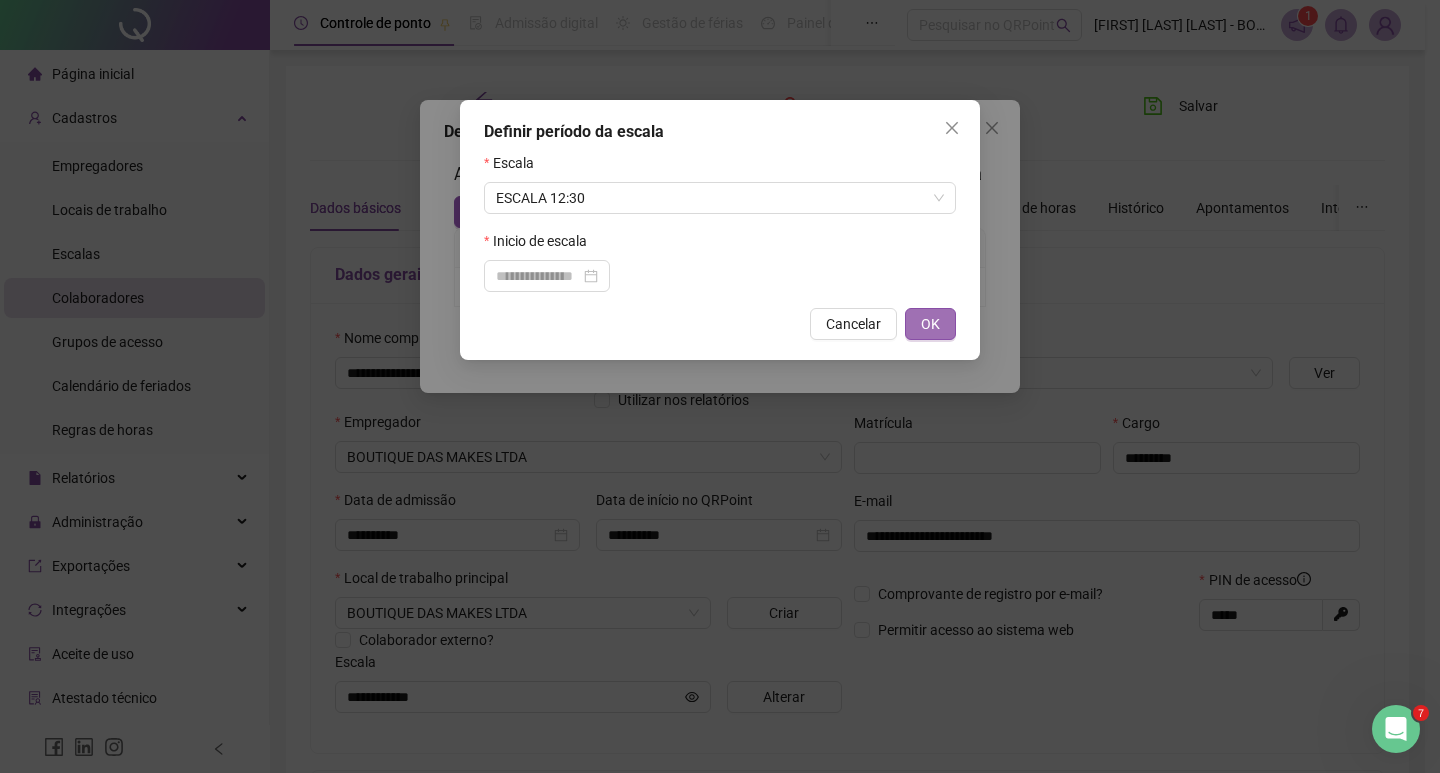 click on "OK" at bounding box center (930, 324) 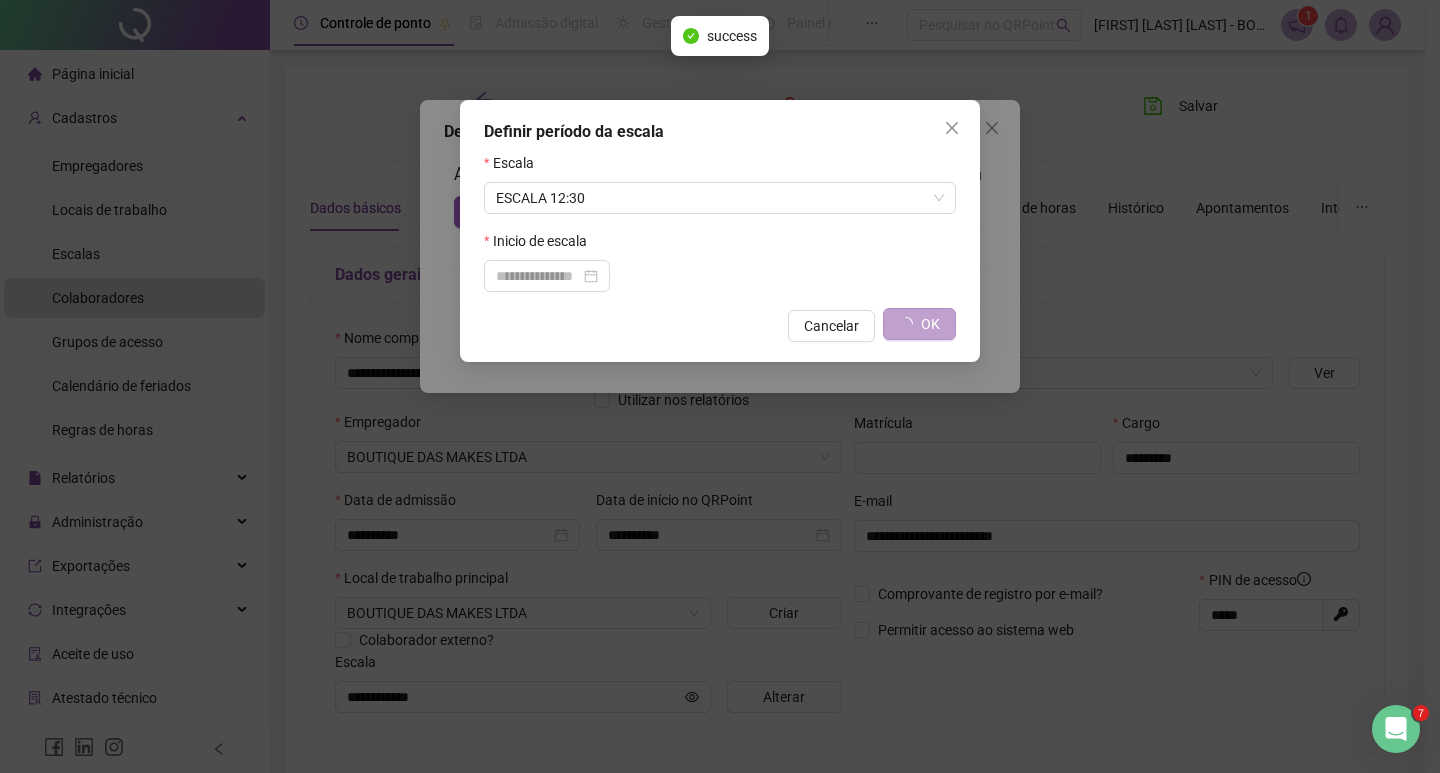 type on "**********" 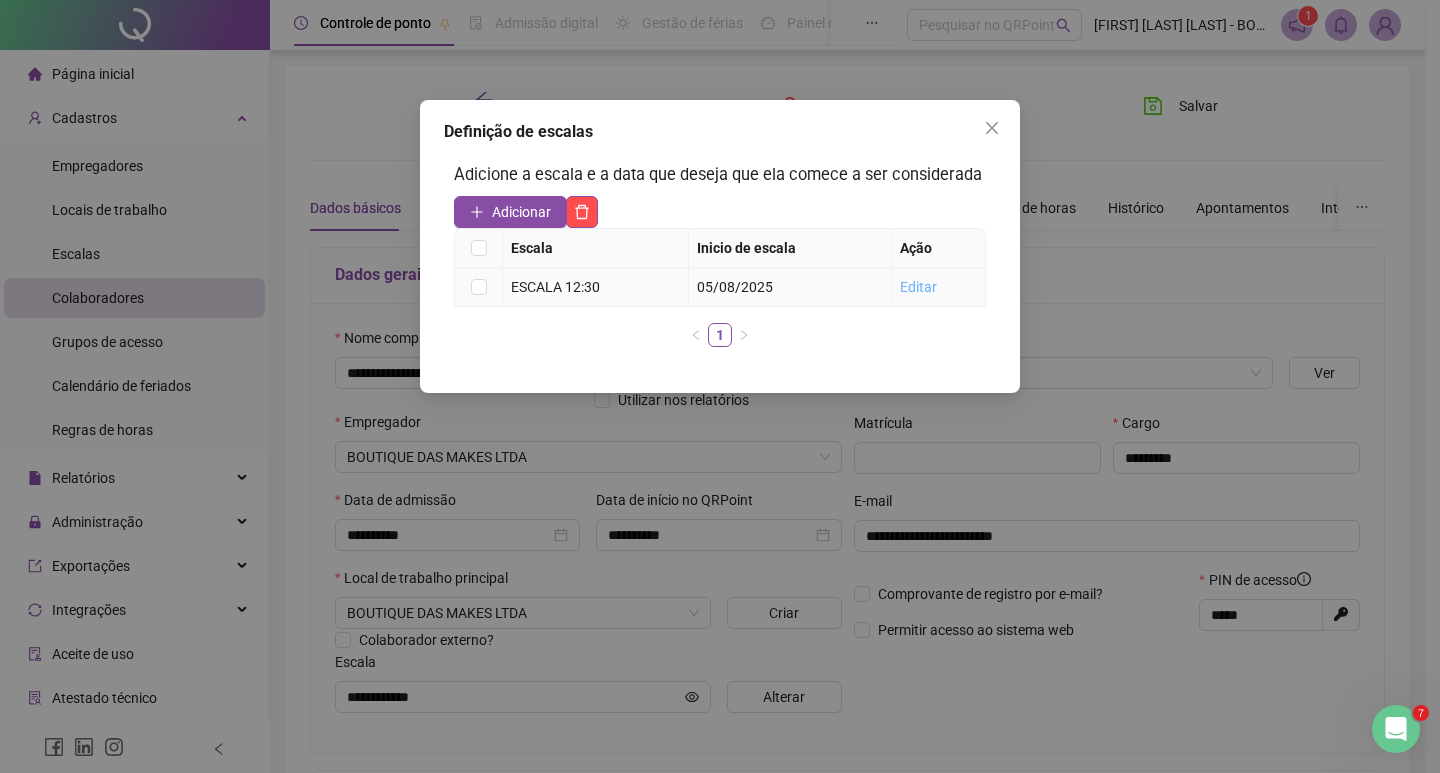 click on "Editar" at bounding box center [918, 287] 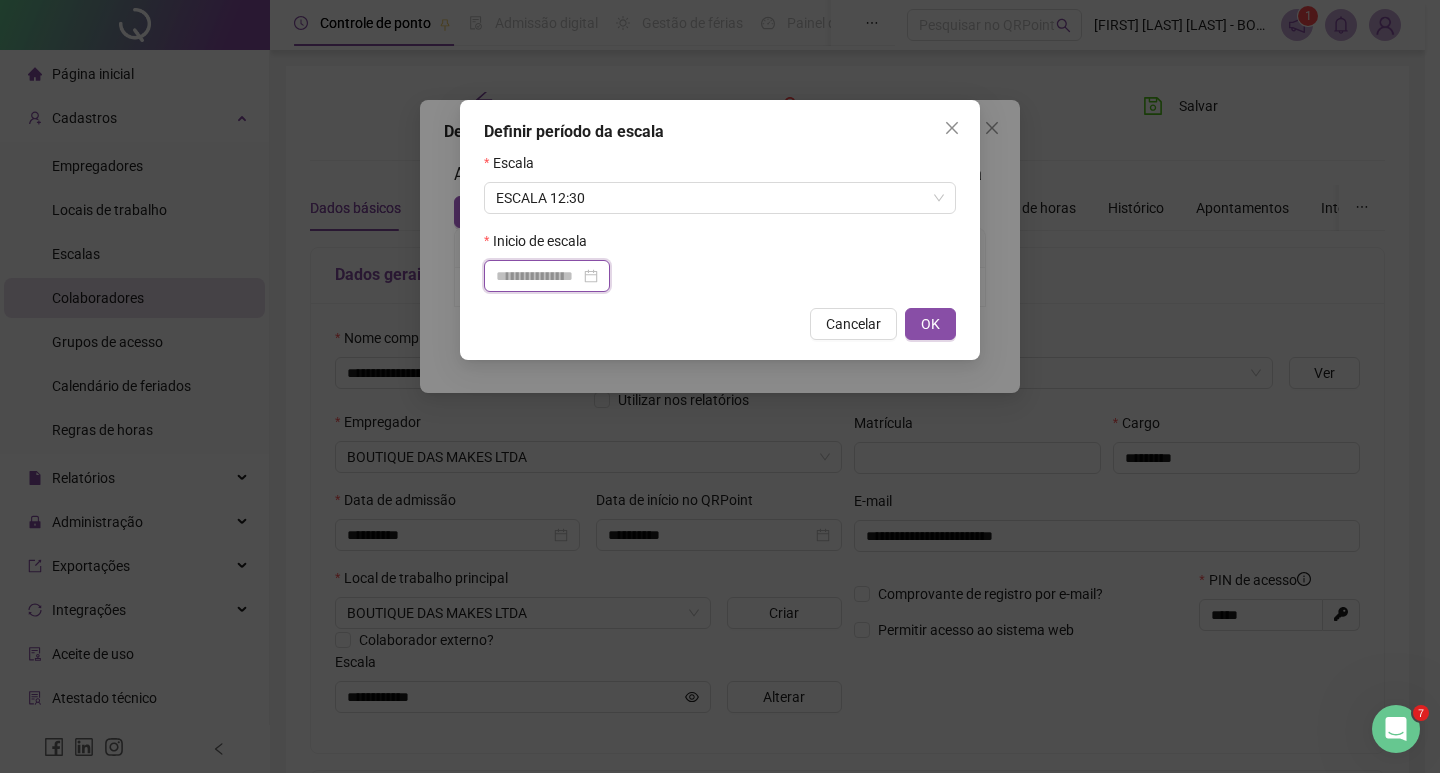 click at bounding box center (538, 276) 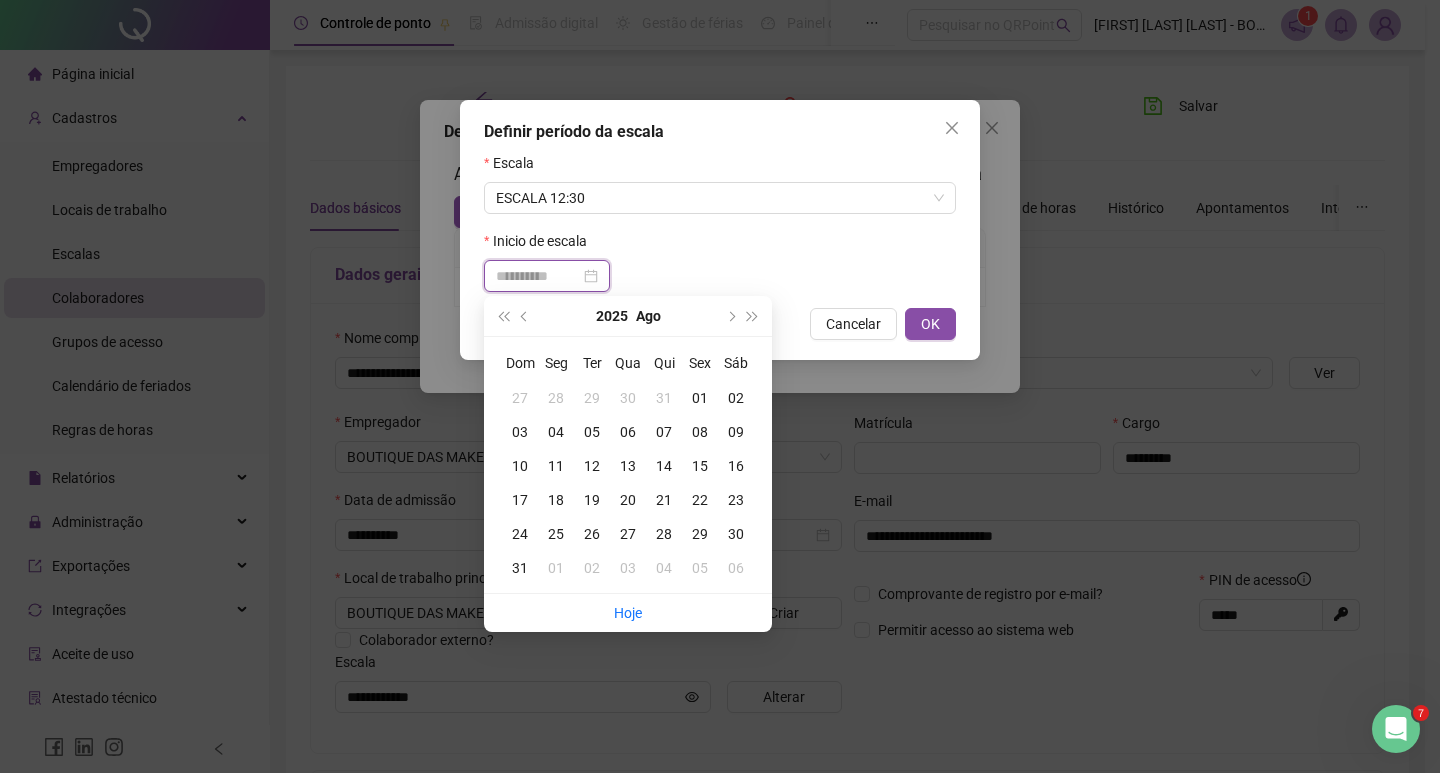 type on "**********" 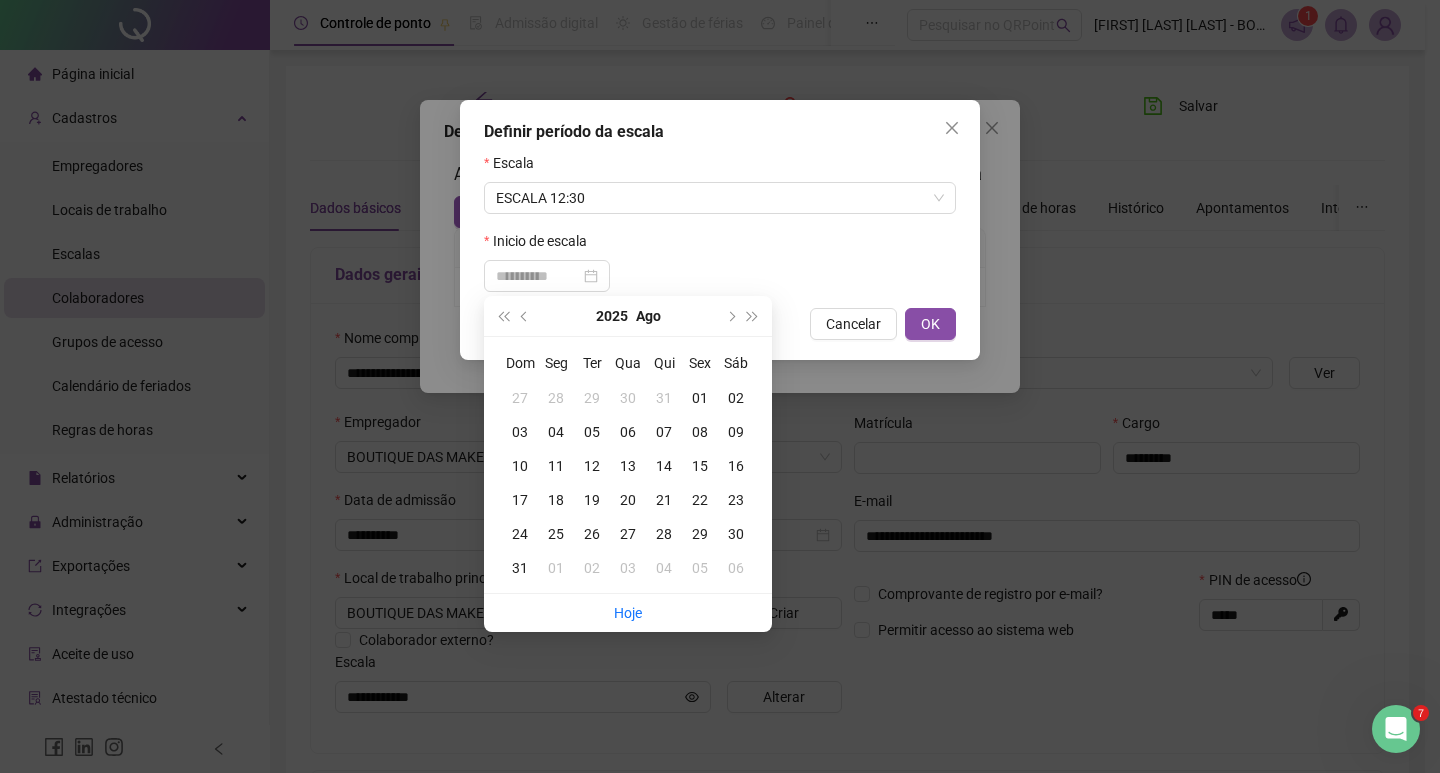 click on "05" at bounding box center (592, 432) 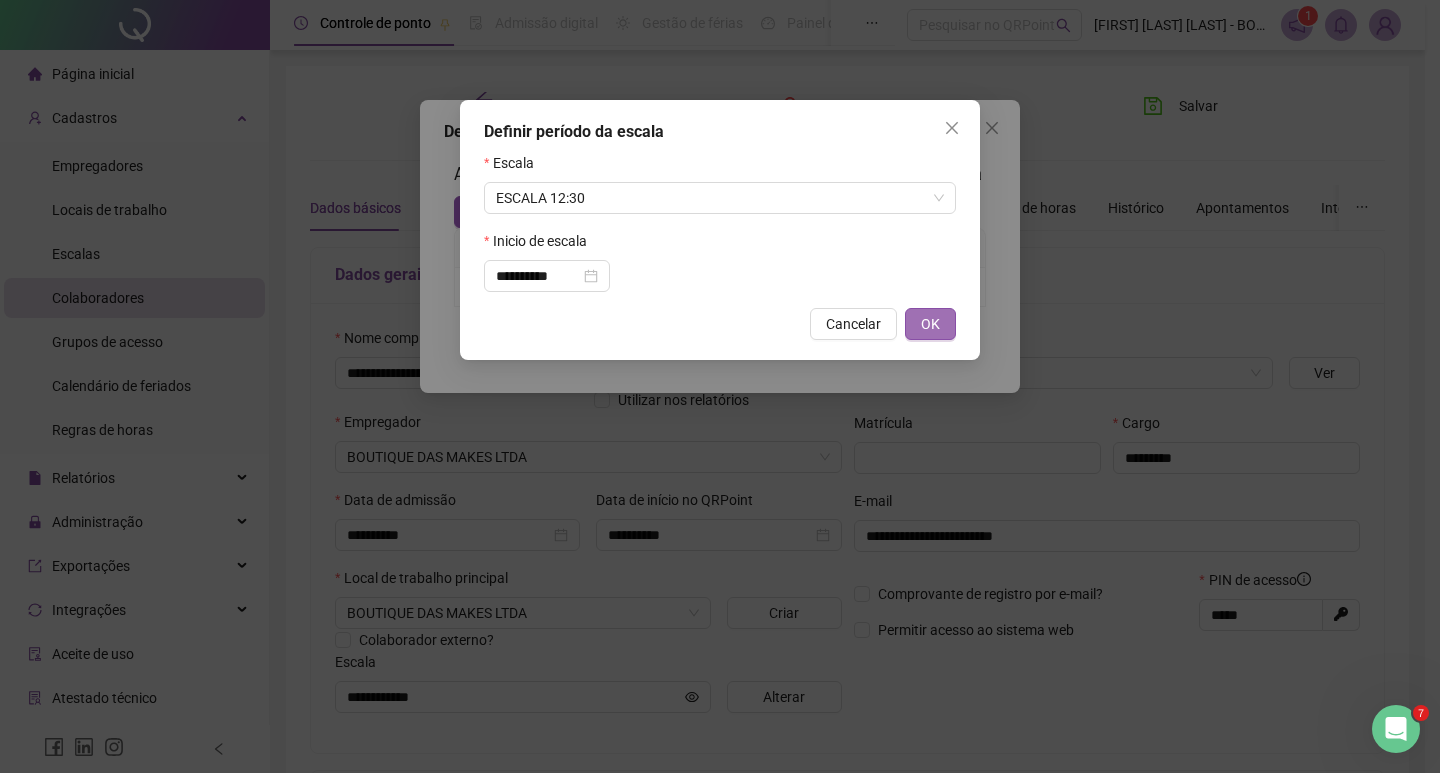 click on "OK" at bounding box center [930, 324] 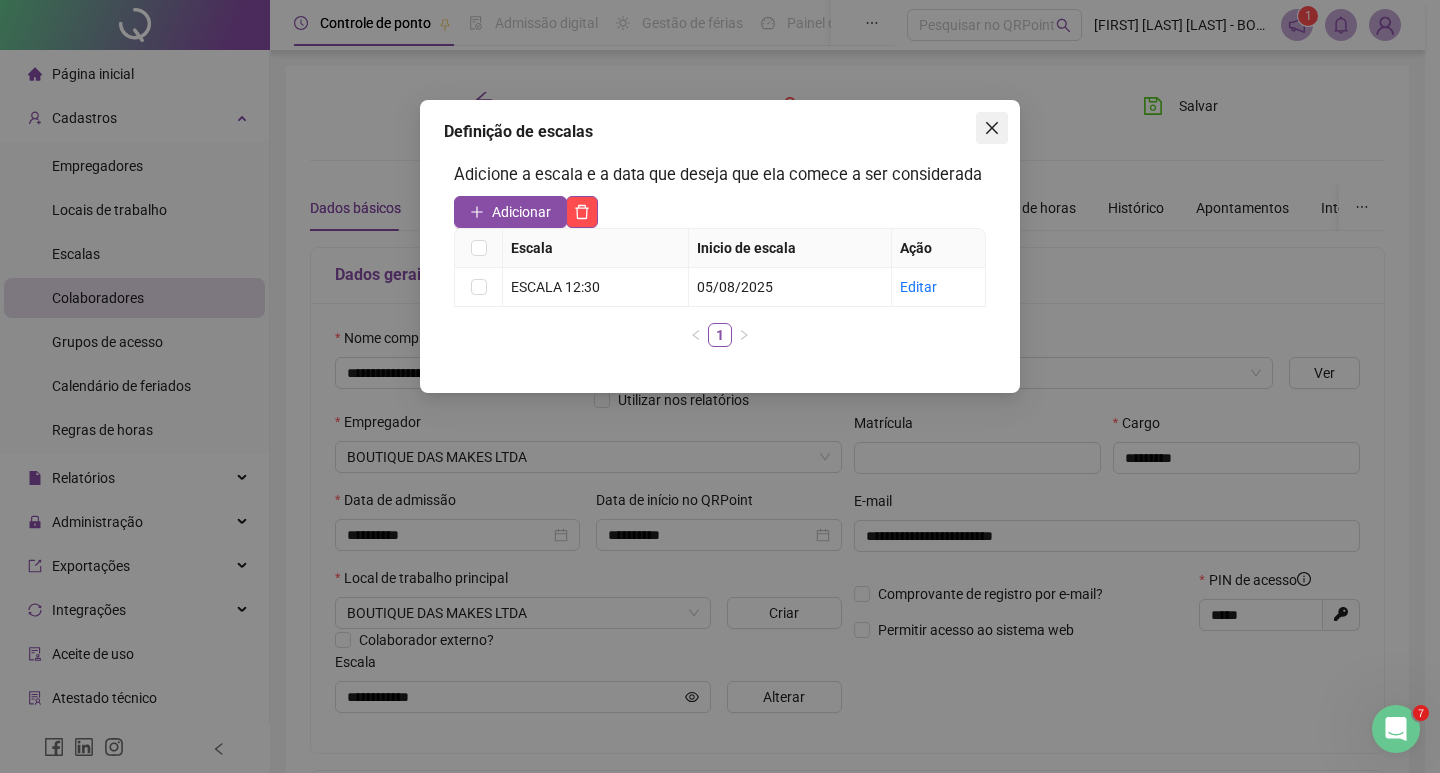 click 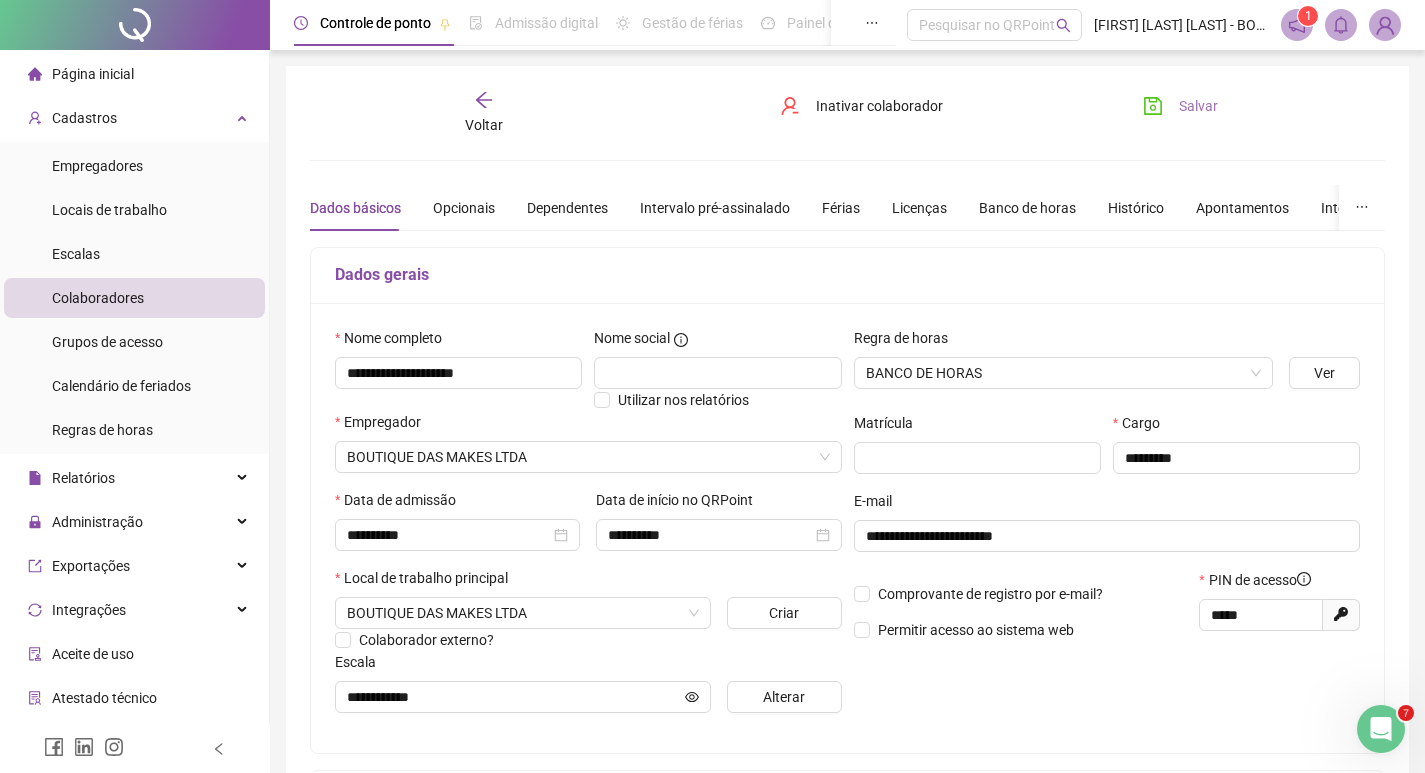 click 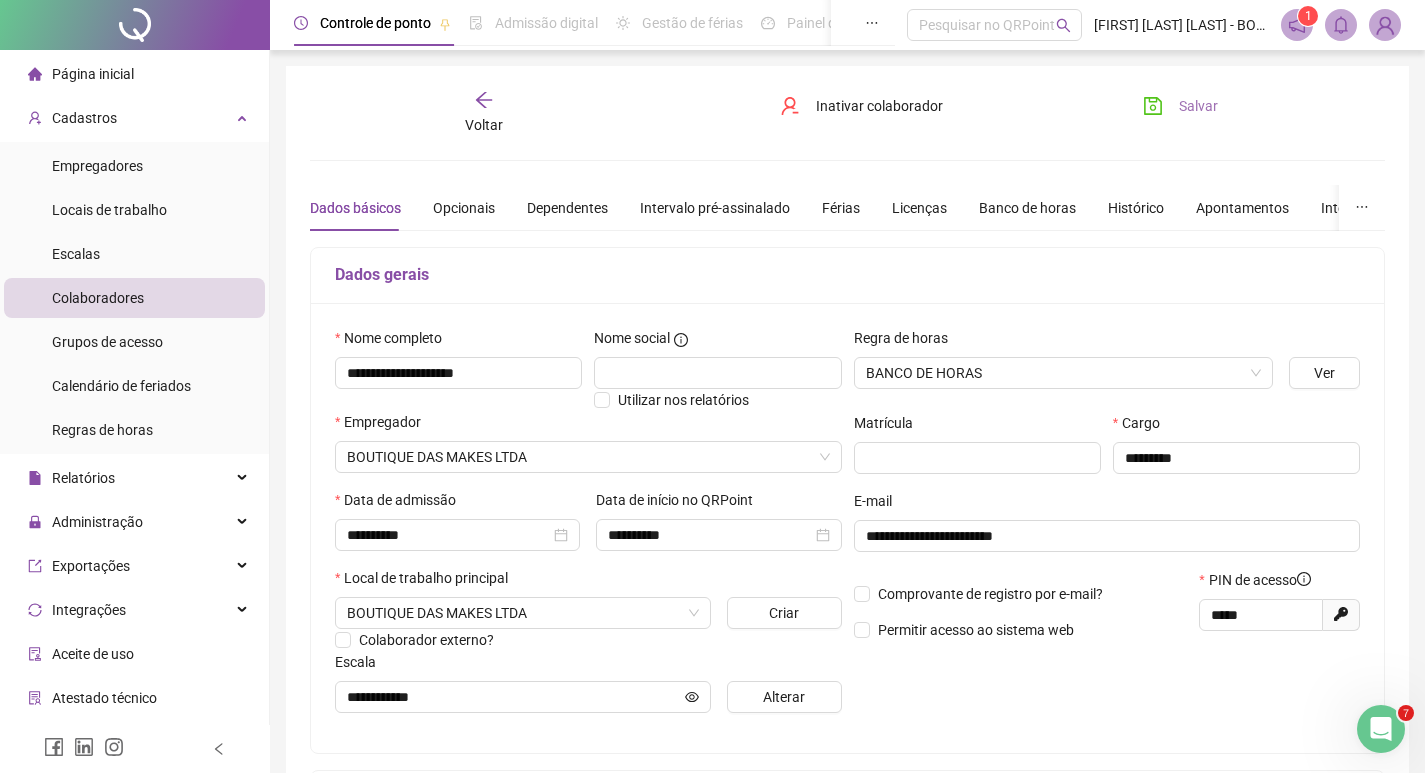 click 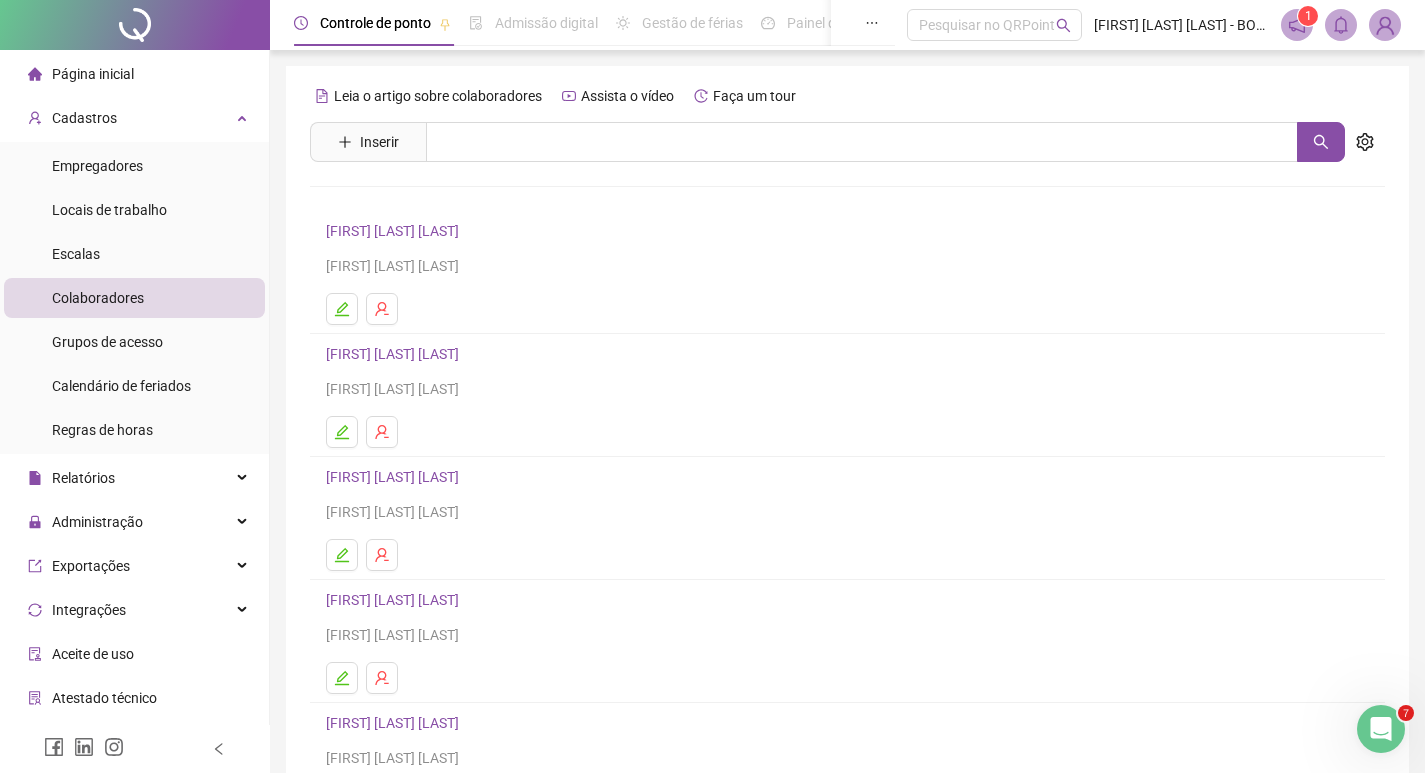 click on "[FIRST] [LAST] [LAST]" at bounding box center [395, 477] 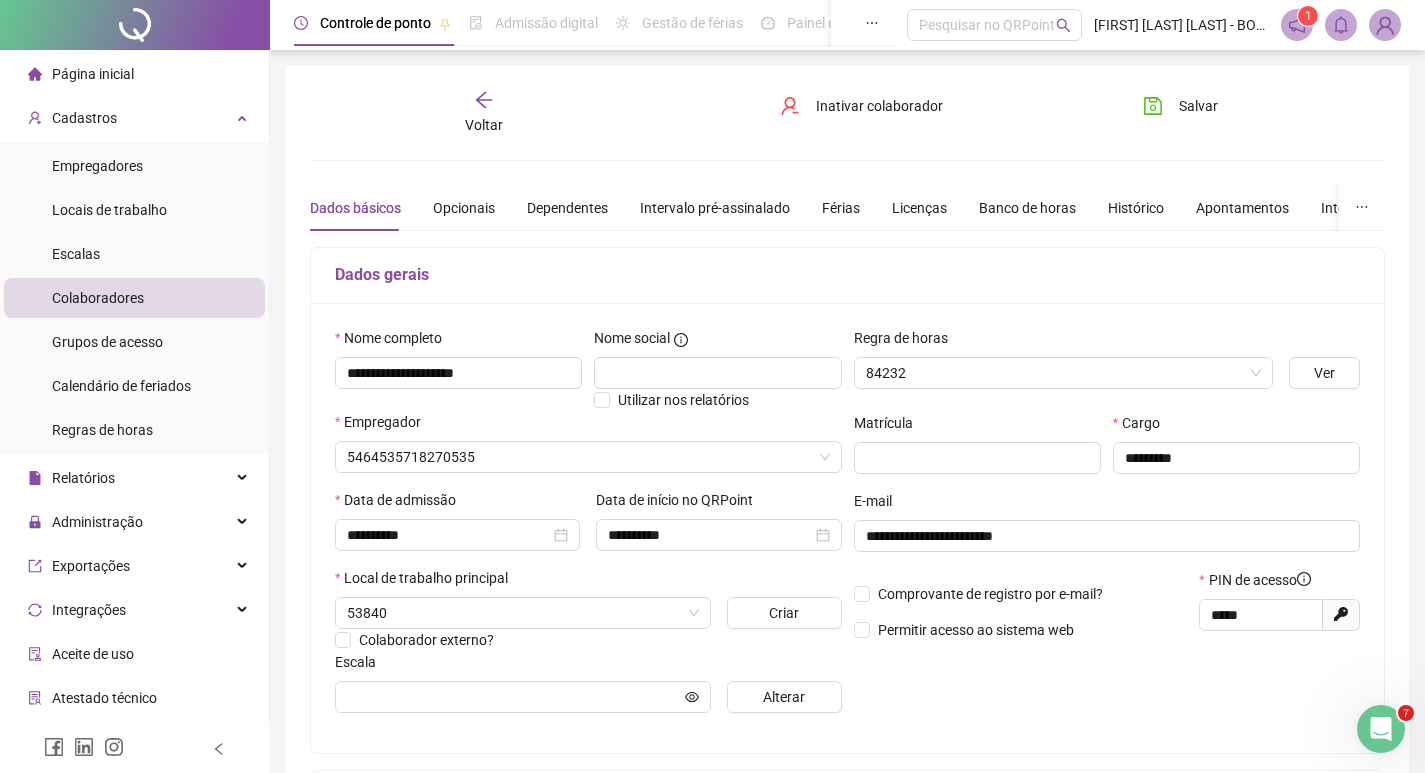 type on "**********" 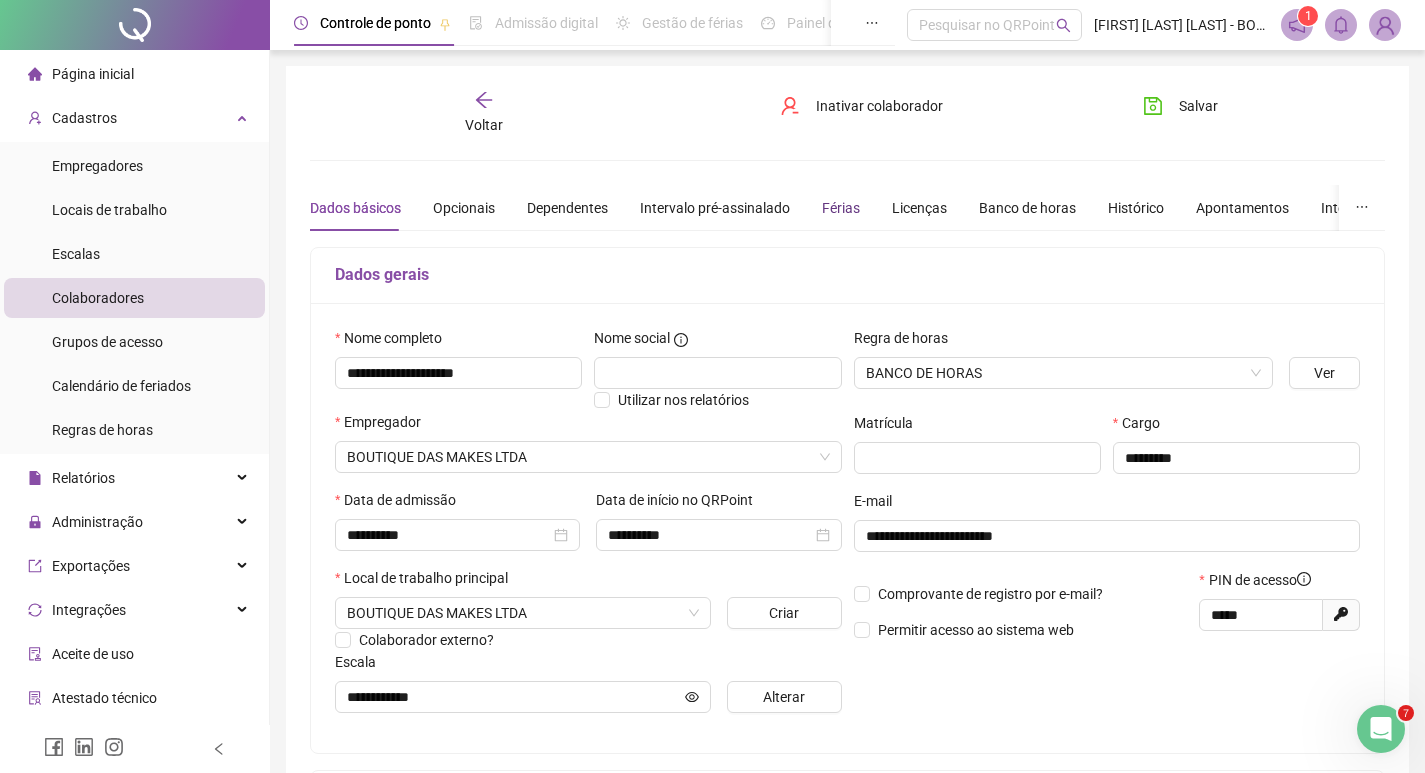 click on "Férias" at bounding box center (841, 208) 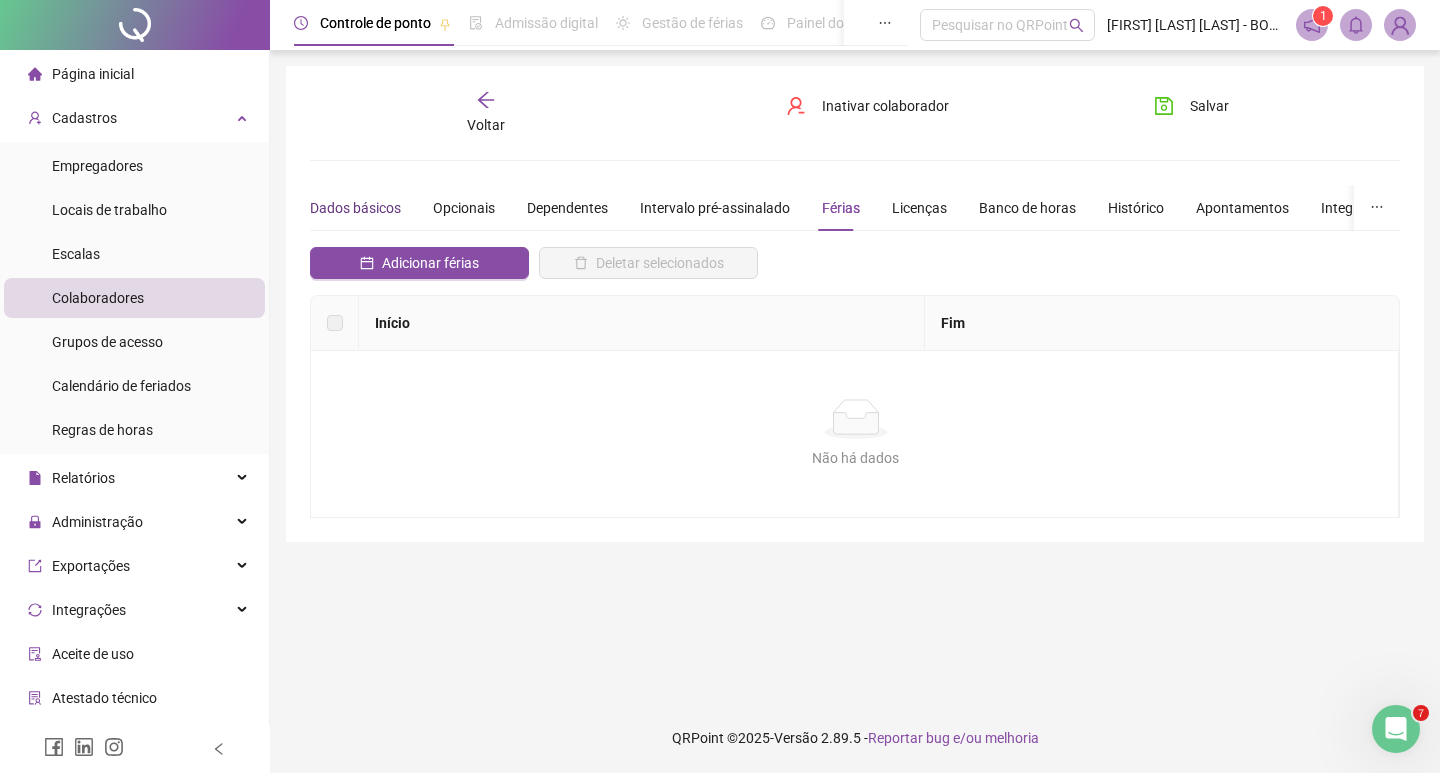 click on "Dados básicos" at bounding box center (355, 208) 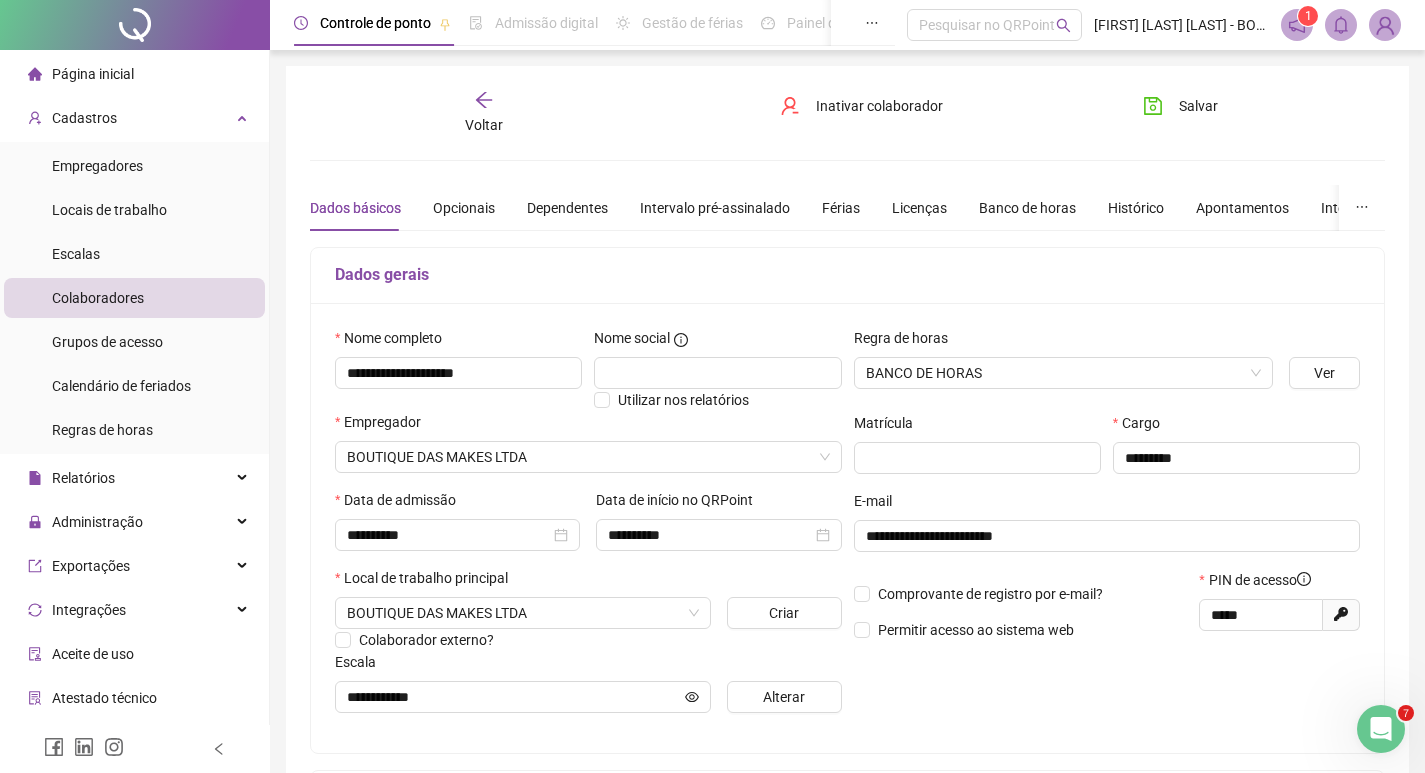click 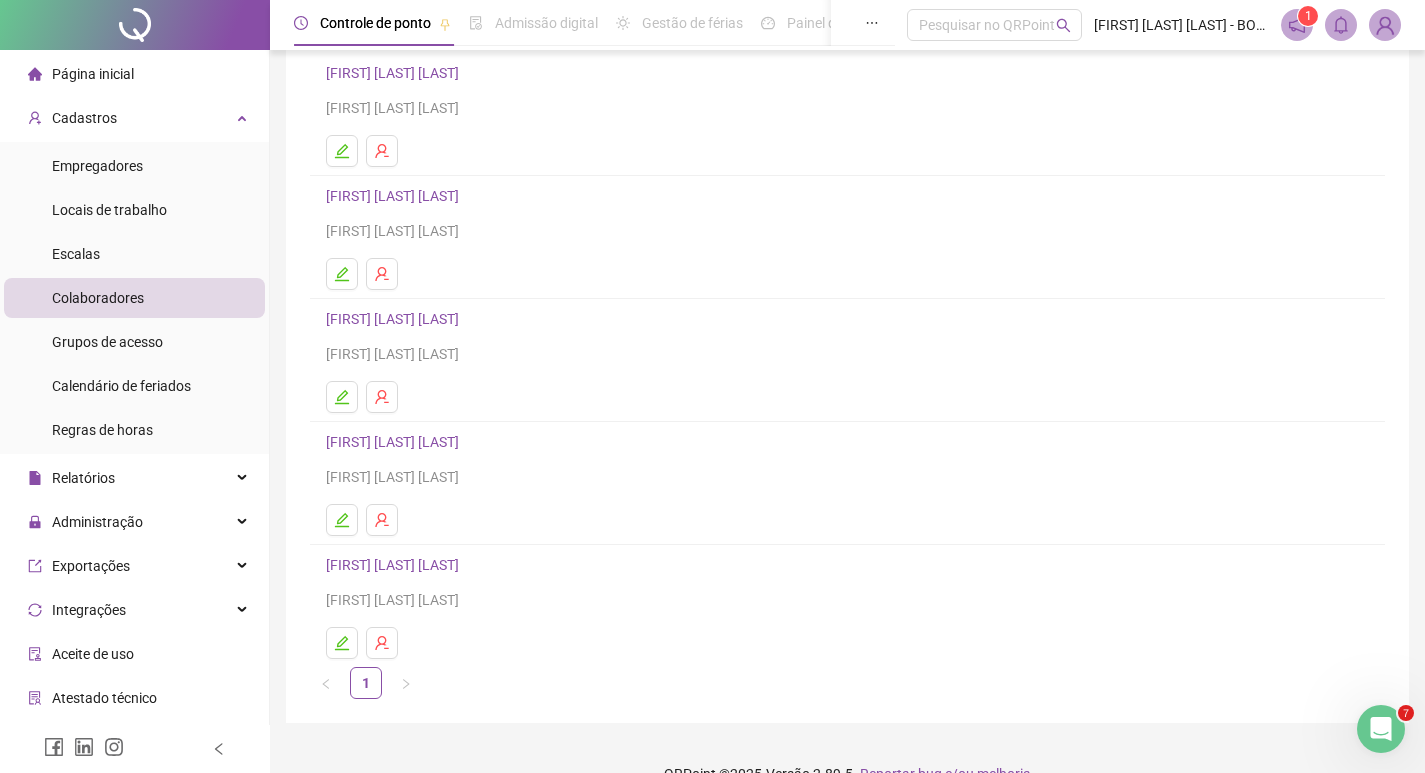scroll, scrollTop: 194, scrollLeft: 0, axis: vertical 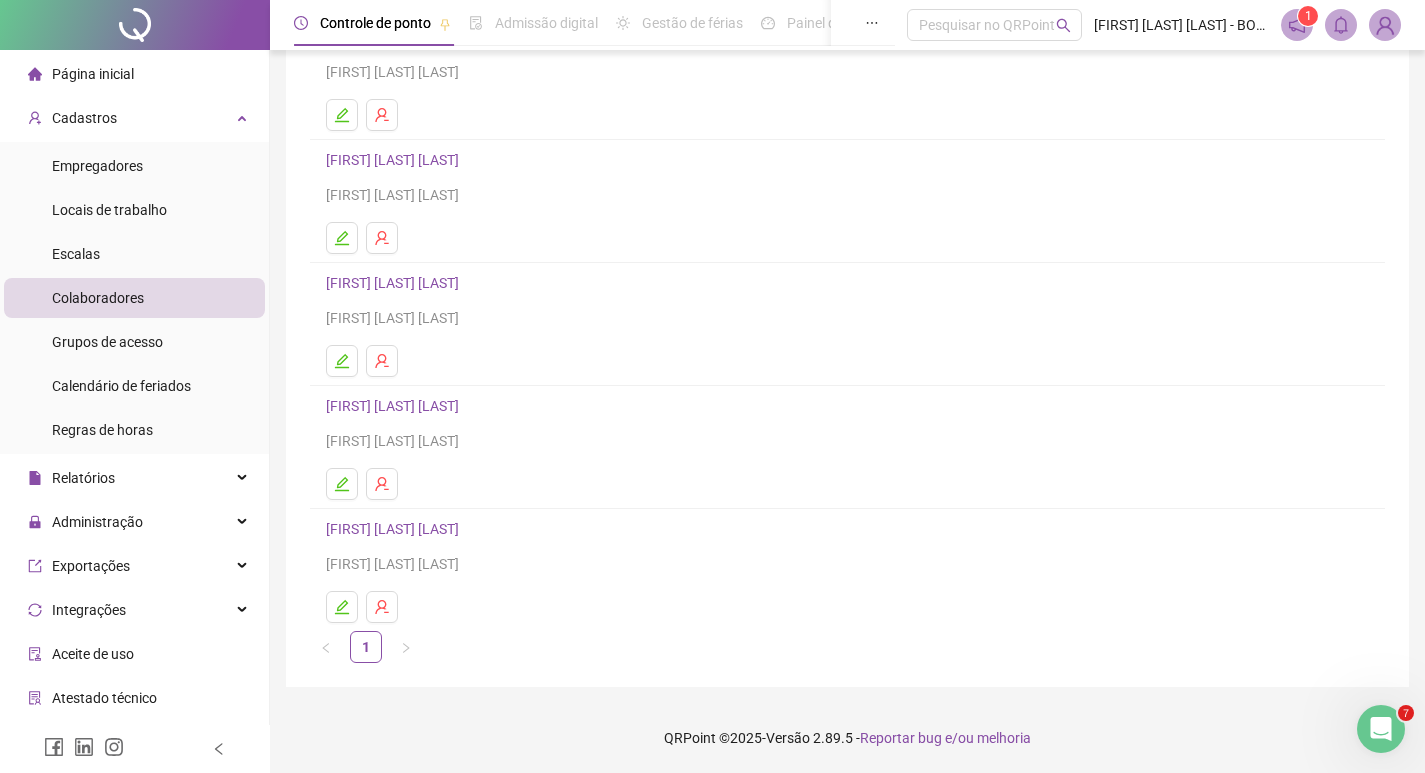 click on "[FIRST] [LAST] [LAST]" at bounding box center (395, 529) 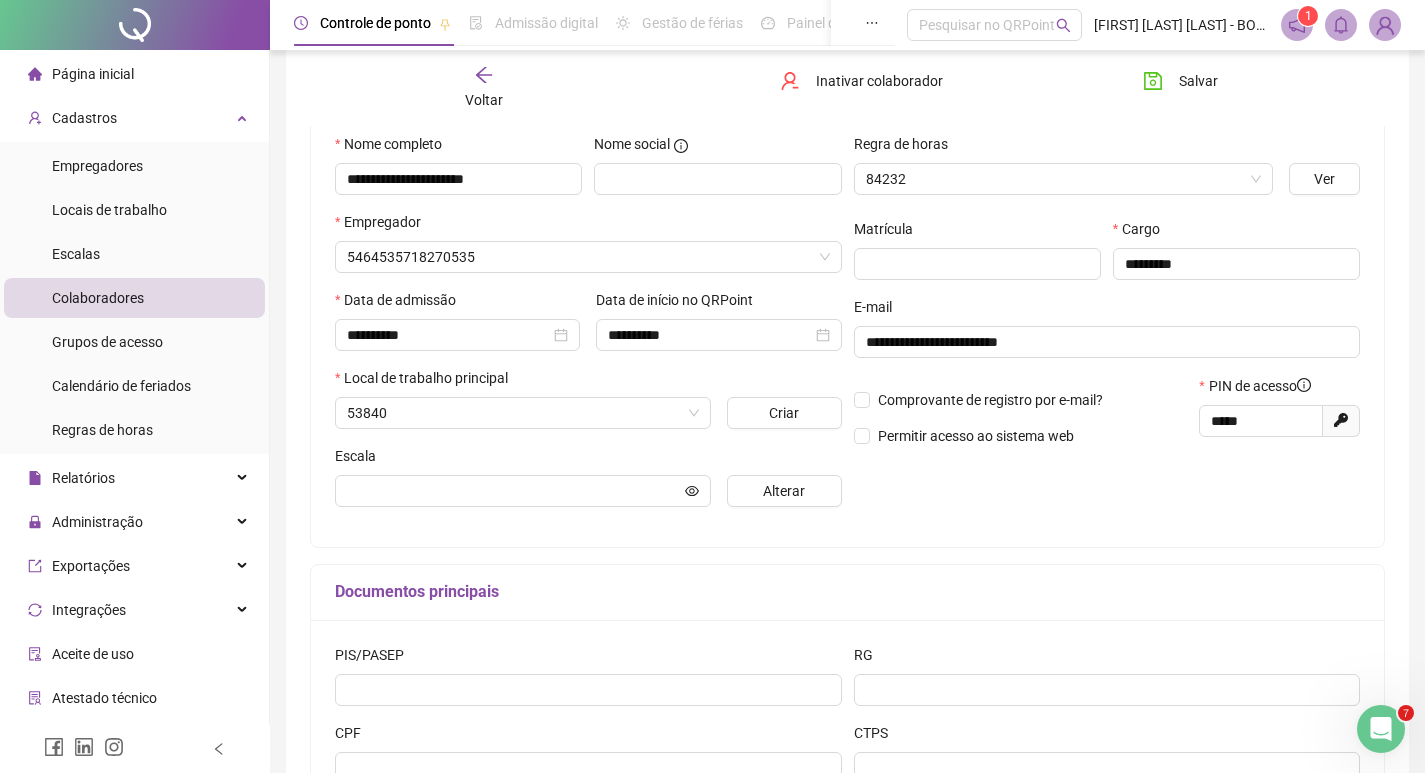 scroll, scrollTop: 204, scrollLeft: 0, axis: vertical 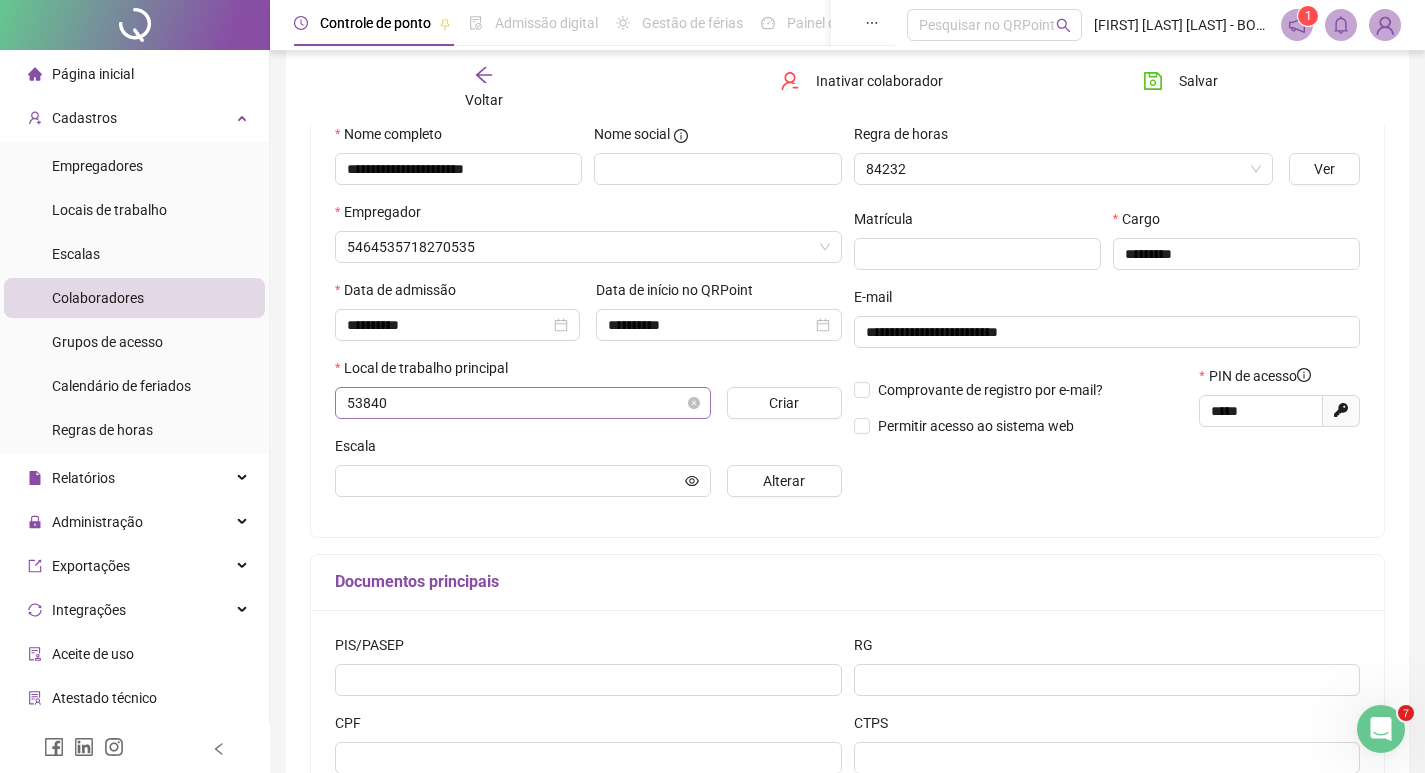 type on "**********" 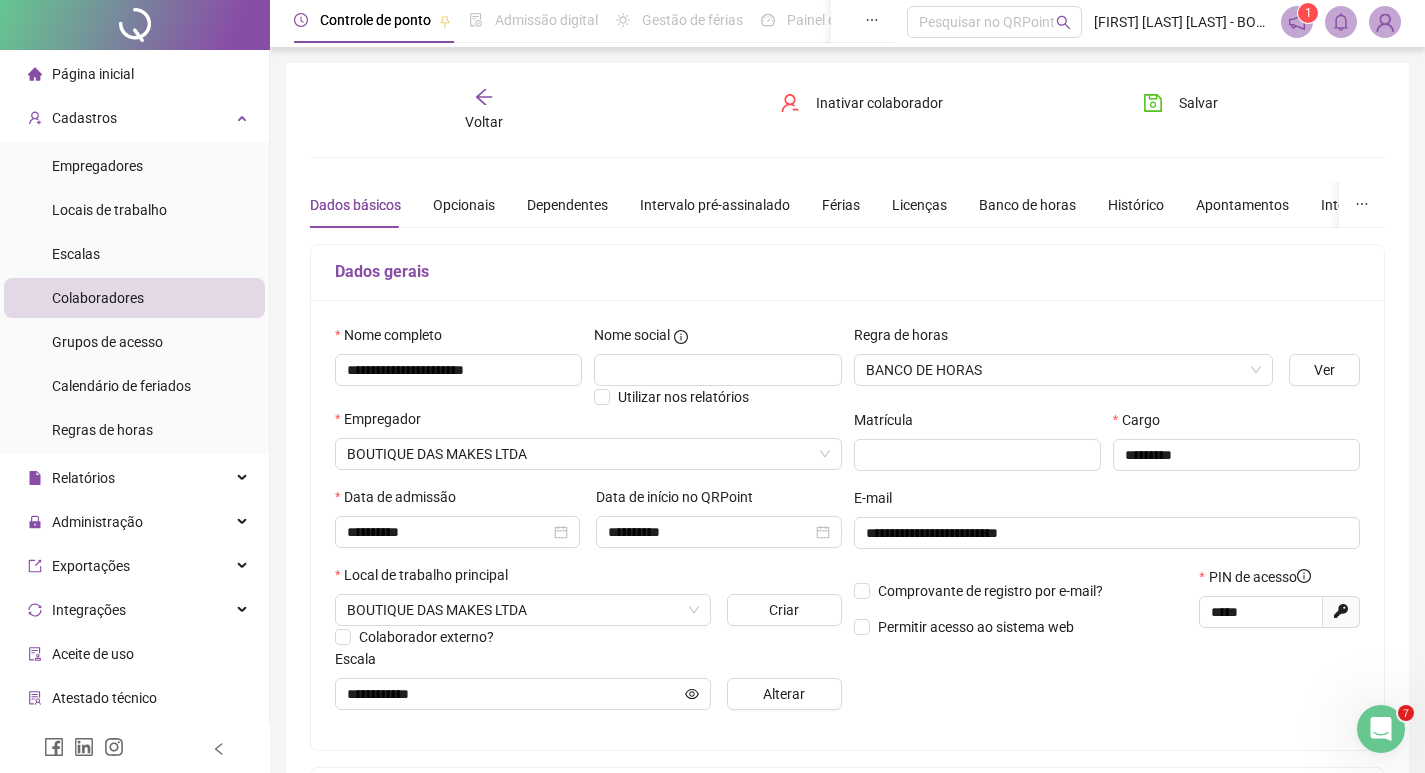 scroll, scrollTop: 0, scrollLeft: 0, axis: both 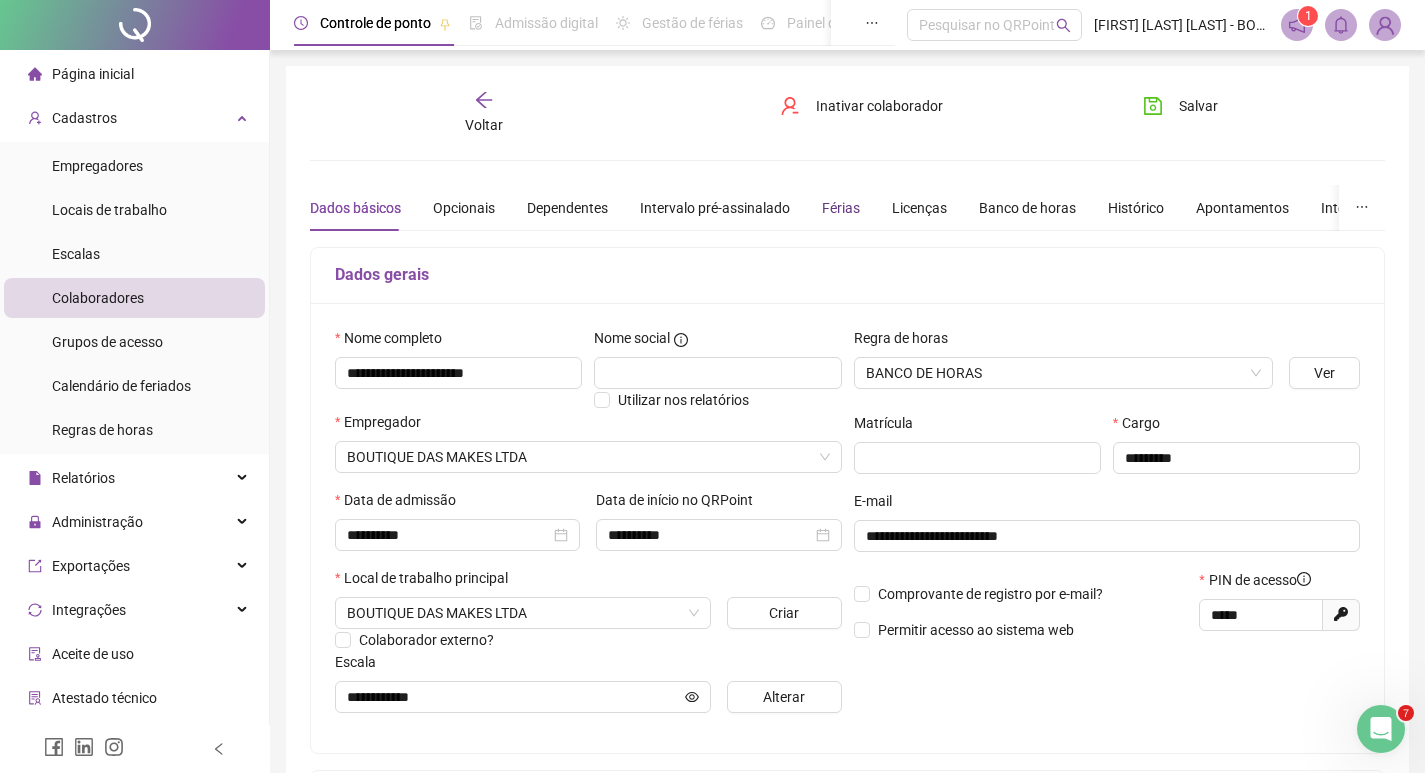 click on "Férias" at bounding box center (841, 208) 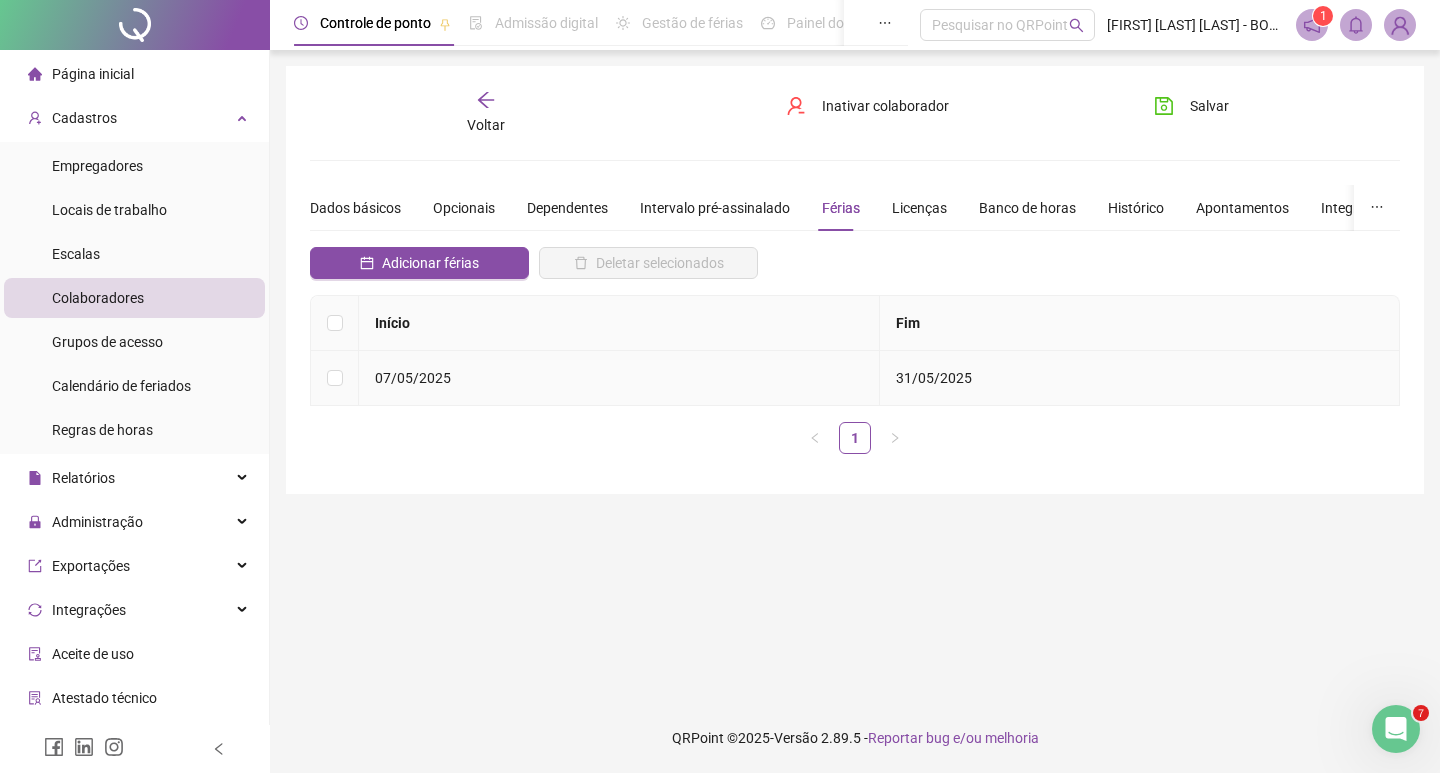 click on "31/05/2025" at bounding box center (934, 378) 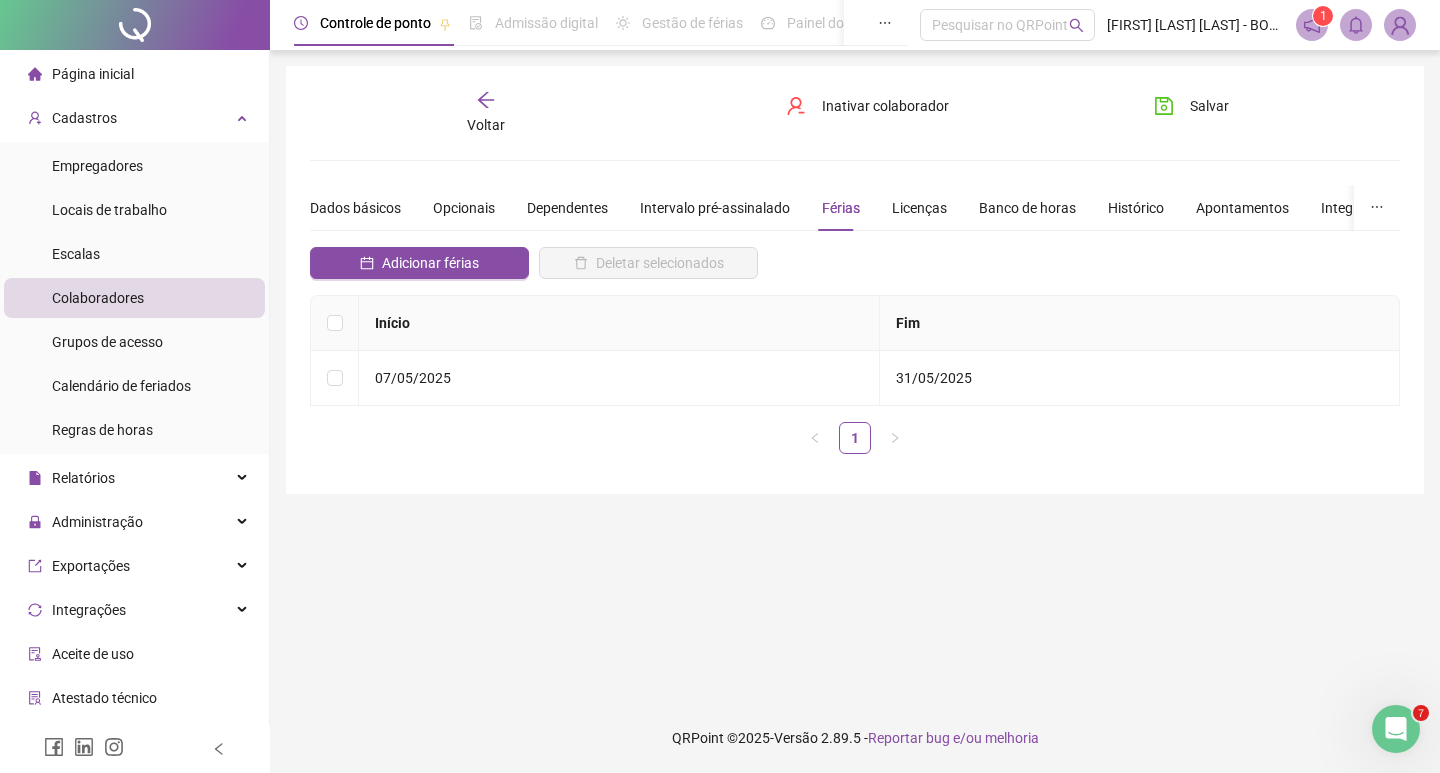 click 